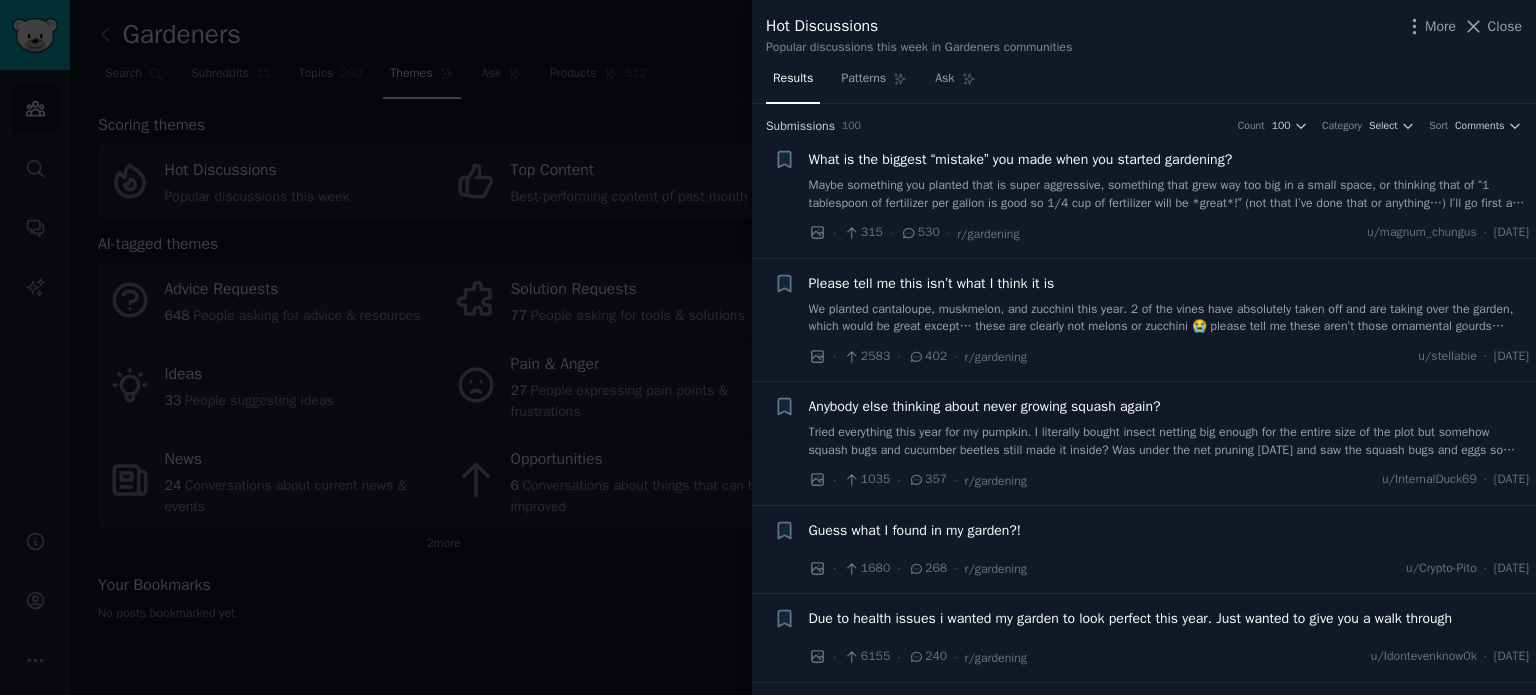 scroll, scrollTop: 0, scrollLeft: 0, axis: both 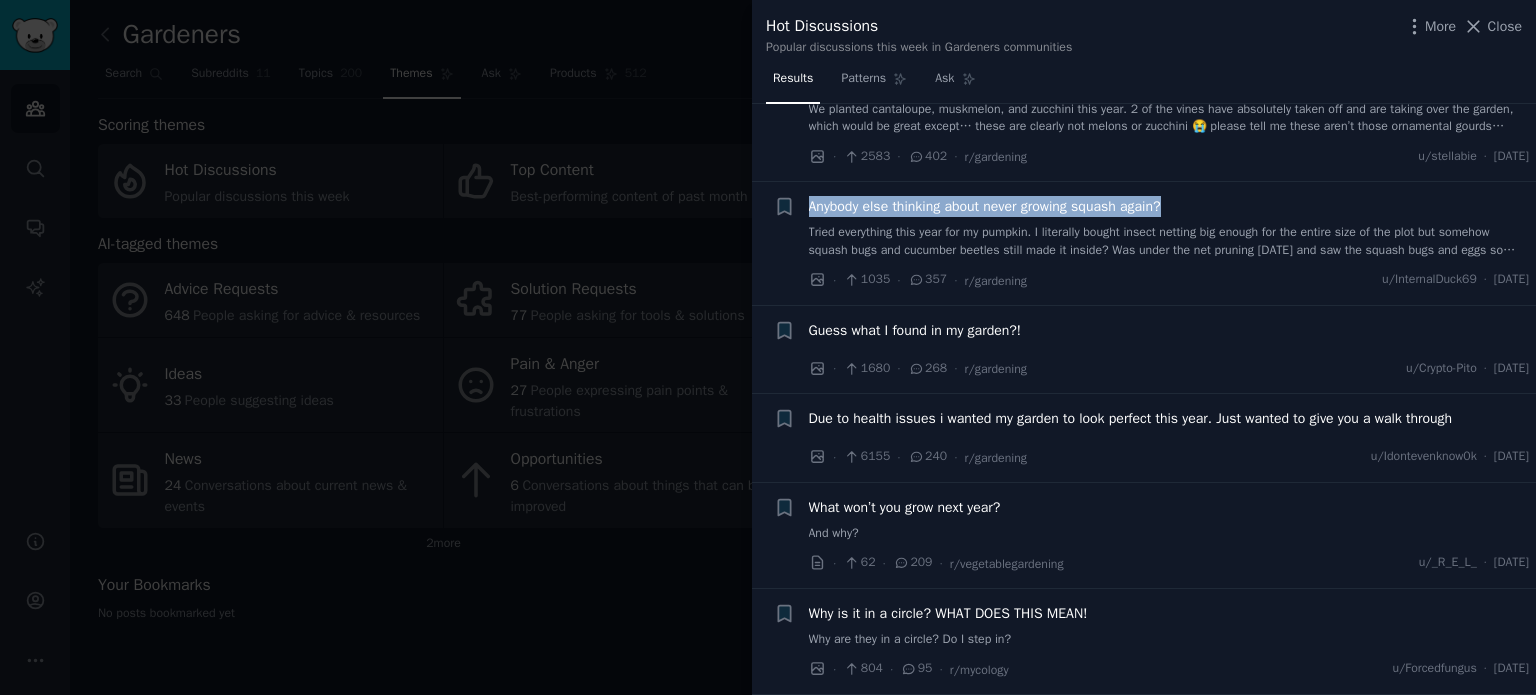 drag, startPoint x: 802, startPoint y: 202, endPoint x: 1200, endPoint y: 207, distance: 398.0314 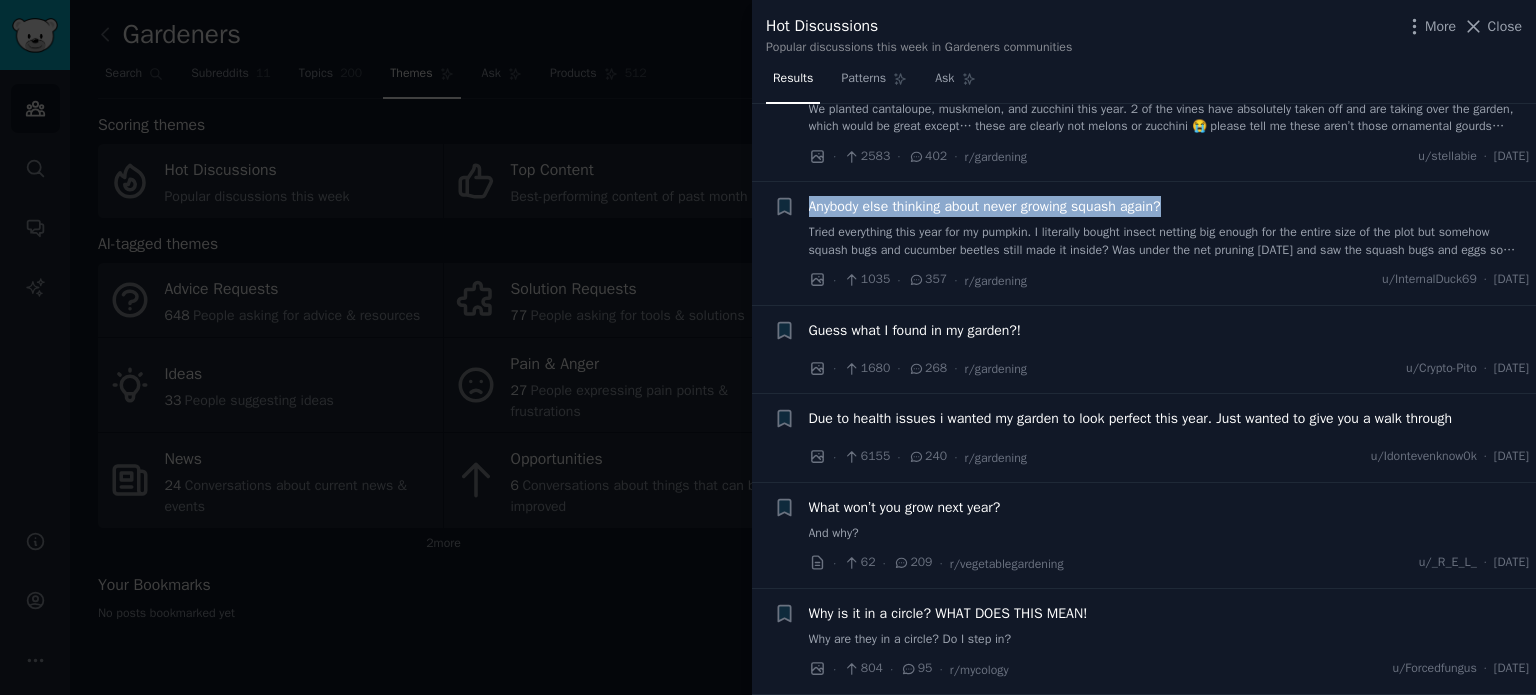 copy on "Anybody else thinking about never growing squash again?" 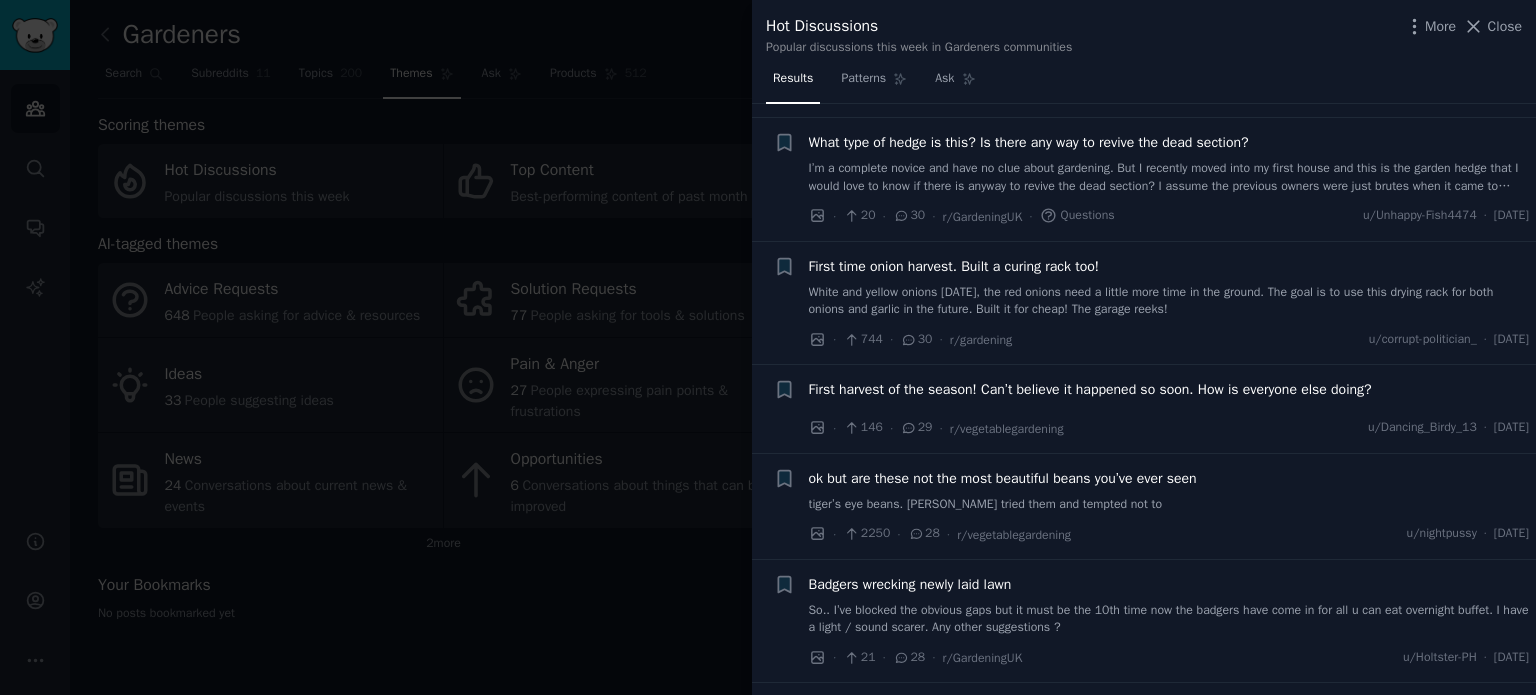scroll, scrollTop: 2400, scrollLeft: 0, axis: vertical 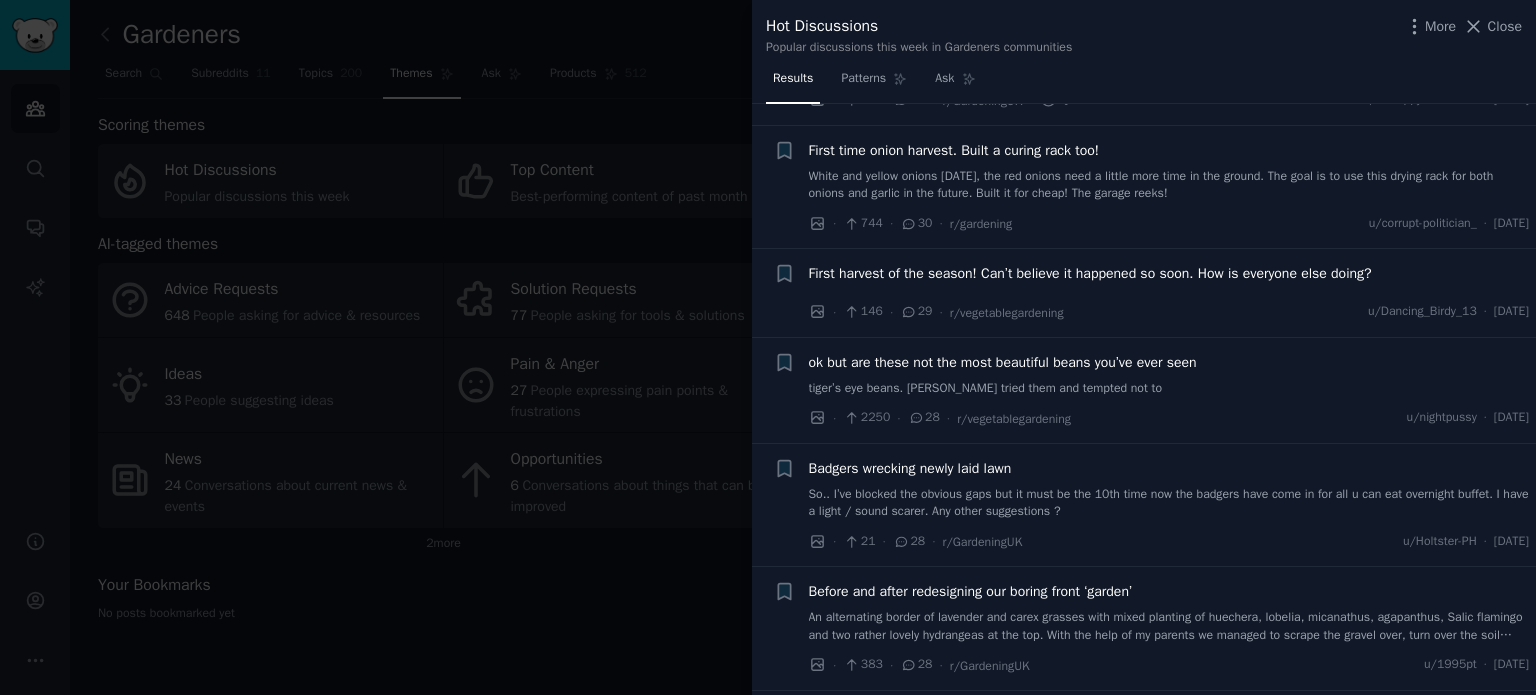 drag, startPoint x: 1502, startPoint y: 26, endPoint x: 1236, endPoint y: 200, distance: 317.85532 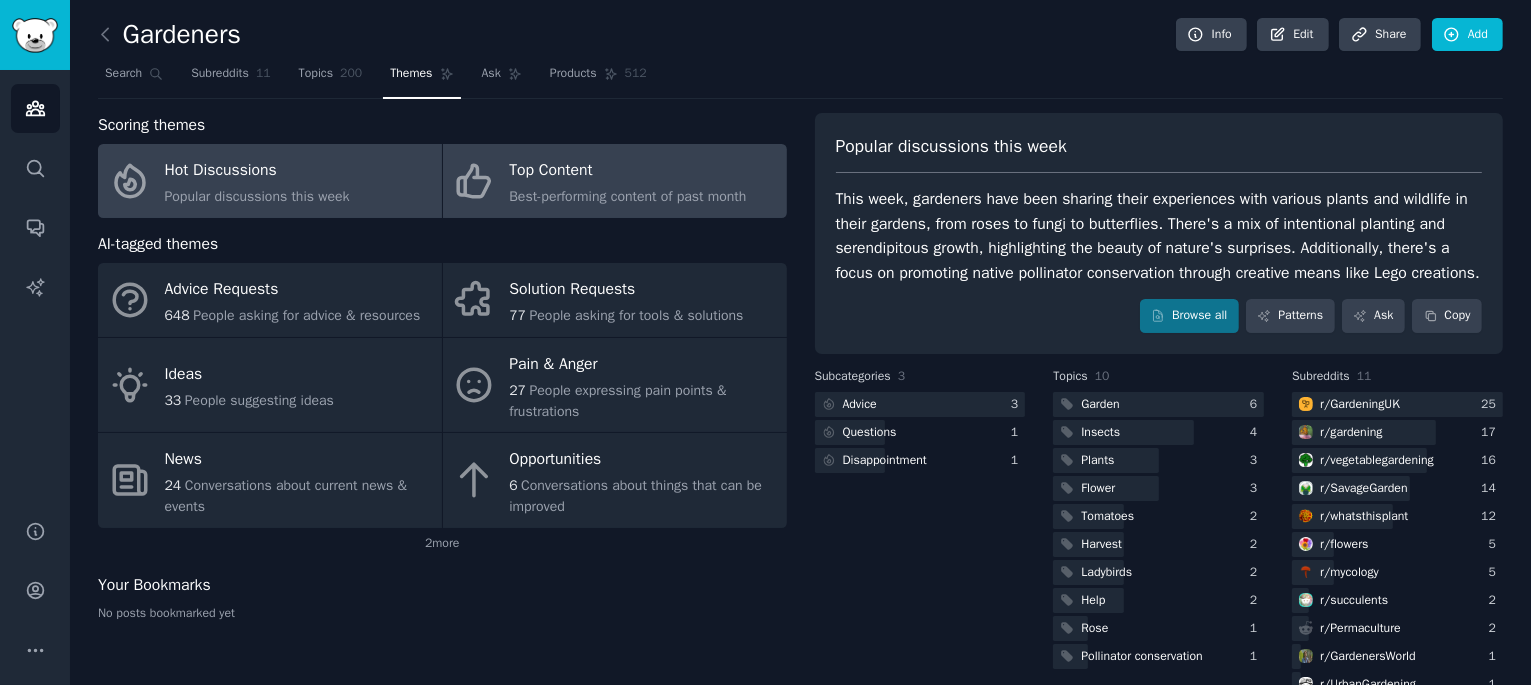 click on "Top Content" at bounding box center (627, 171) 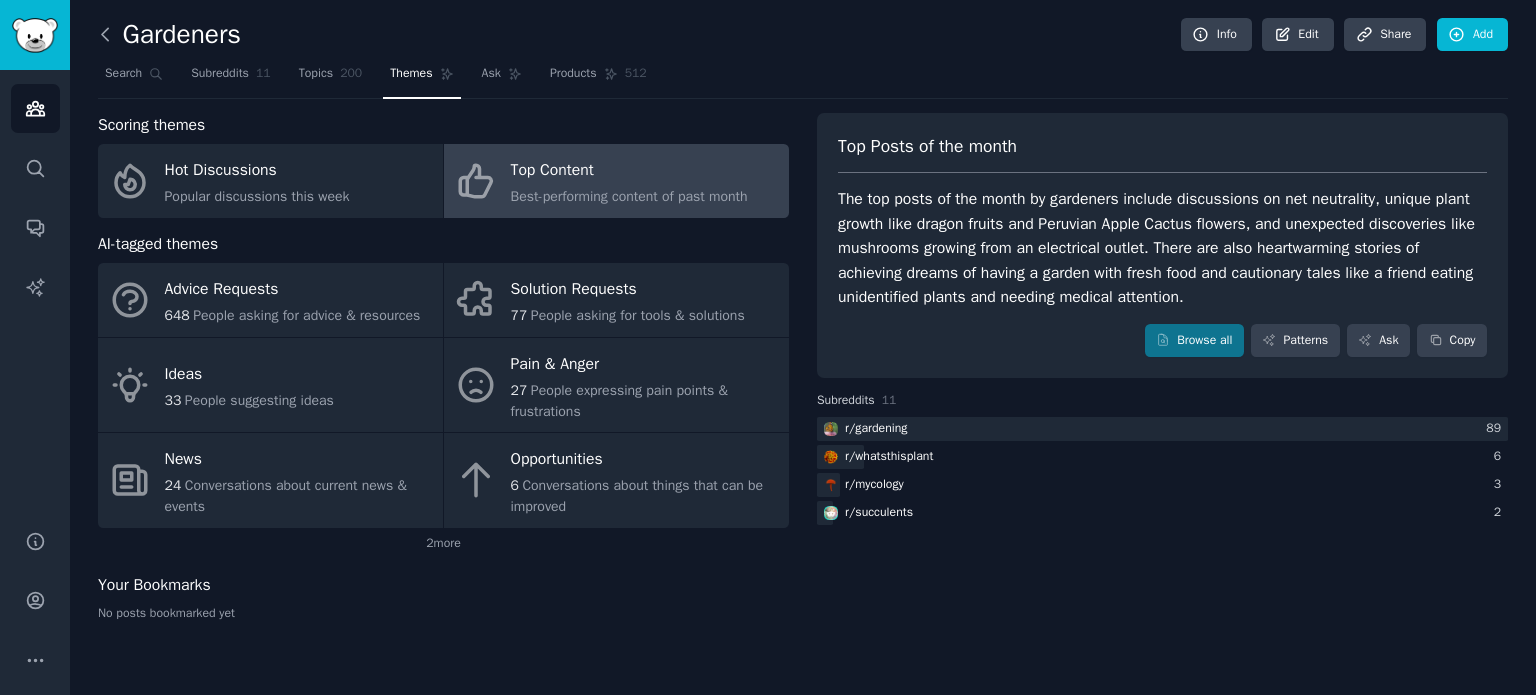 click 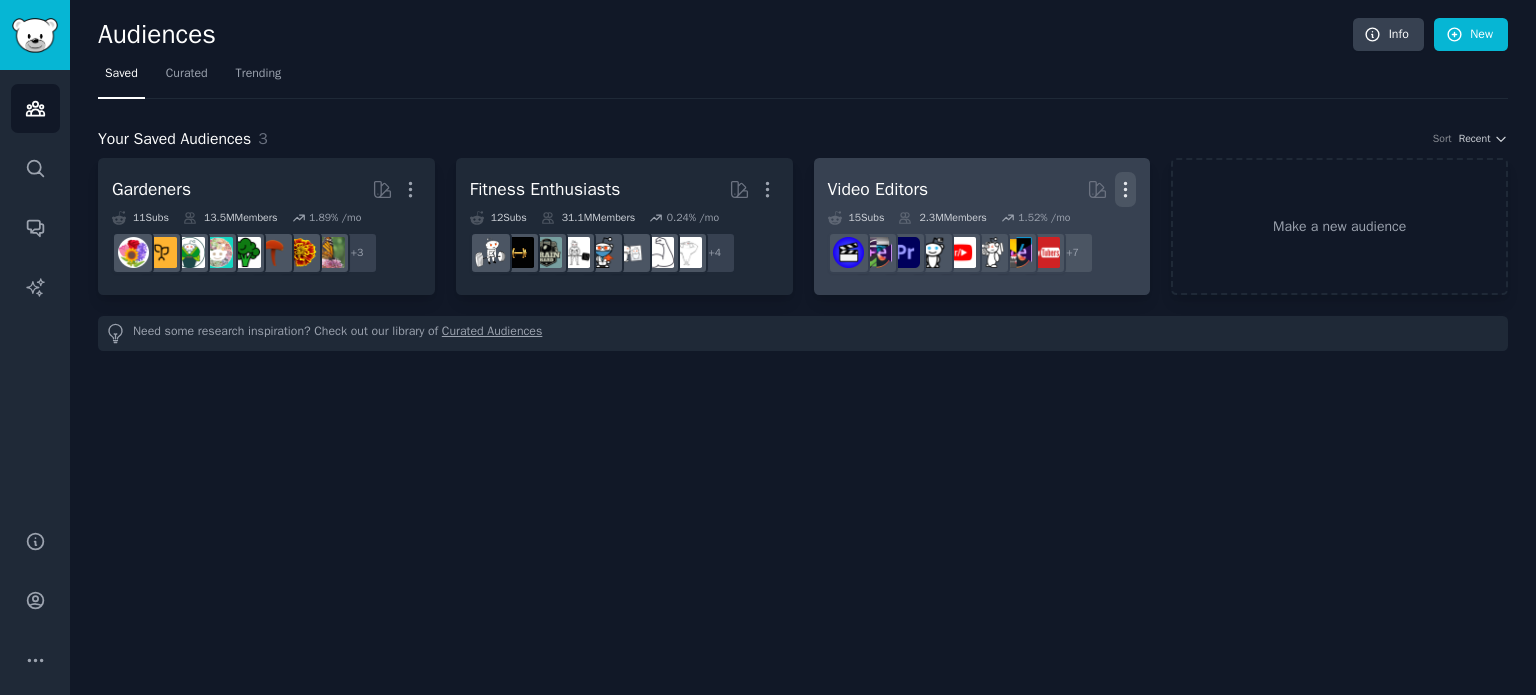click 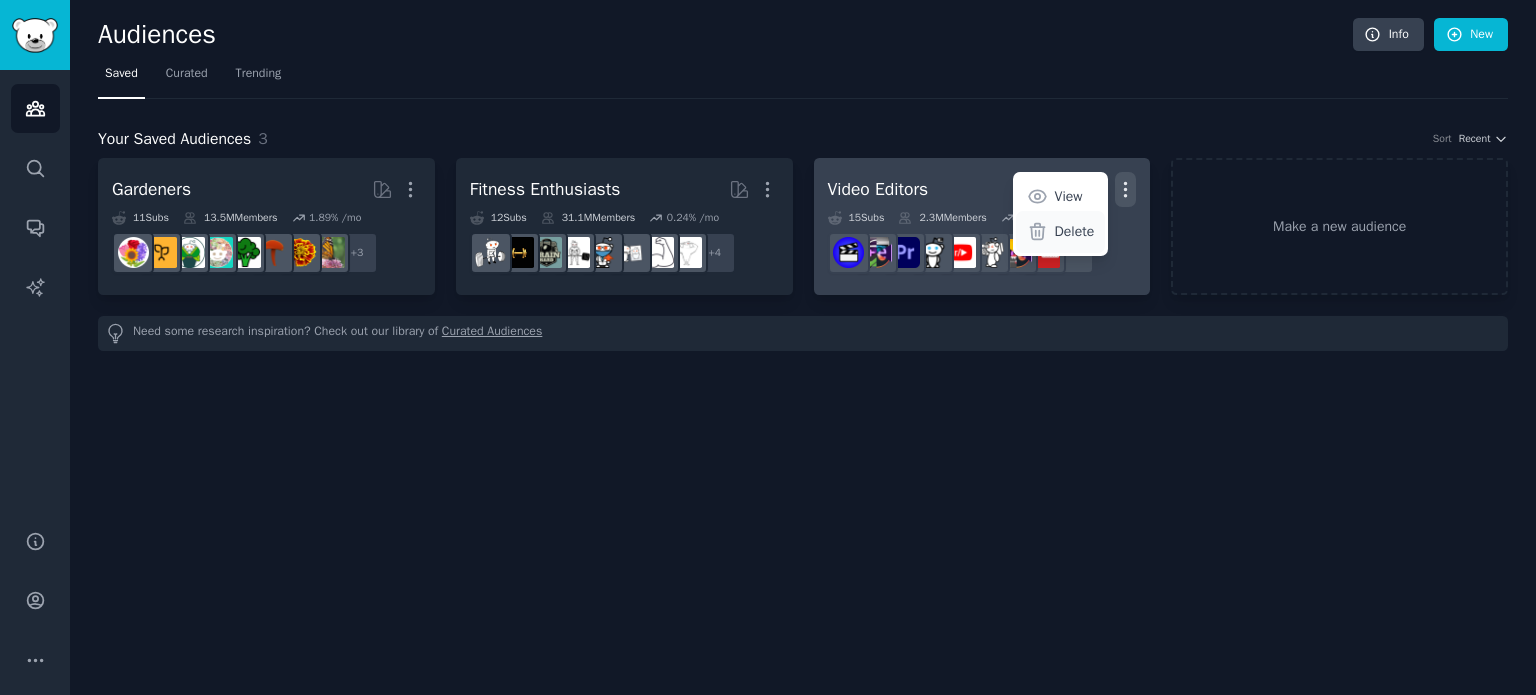 click on "Delete" at bounding box center [1075, 231] 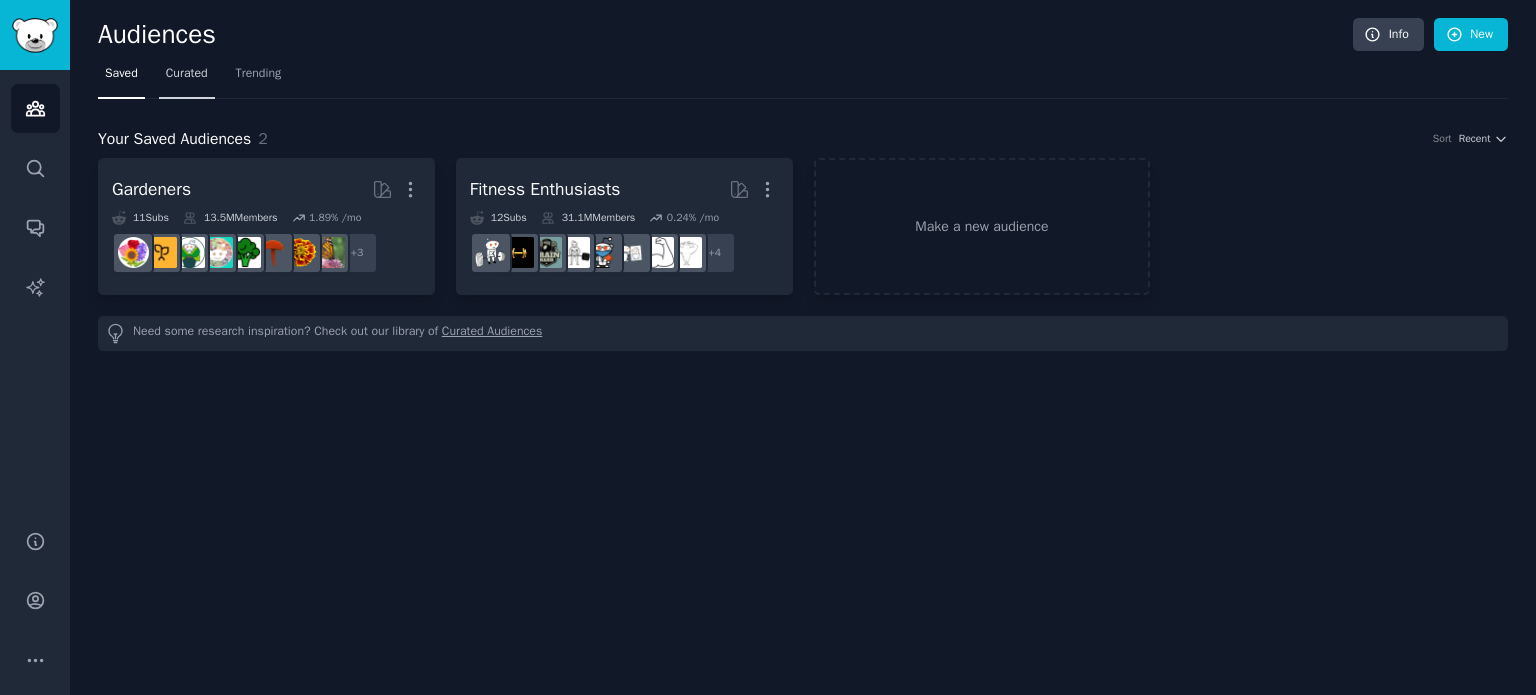 click on "Curated" at bounding box center (187, 74) 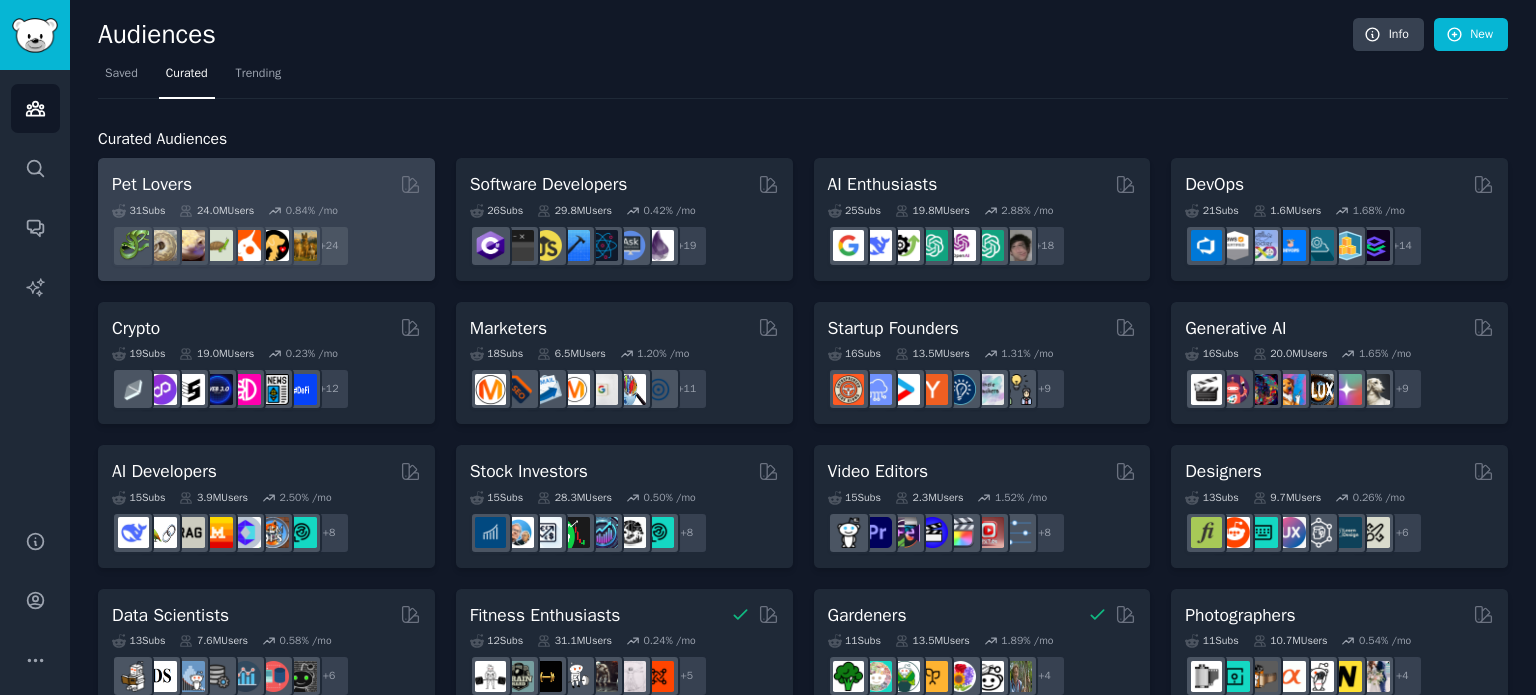 click on "24.0M  Users" at bounding box center (216, 211) 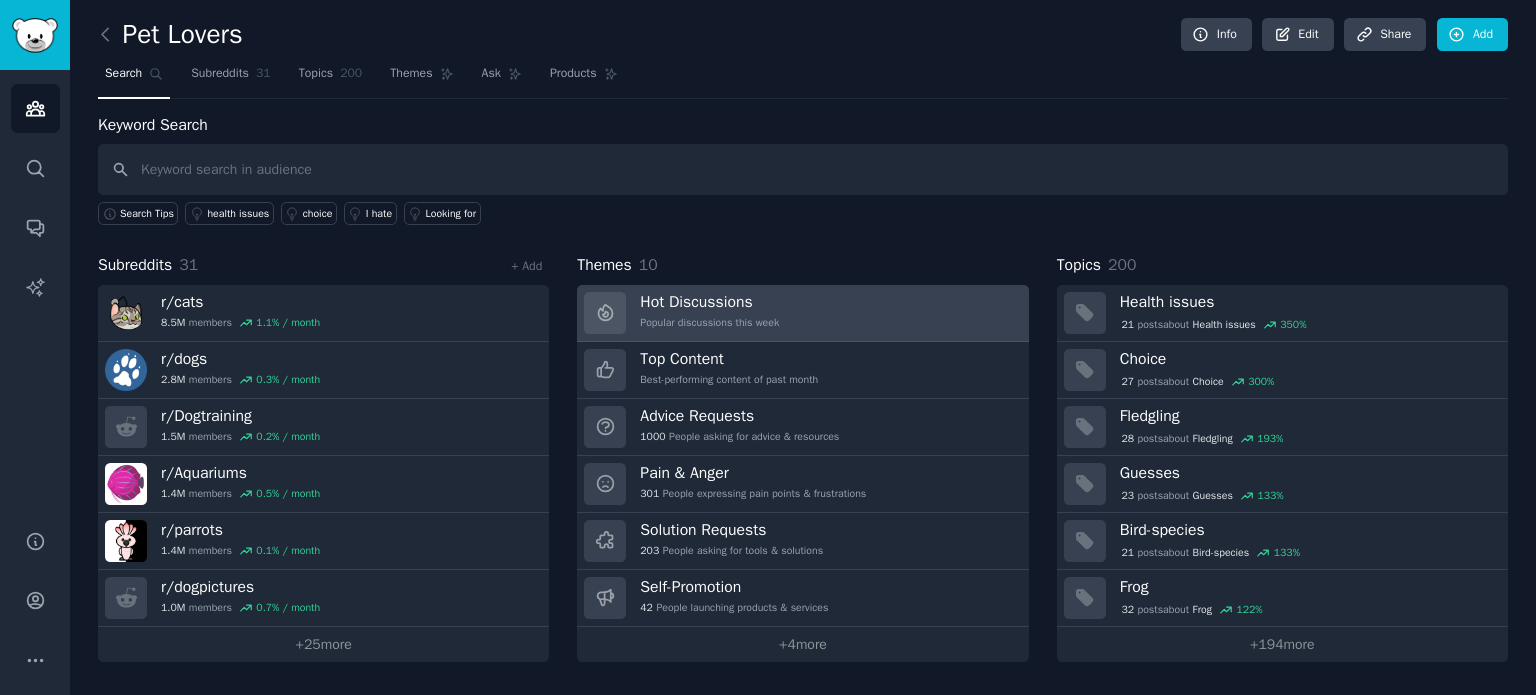 click on "Hot Discussions" at bounding box center (709, 302) 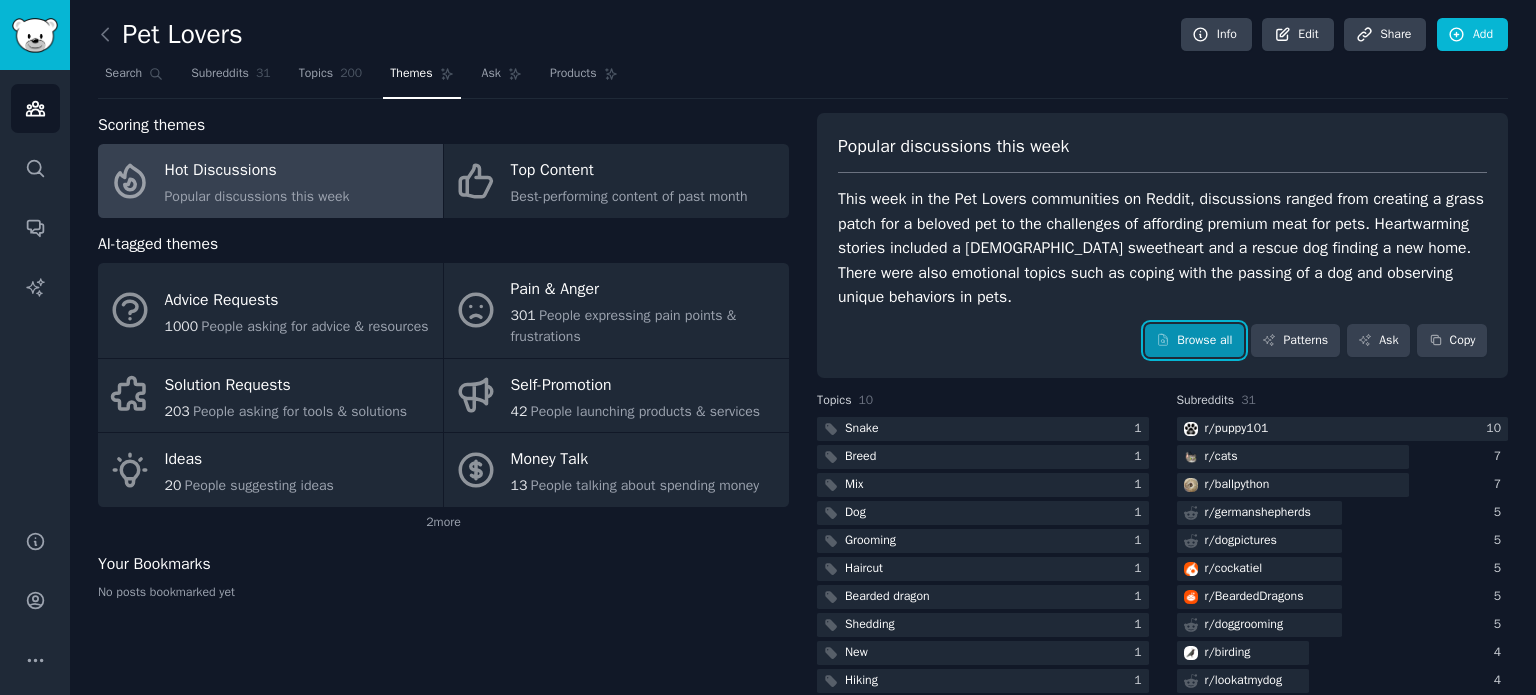 click on "Browse all" at bounding box center (1194, 341) 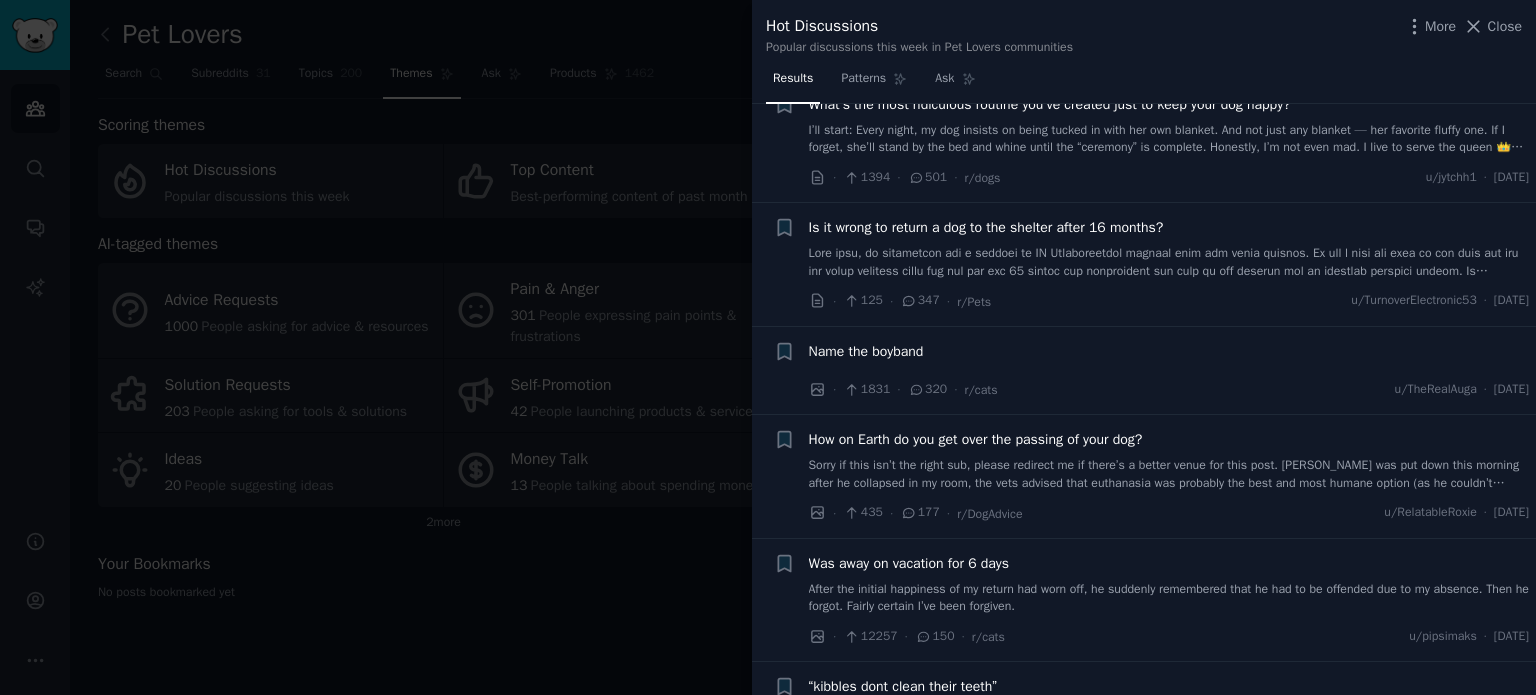 scroll, scrollTop: 0, scrollLeft: 0, axis: both 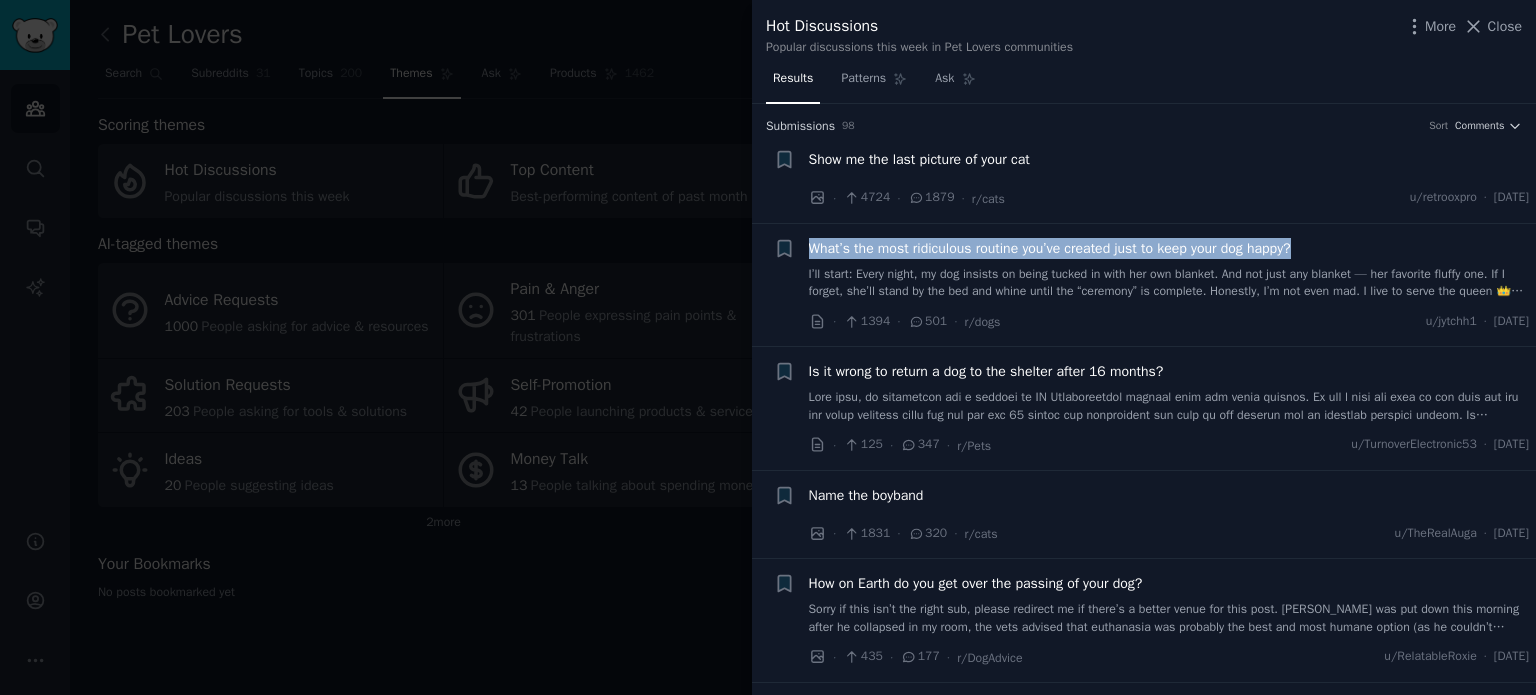 drag, startPoint x: 803, startPoint y: 247, endPoint x: 1316, endPoint y: 245, distance: 513.0039 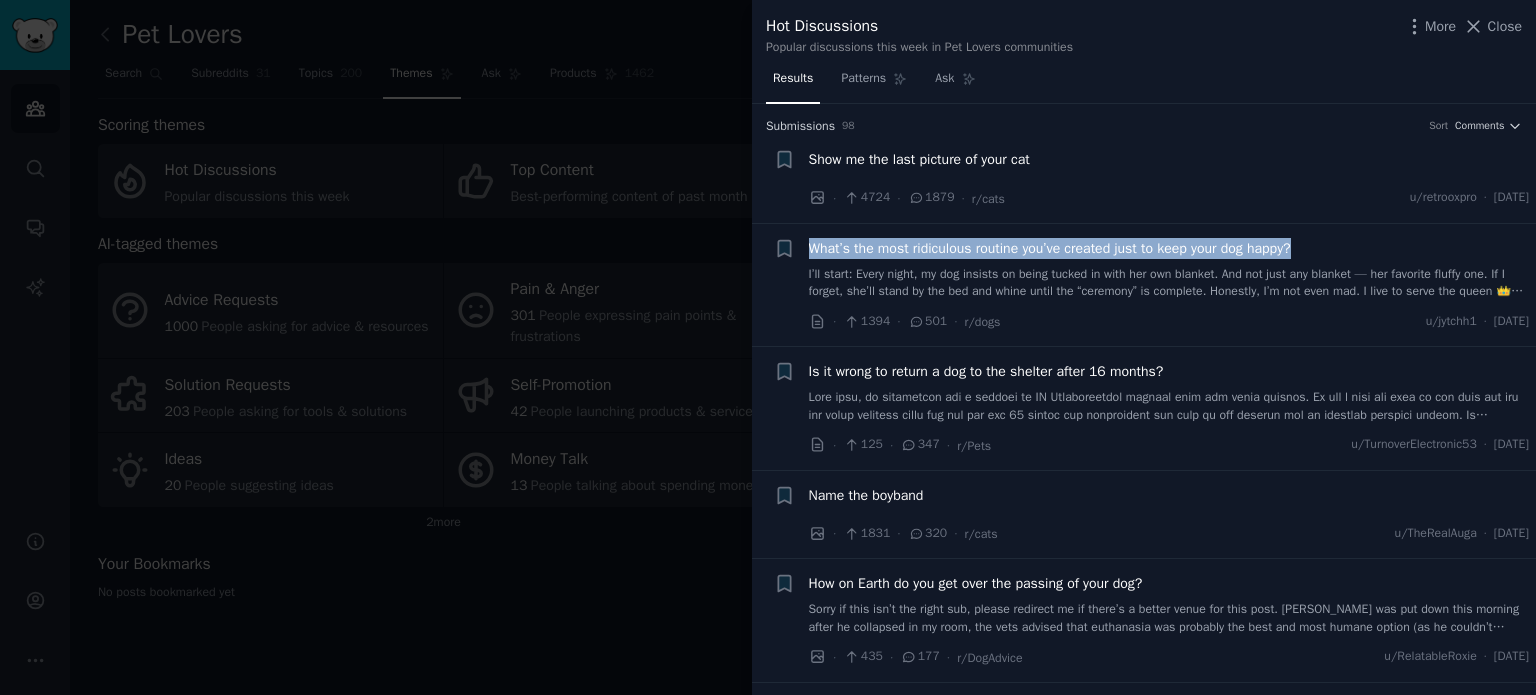 copy on "What’s the most ridiculous routine you’ve created just to keep your dog happy?" 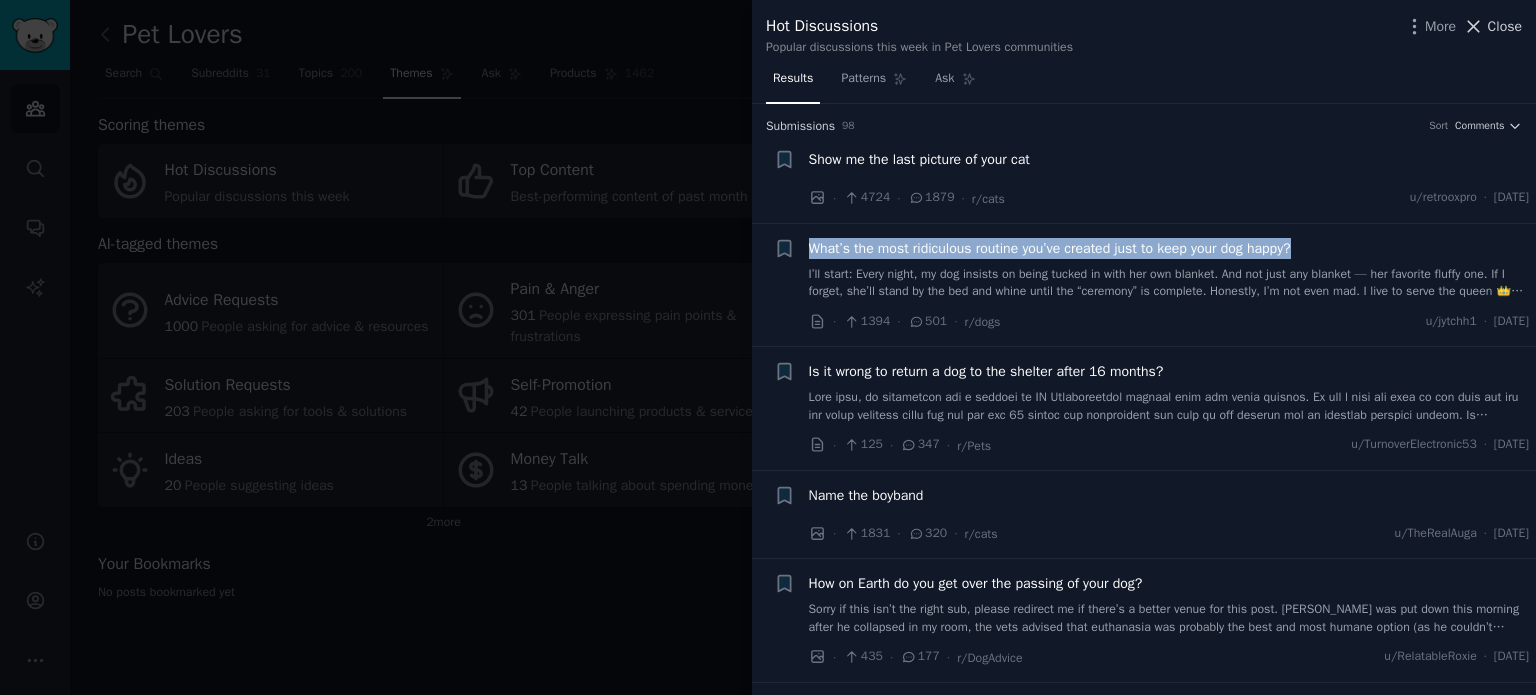 click on "Close" at bounding box center (1505, 26) 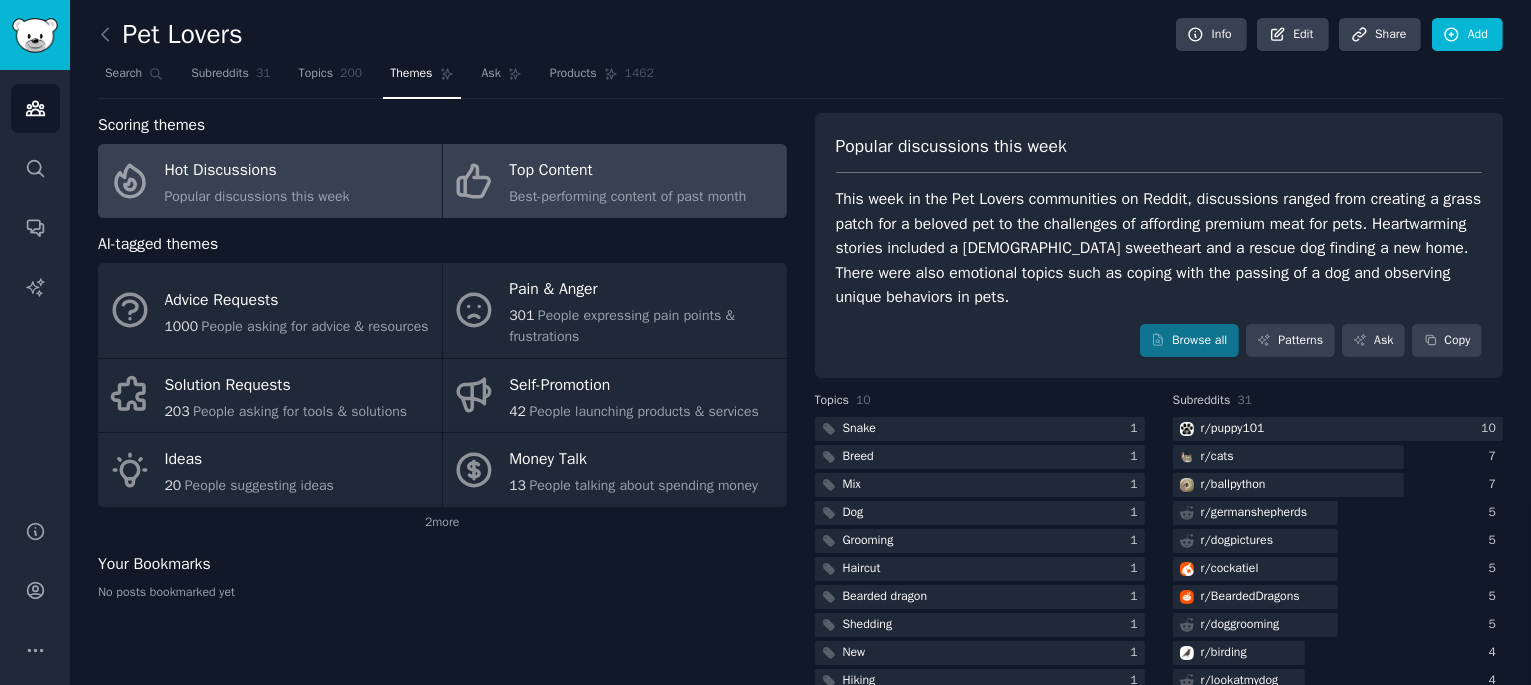 click on "Top Content" at bounding box center (627, 171) 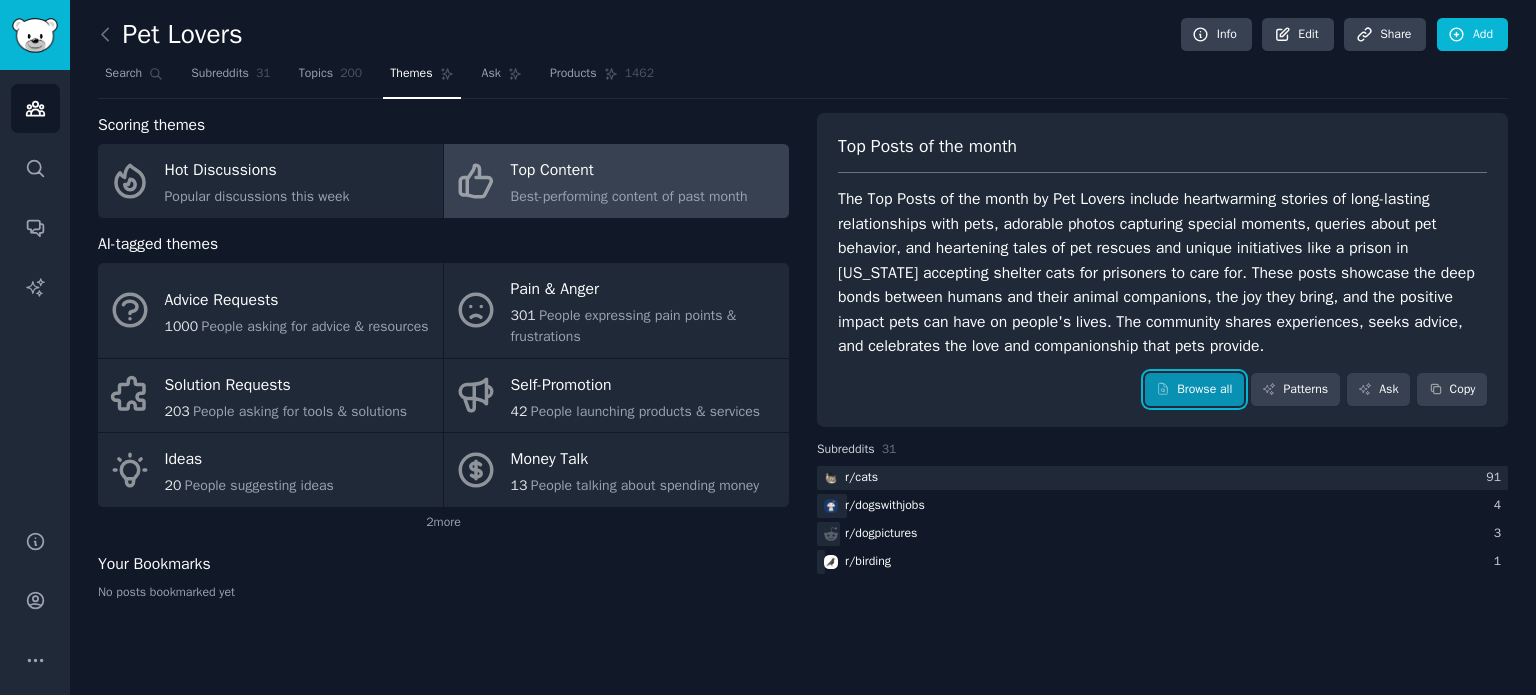 click on "Browse all" at bounding box center (1194, 390) 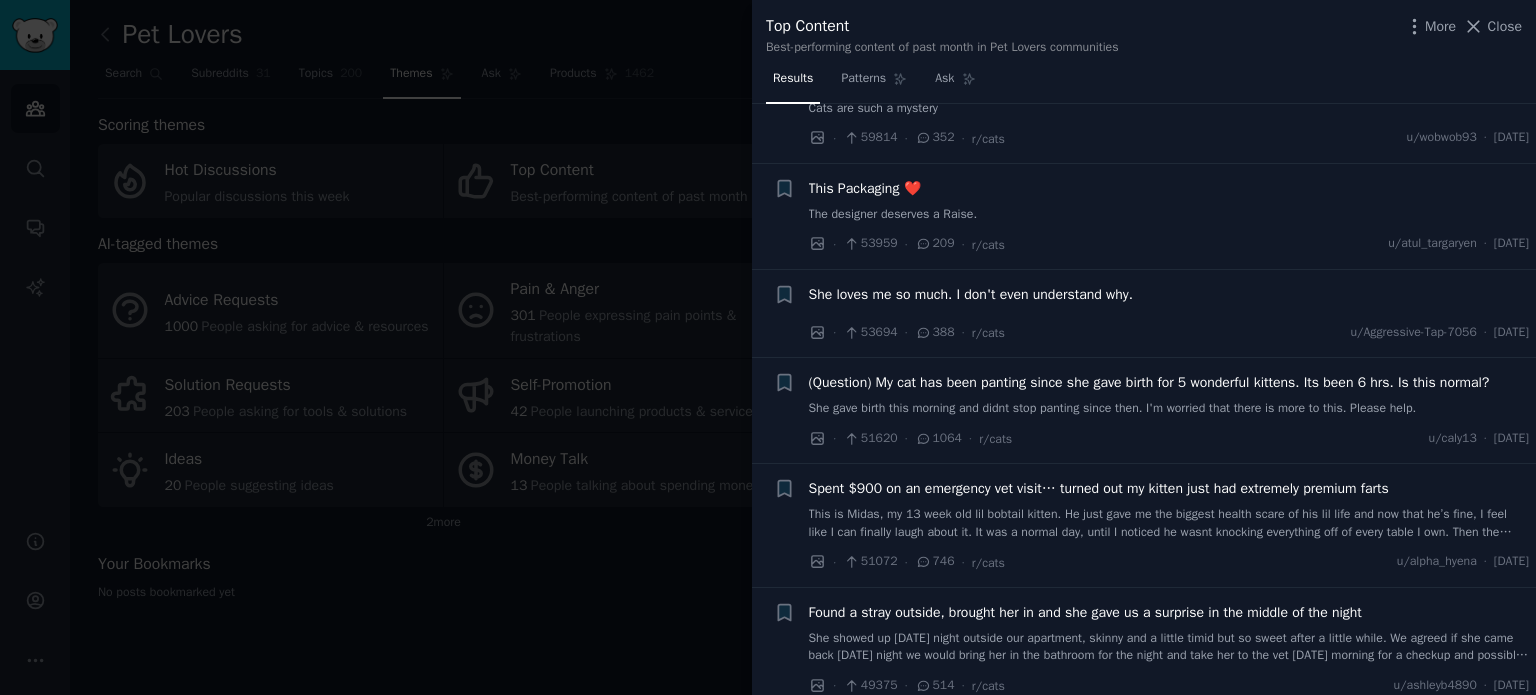 scroll, scrollTop: 1500, scrollLeft: 0, axis: vertical 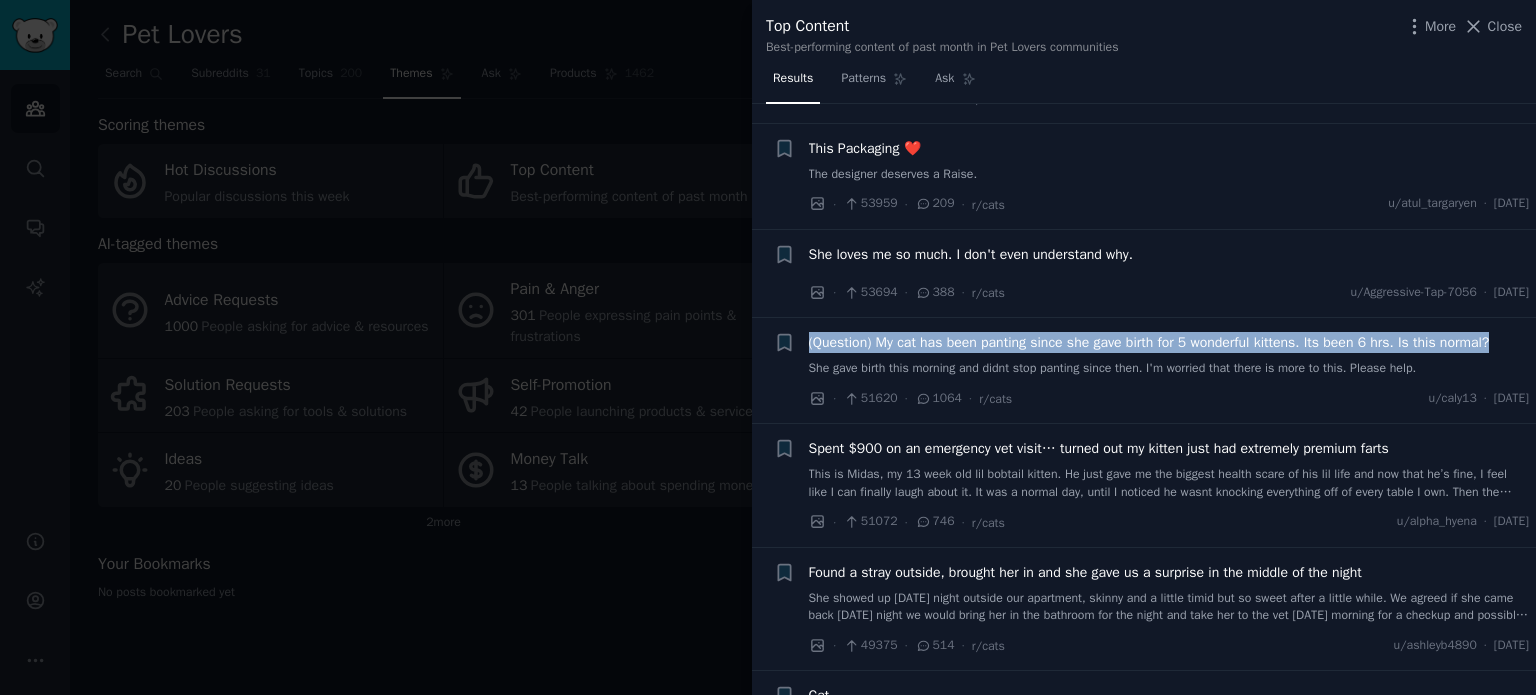 drag, startPoint x: 802, startPoint y: 334, endPoint x: 1533, endPoint y: 339, distance: 731.0171 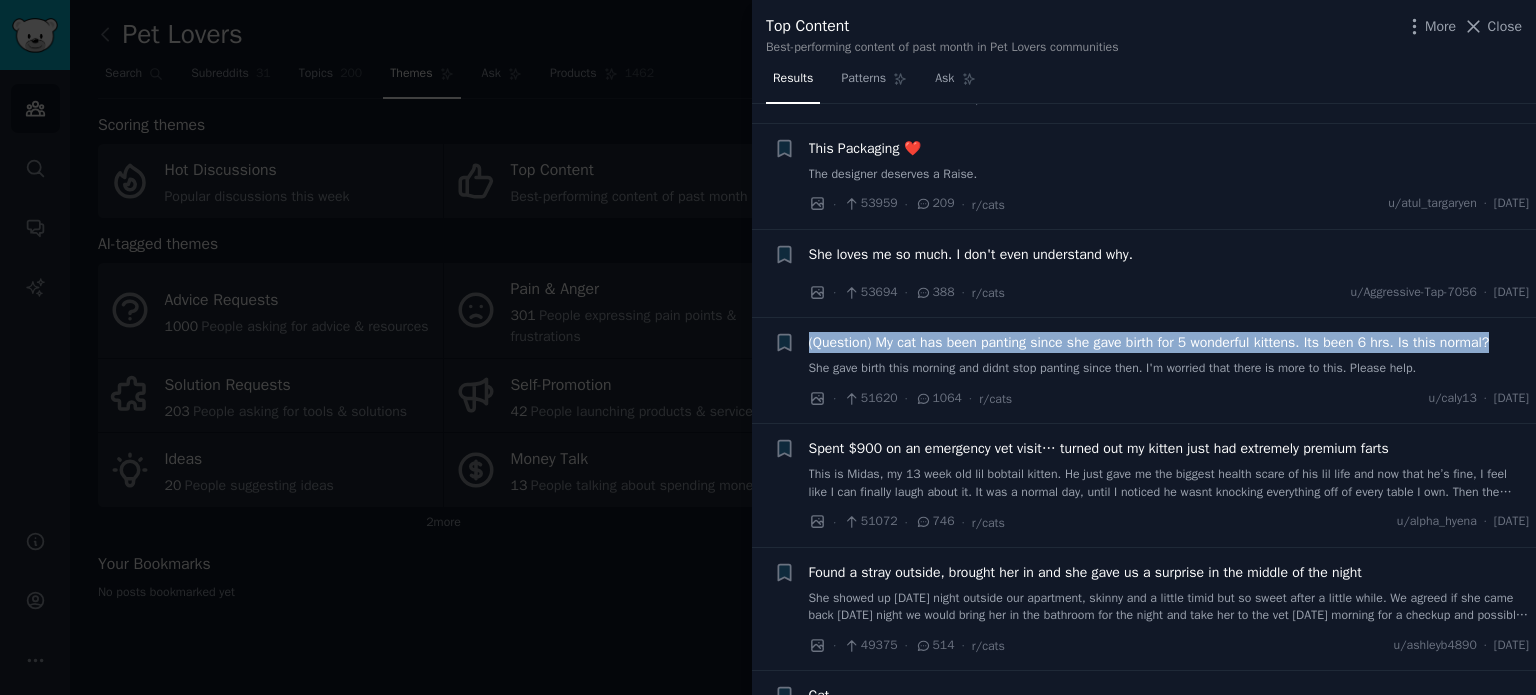 copy on "(Question) My cat has been panting since she gave birth for 5 wonderful kittens. Its been 6 hrs. Is this normal?" 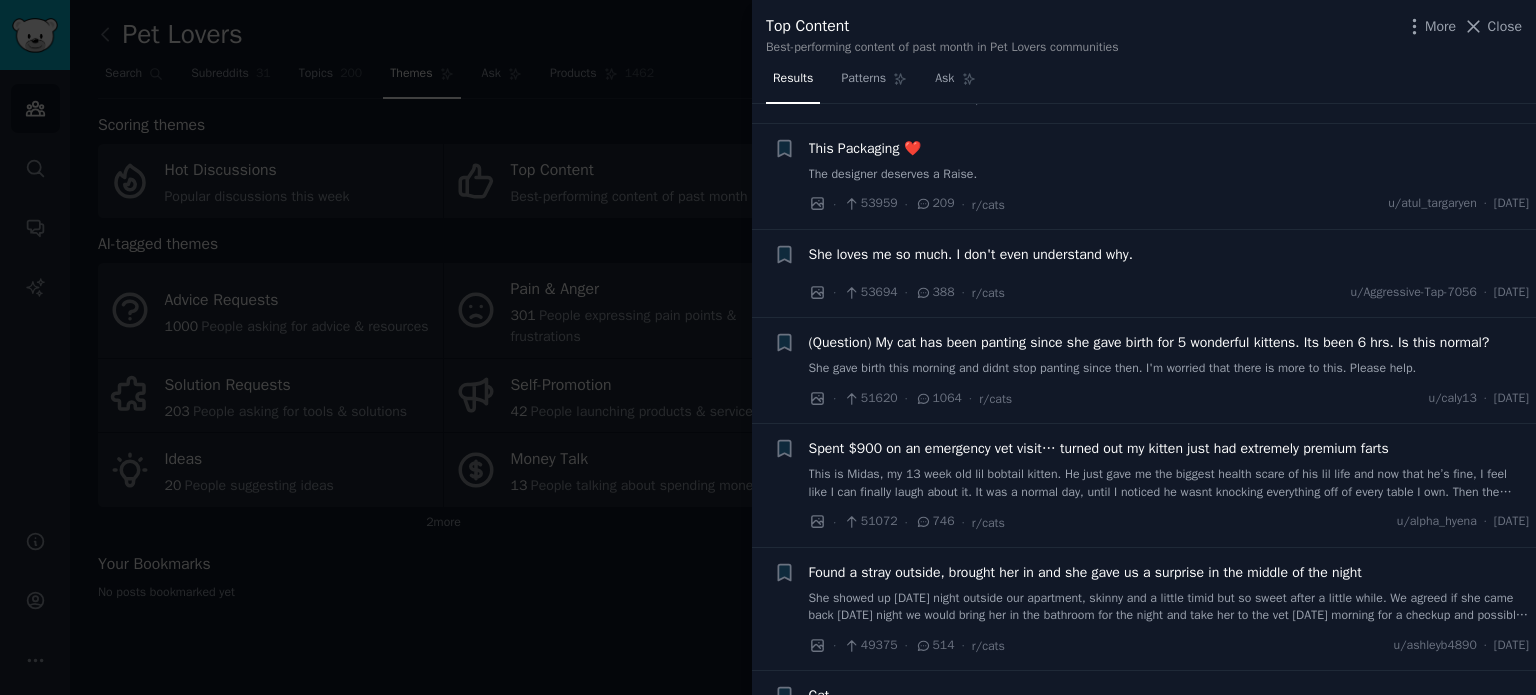 click on "Bookmark this conversation + (Question) My cat has been panting since she gave birth for 5 wonderful kittens. Its been 6 hrs. Is this normal? She gave birth this morning and didnt stop panting since then. I'm worried that there is more to this. Please help. · 51620 · 1064 · r/cats u/caly13 · [DATE]" at bounding box center [1144, 370] 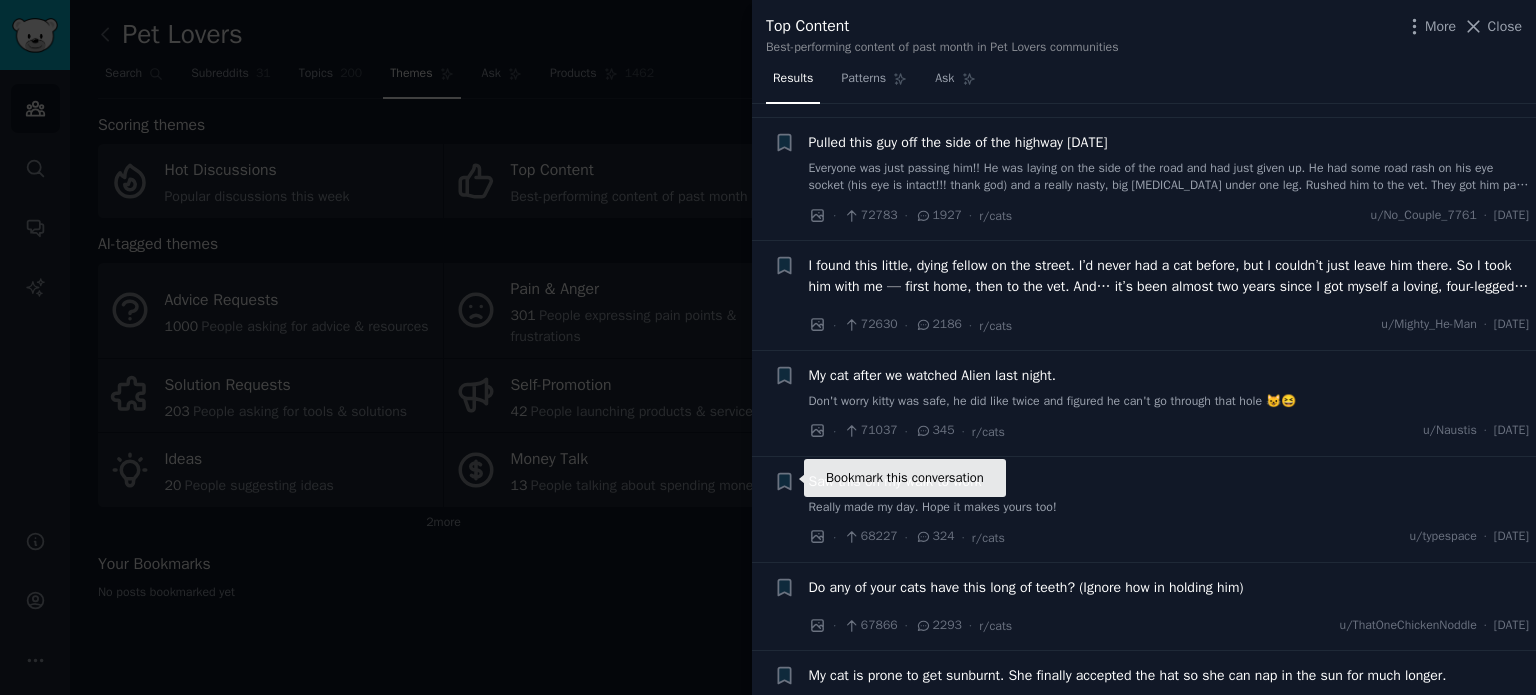 scroll, scrollTop: 200, scrollLeft: 0, axis: vertical 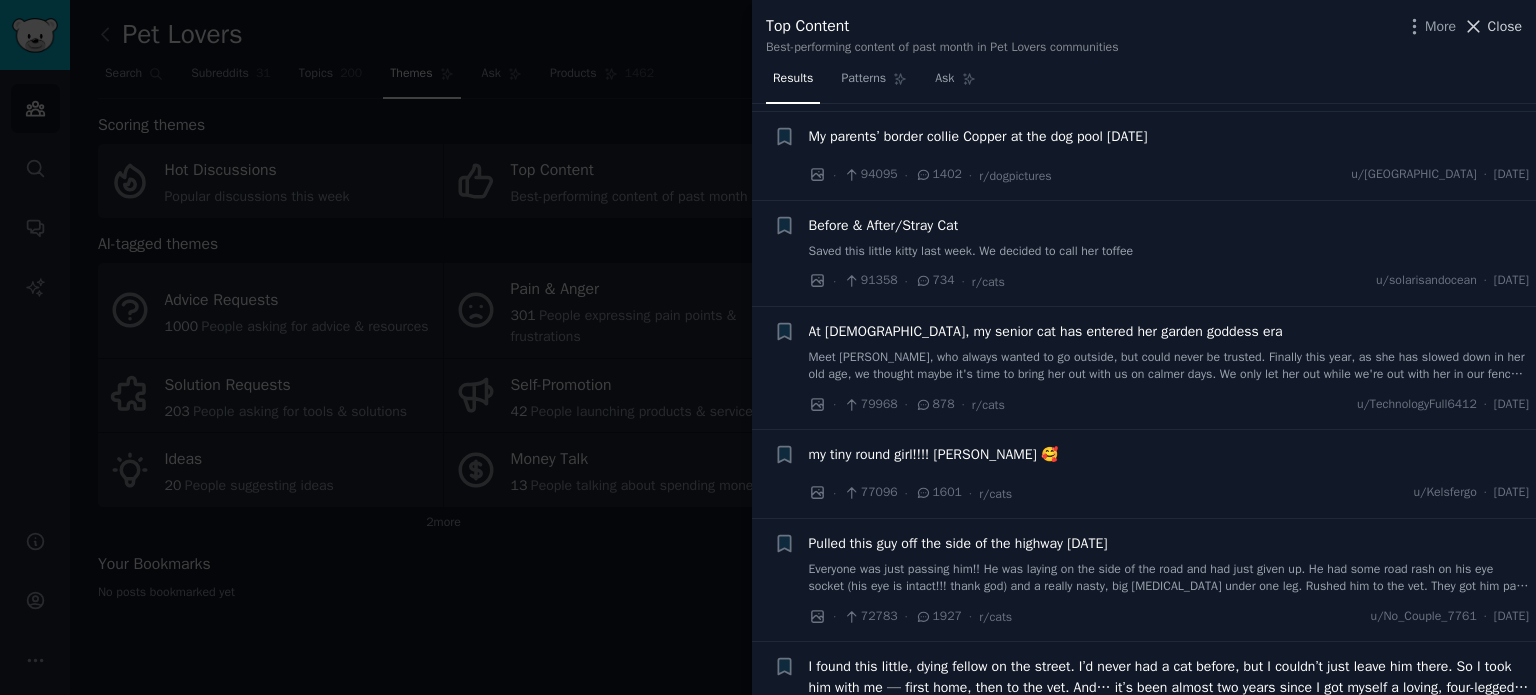 click on "Close" at bounding box center (1505, 26) 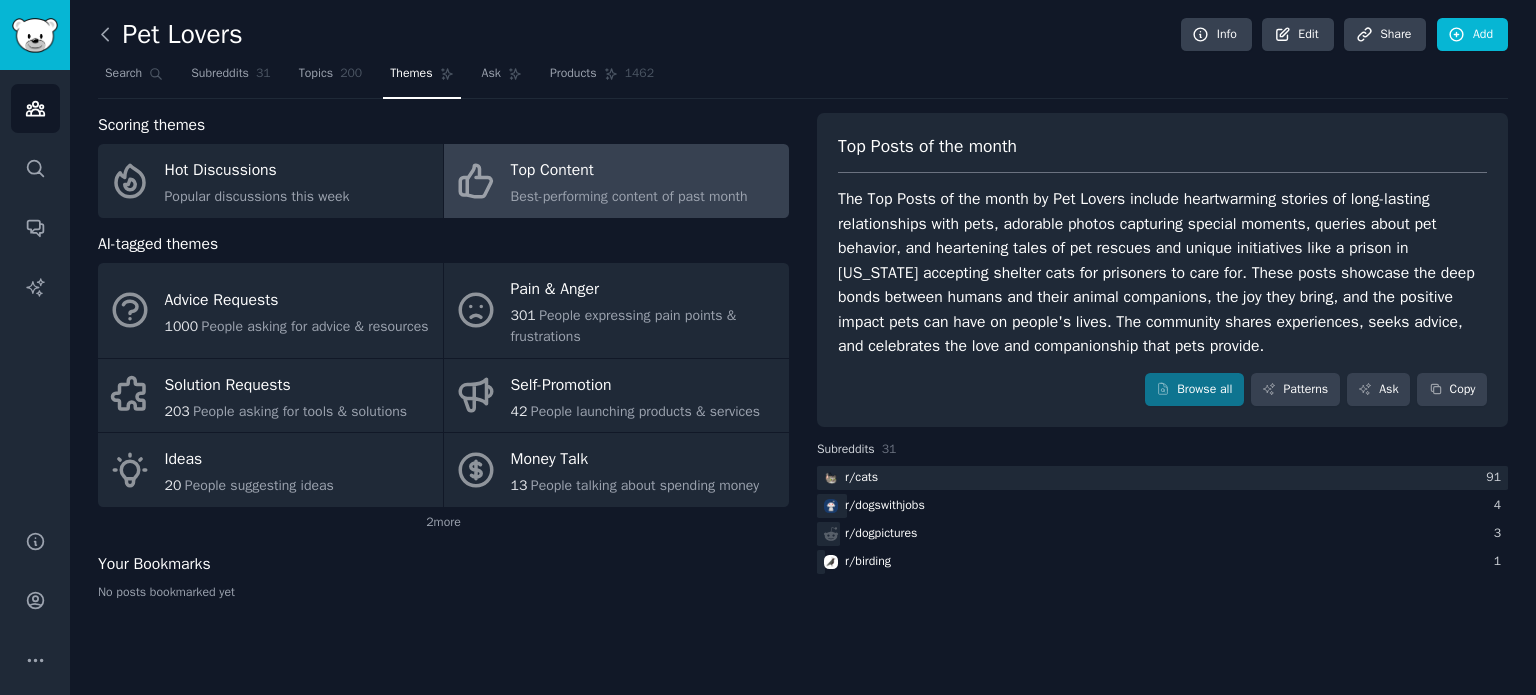 click 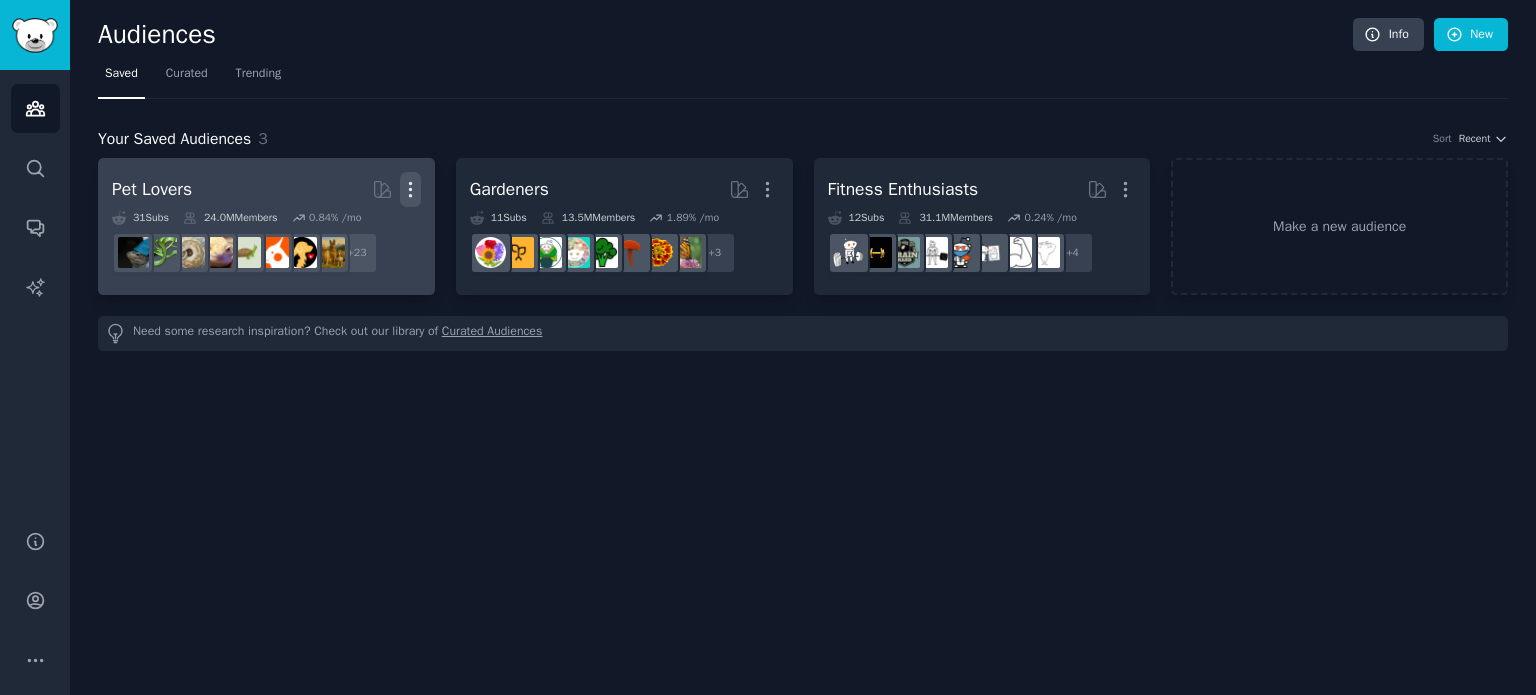 click 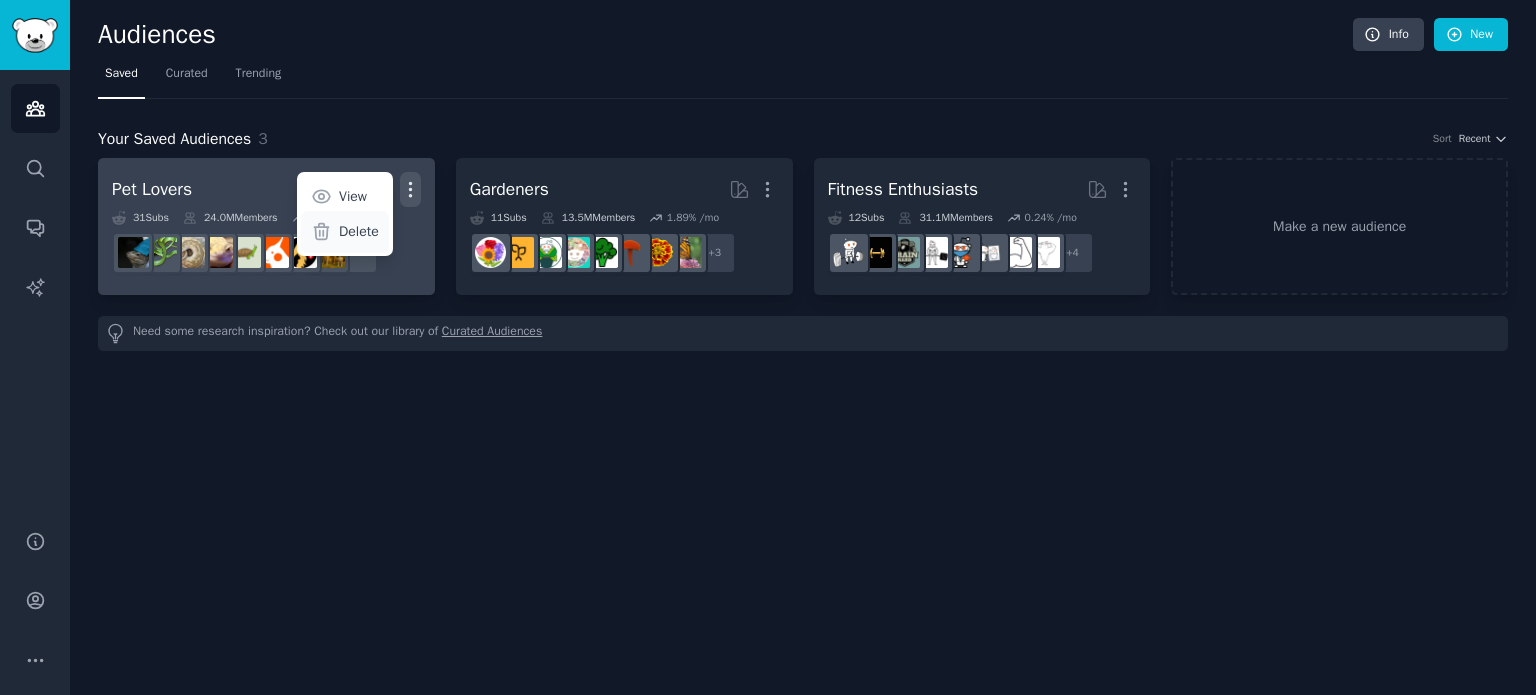 click on "Delete" at bounding box center (359, 231) 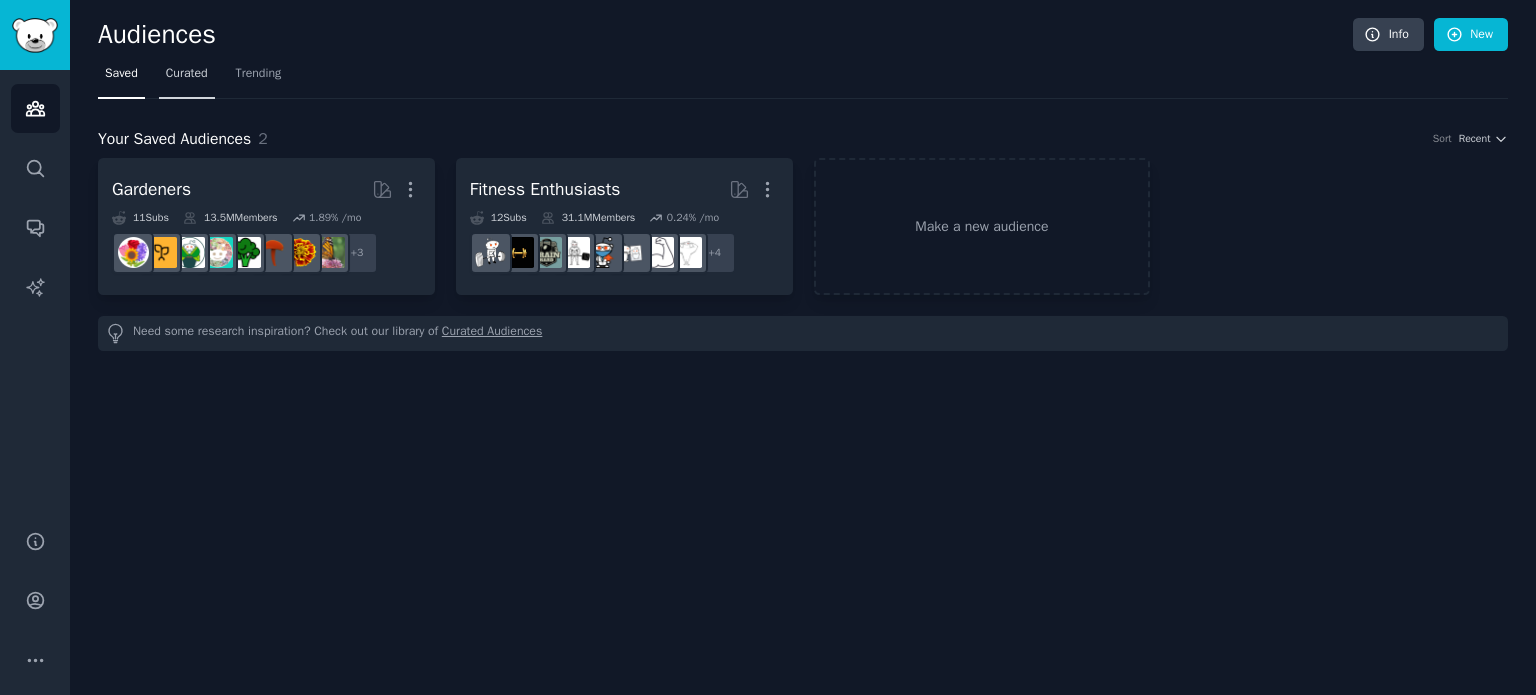 click on "Curated" at bounding box center (187, 74) 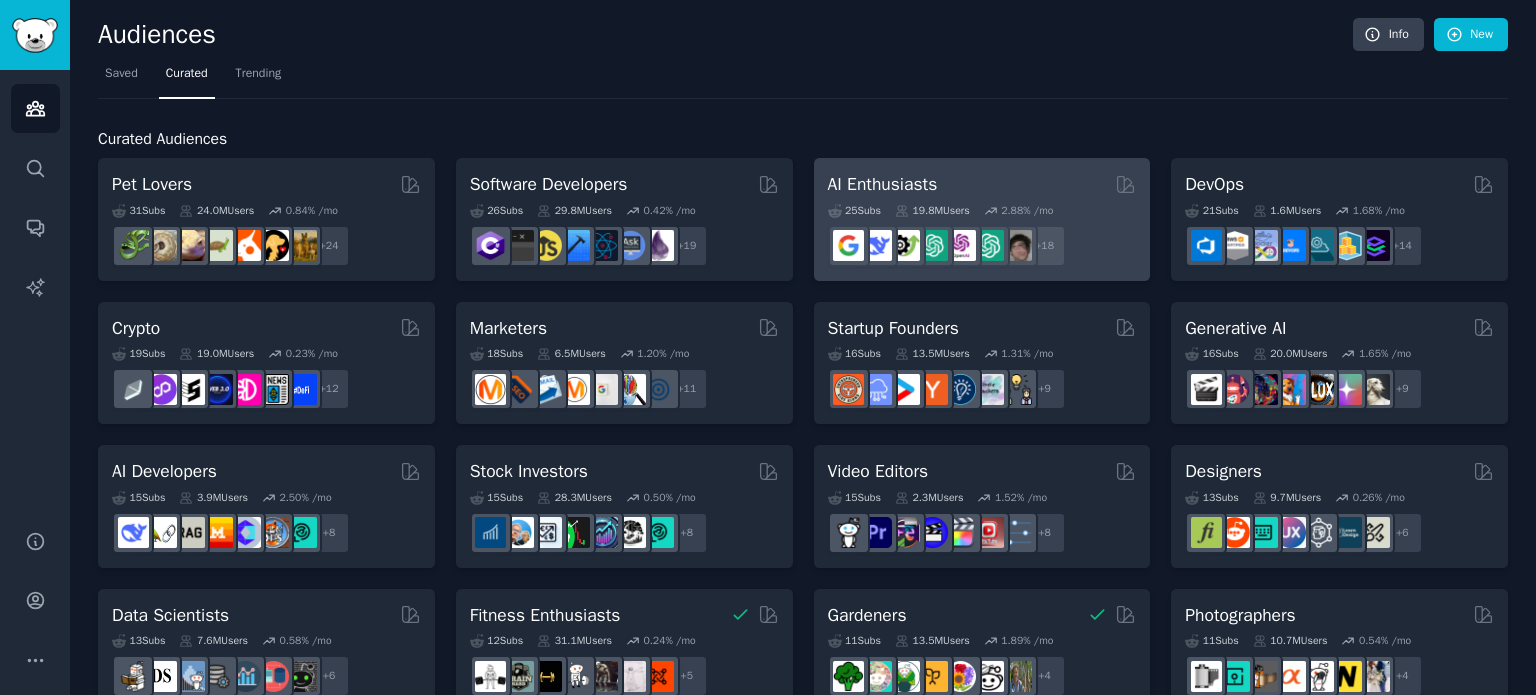 click on "AI Enthusiasts" at bounding box center (883, 184) 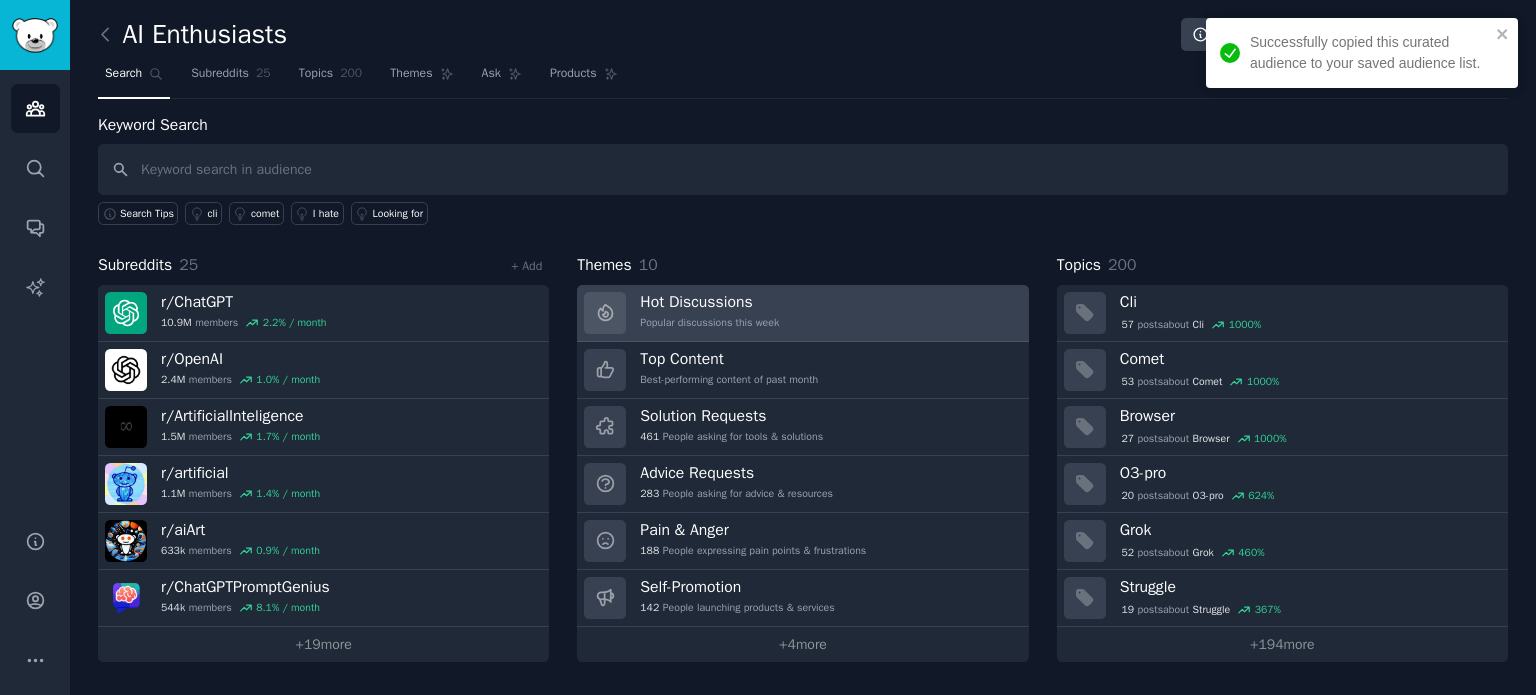 click on "Hot Discussions" at bounding box center (709, 302) 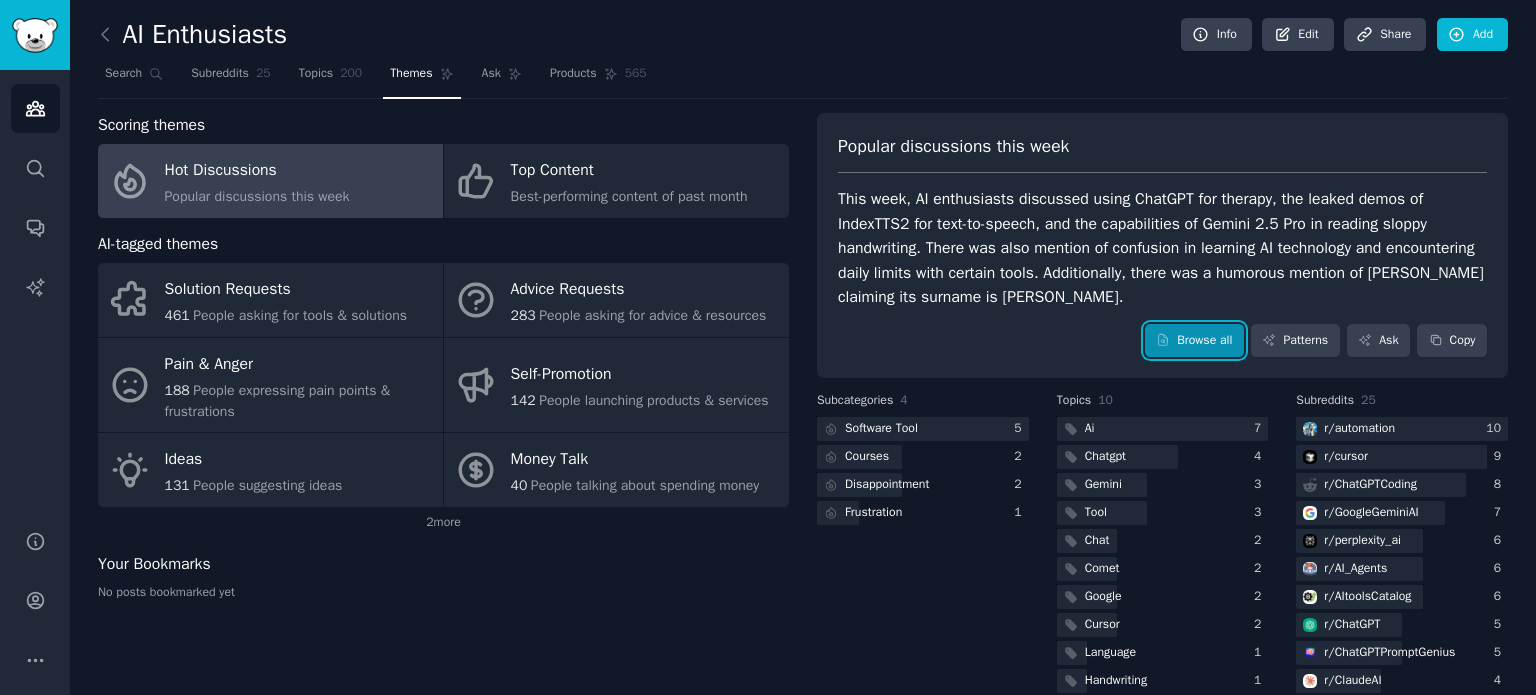 click on "Browse all" at bounding box center (1194, 341) 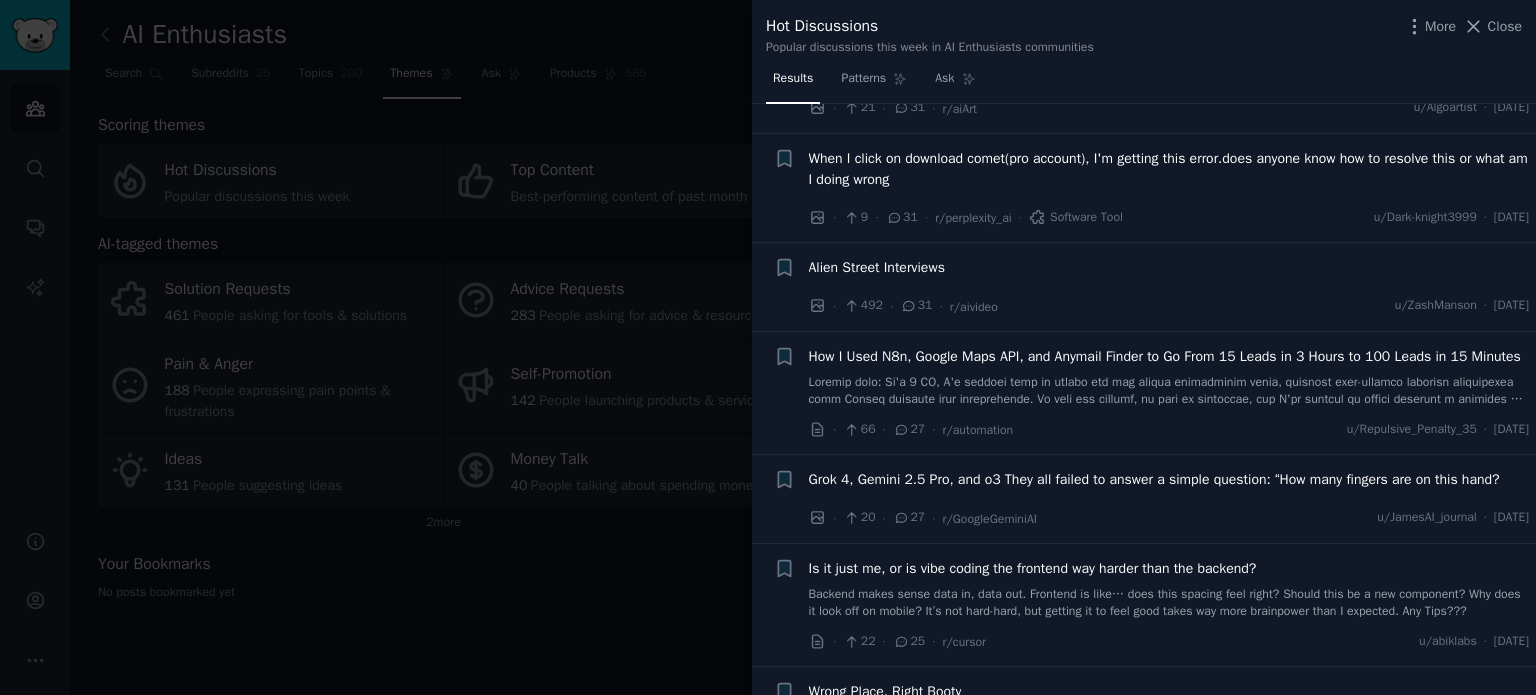 scroll, scrollTop: 3100, scrollLeft: 0, axis: vertical 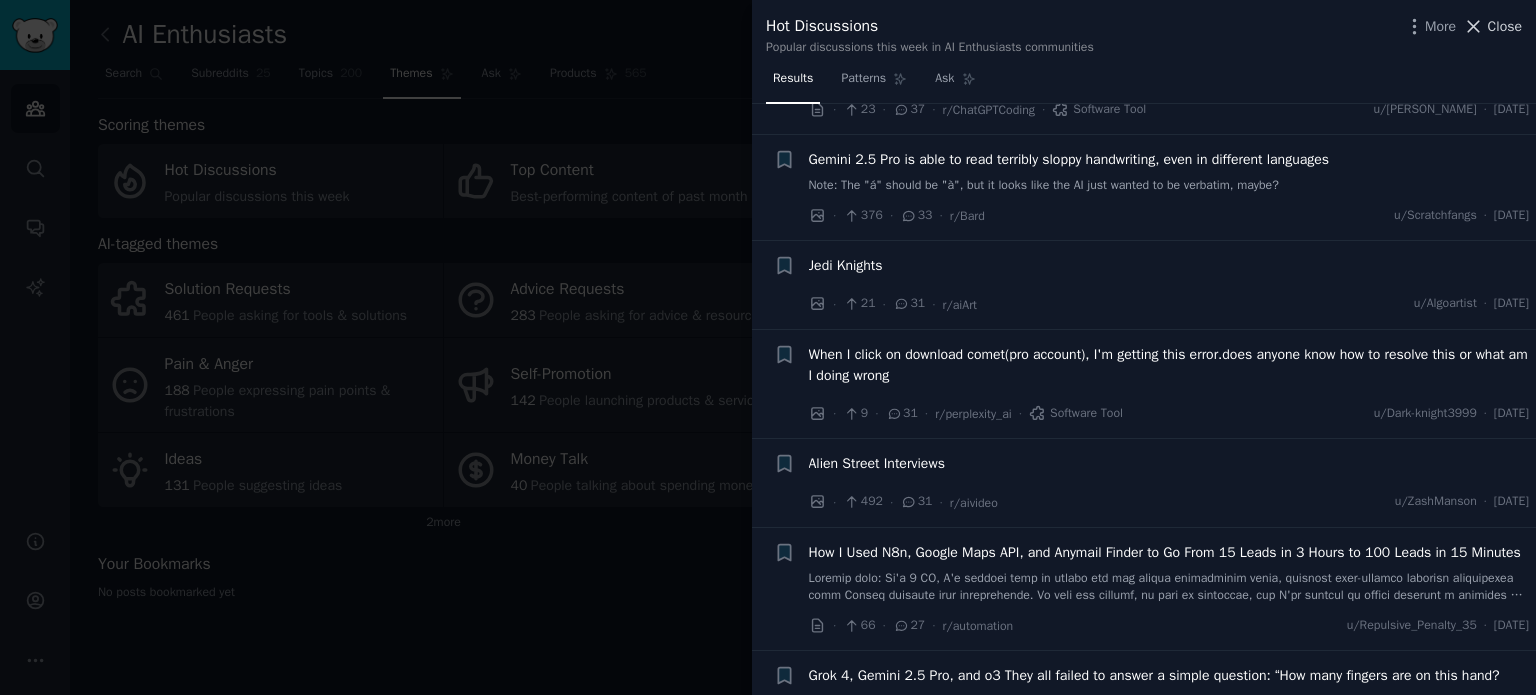 click on "Close" at bounding box center [1505, 26] 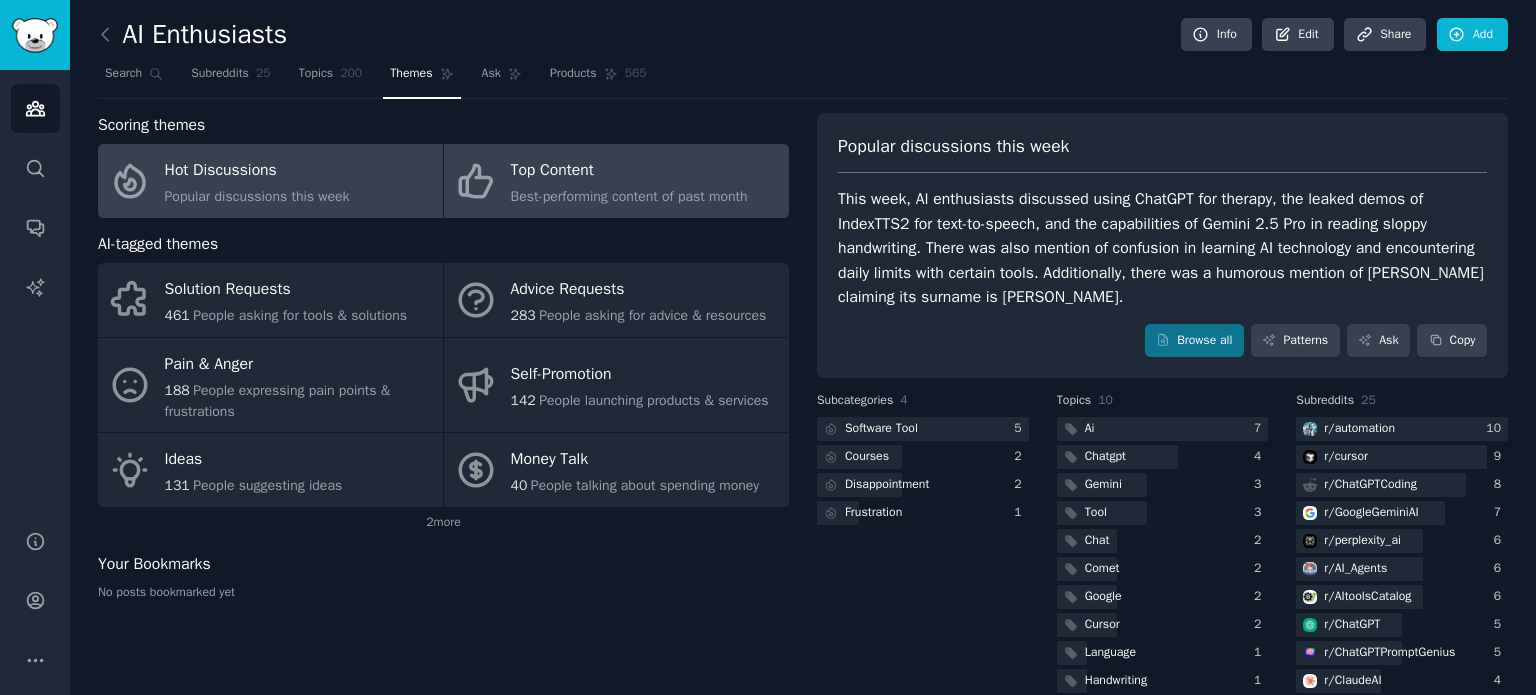 click on "Top Content" at bounding box center [629, 171] 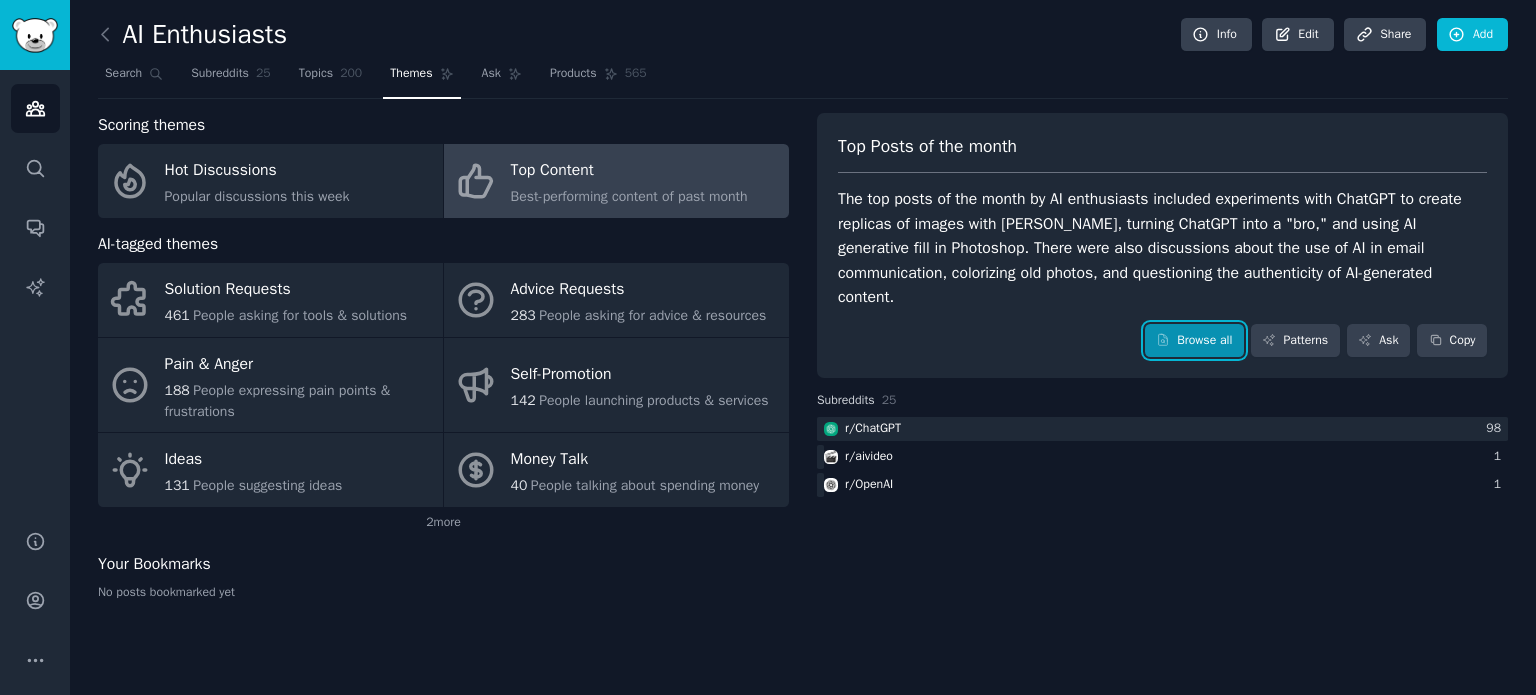 click on "Browse all" at bounding box center (1194, 341) 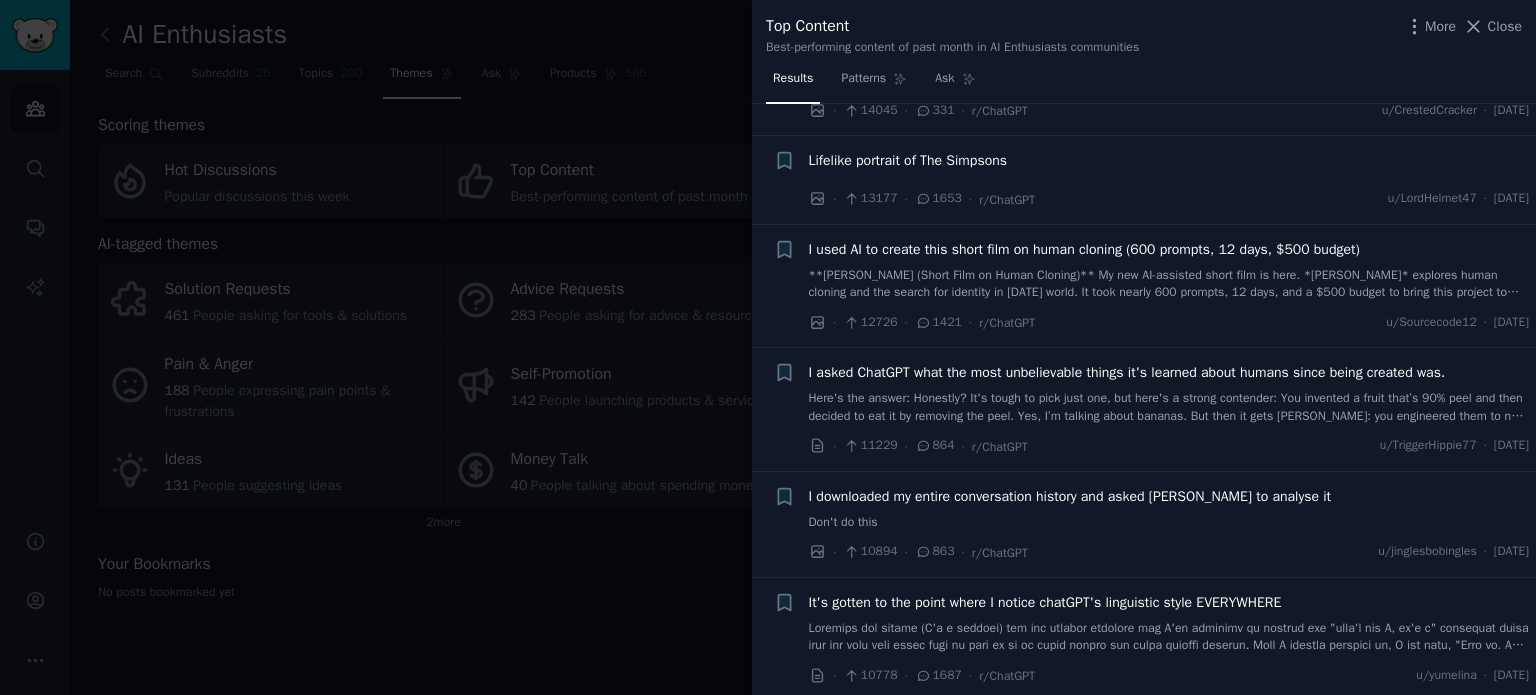 scroll, scrollTop: 900, scrollLeft: 0, axis: vertical 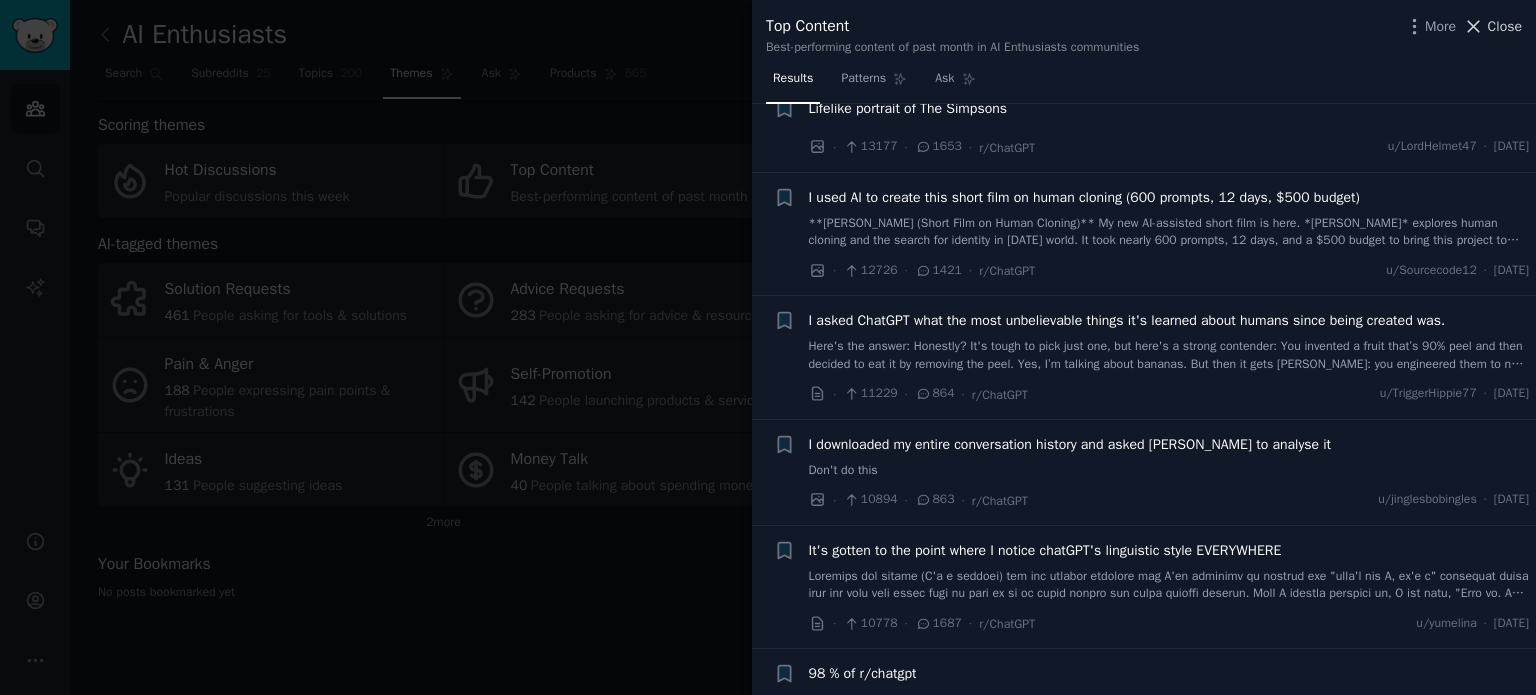 click on "Close" at bounding box center [1505, 26] 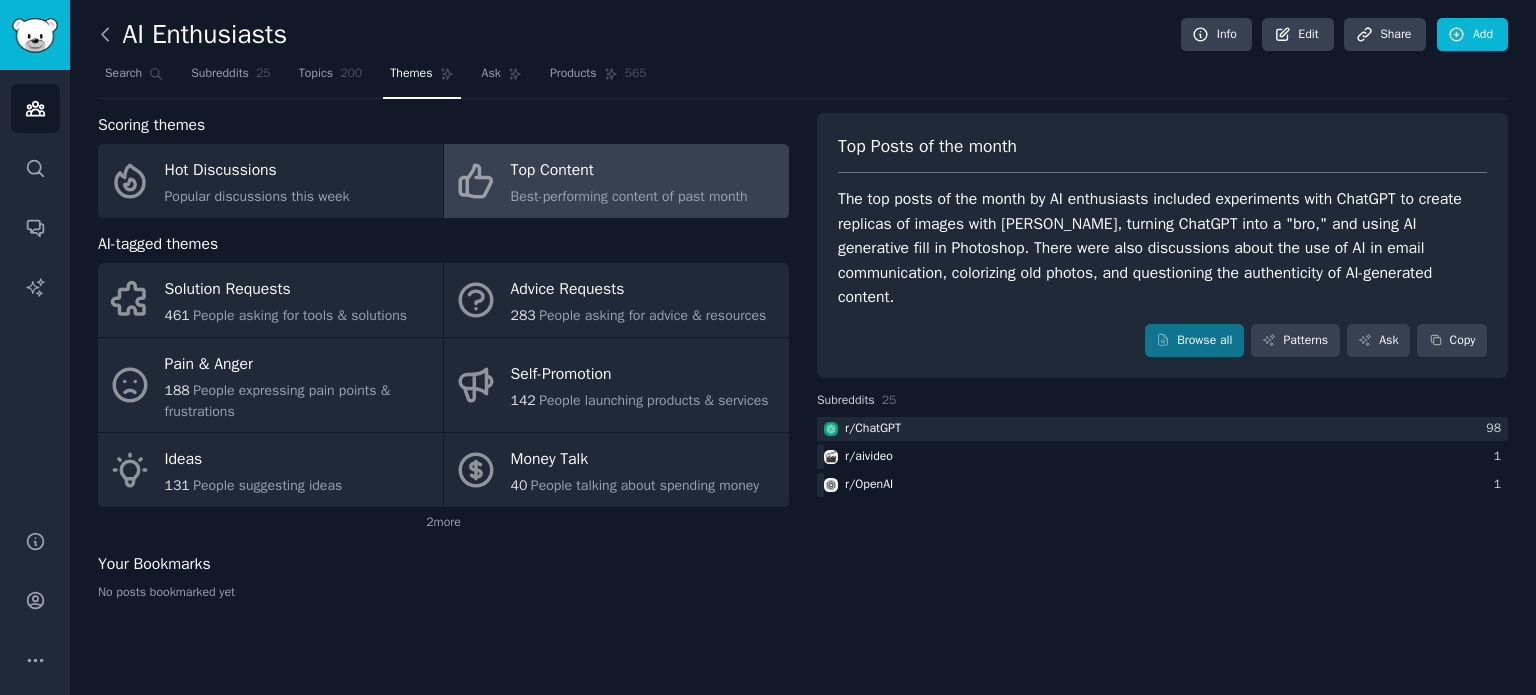 click 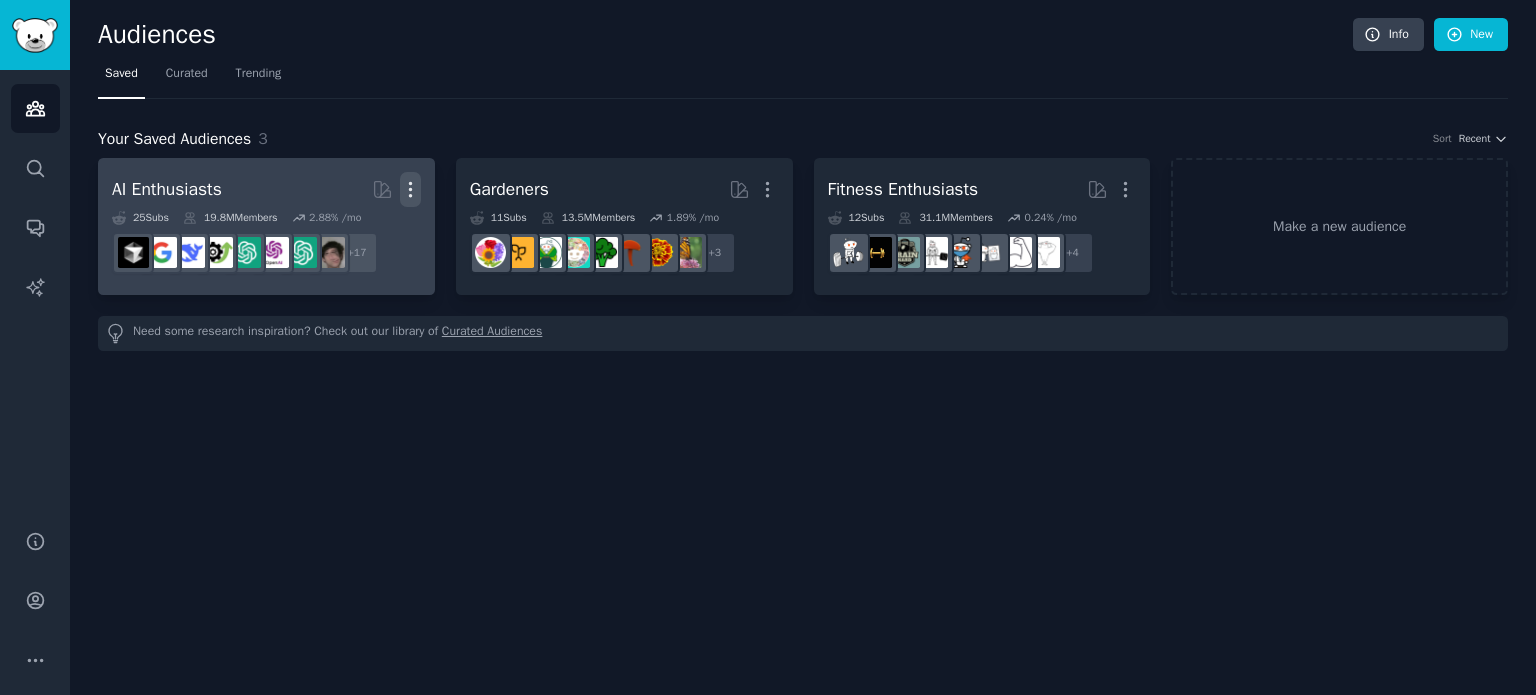 click 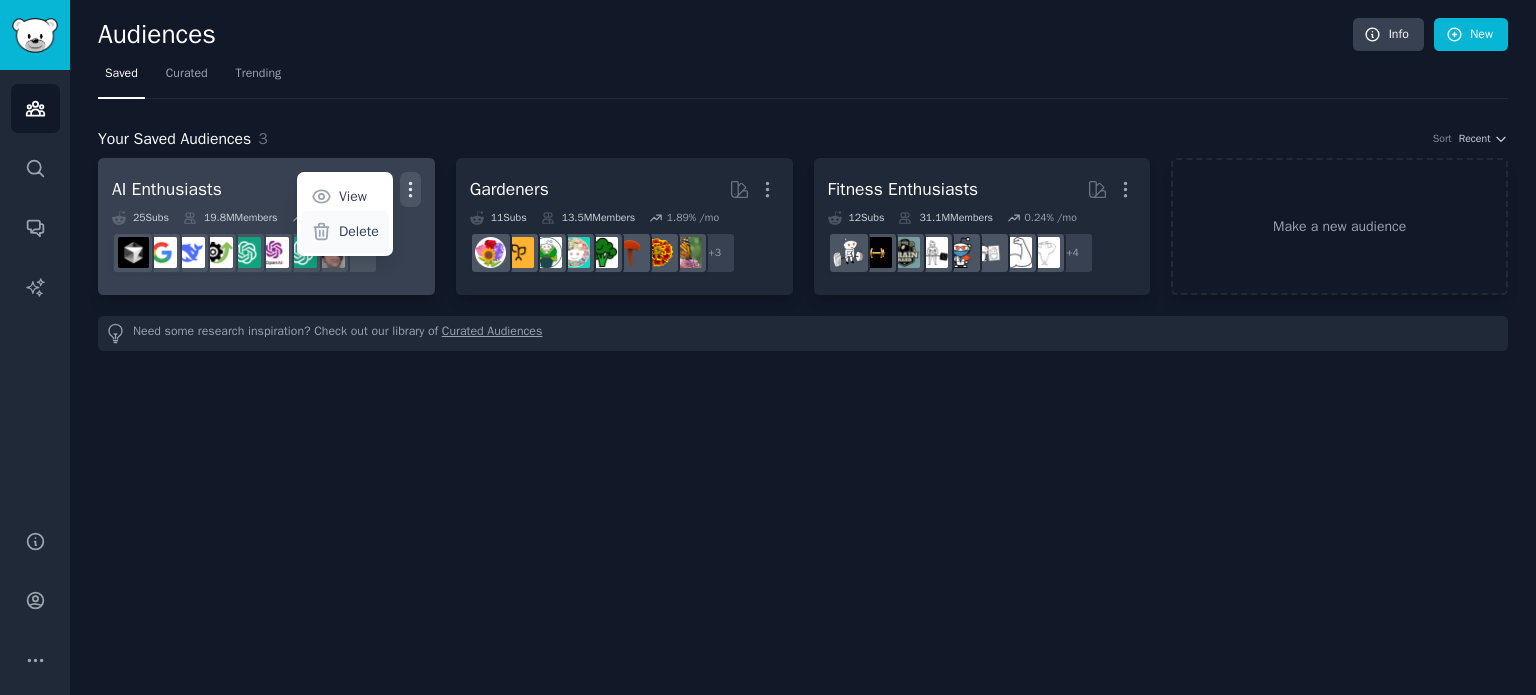 click on "Delete" at bounding box center [359, 231] 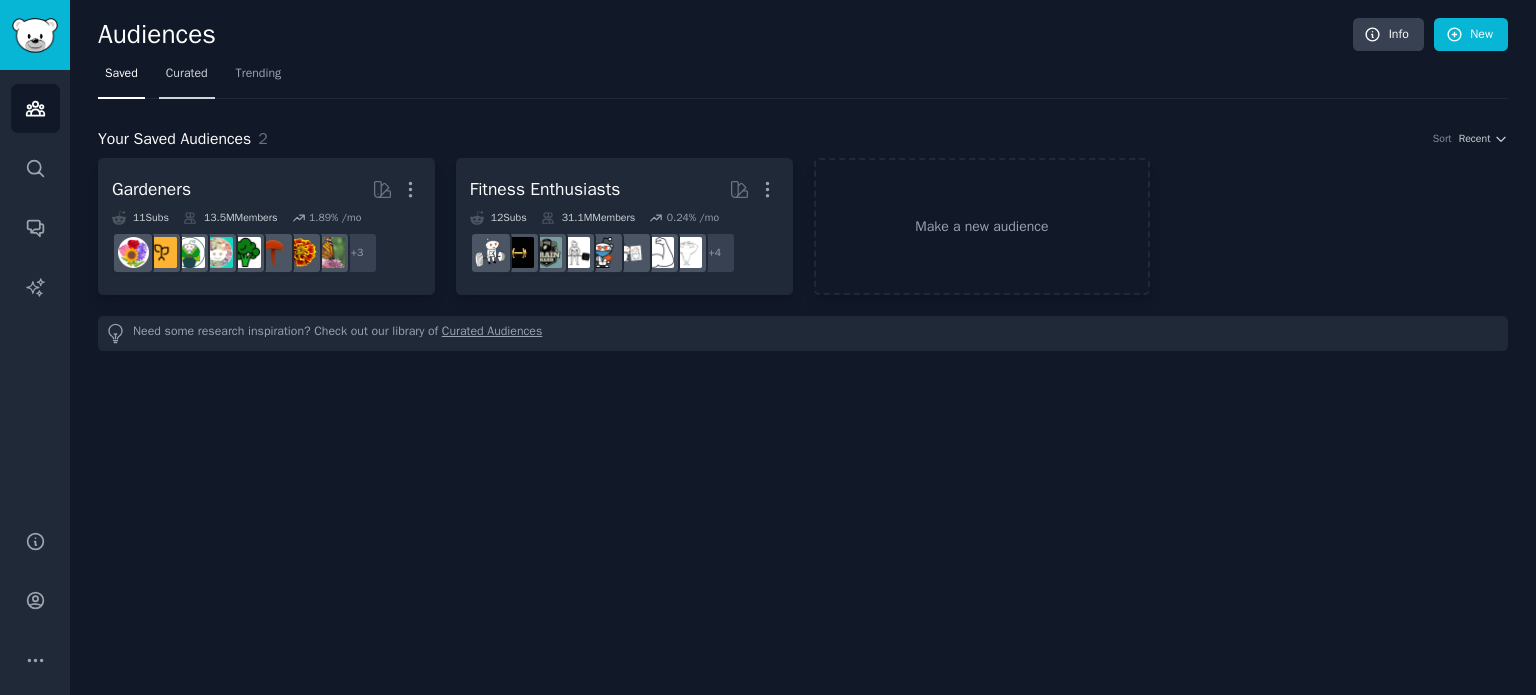 click on "Curated" at bounding box center [187, 74] 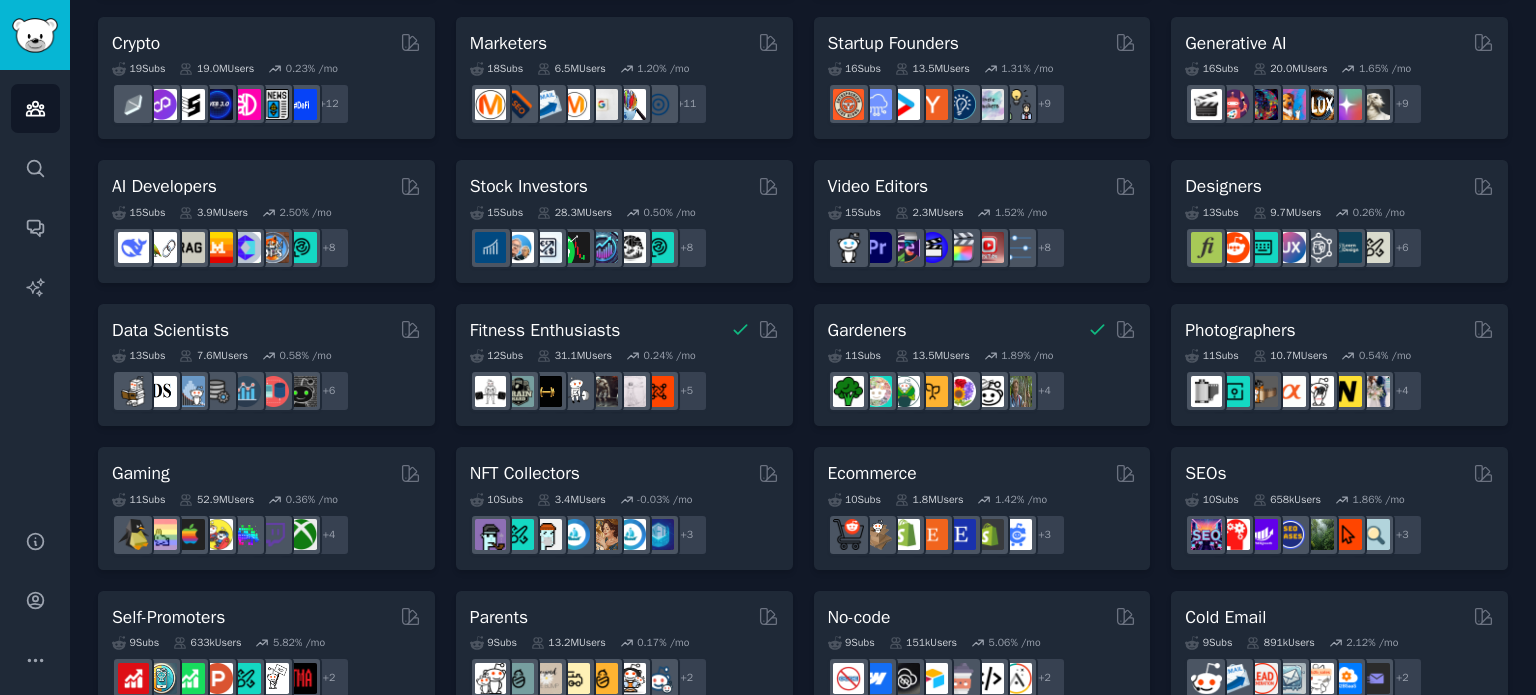 scroll, scrollTop: 400, scrollLeft: 0, axis: vertical 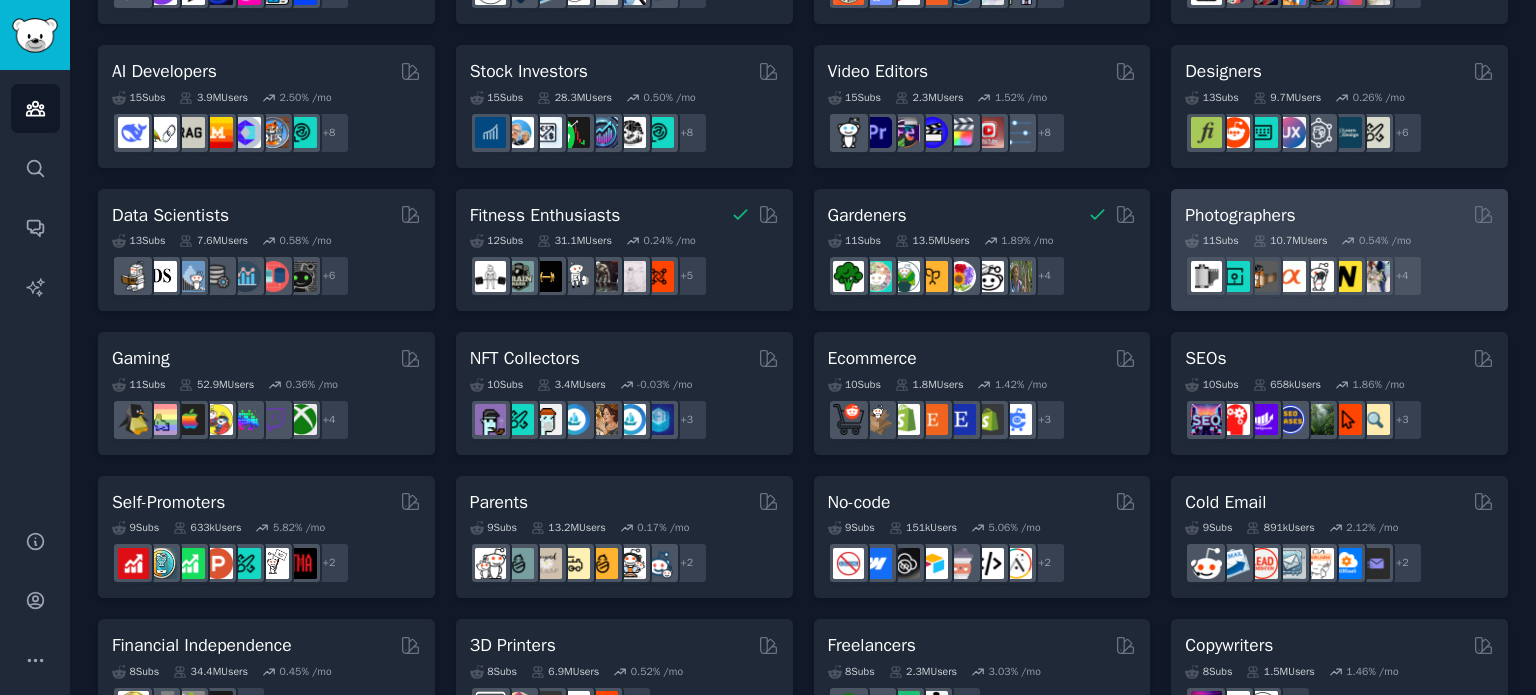 click on "Photographers" at bounding box center (1240, 215) 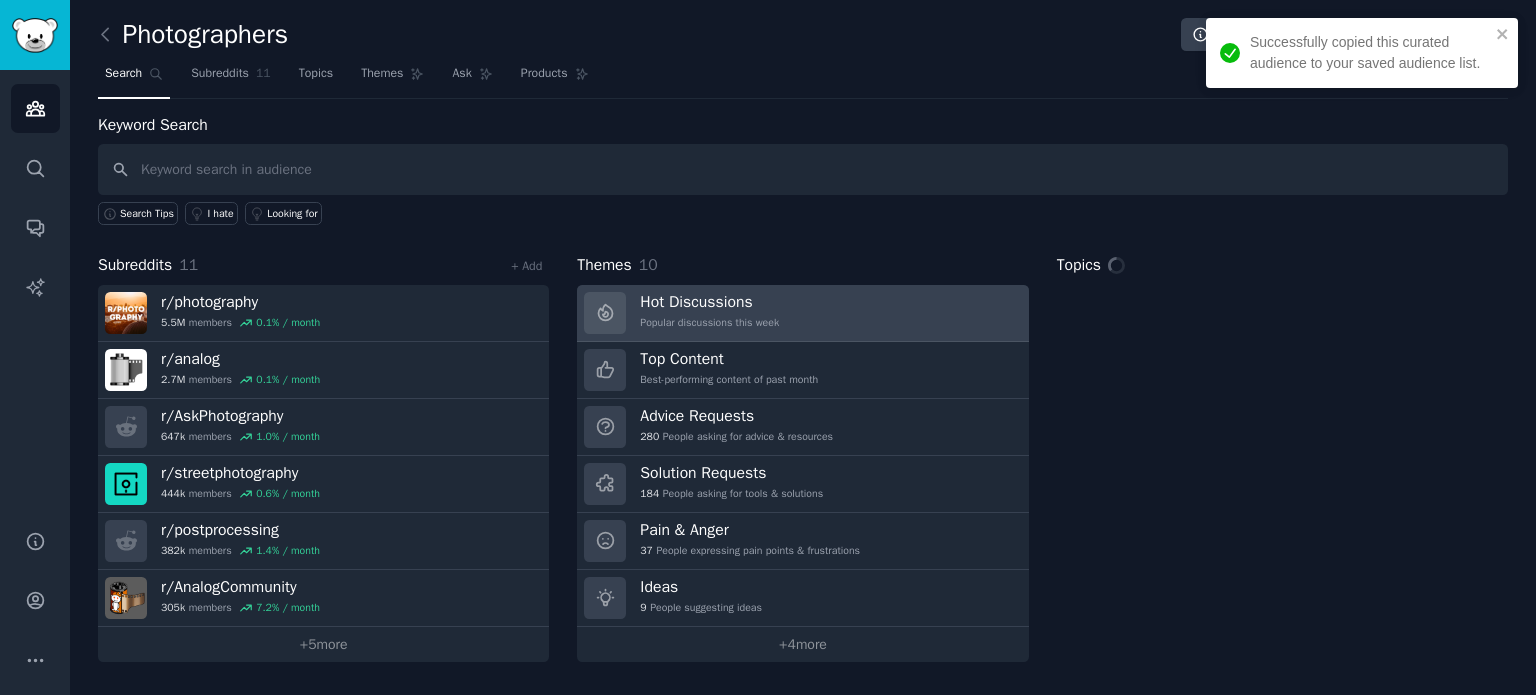 click on "Hot Discussions" at bounding box center (709, 302) 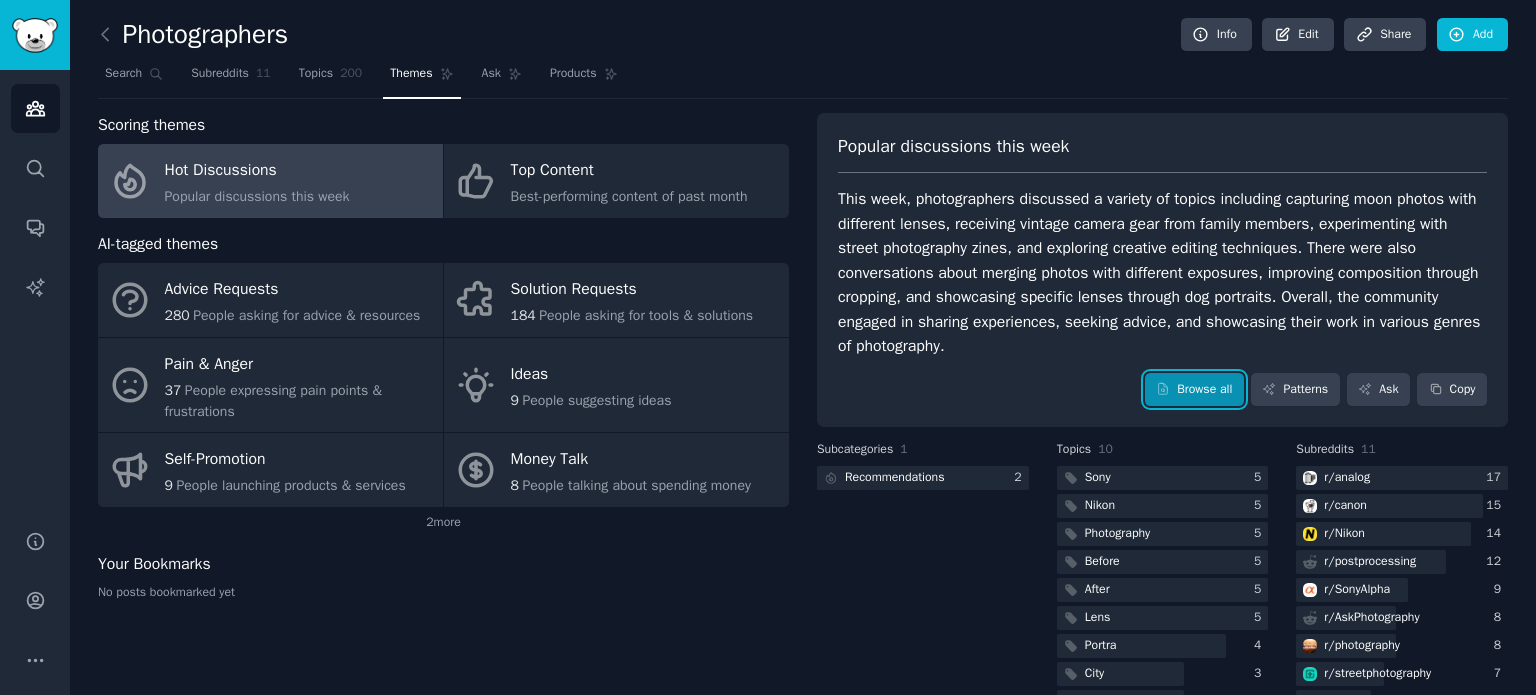 click on "Browse all" at bounding box center (1194, 390) 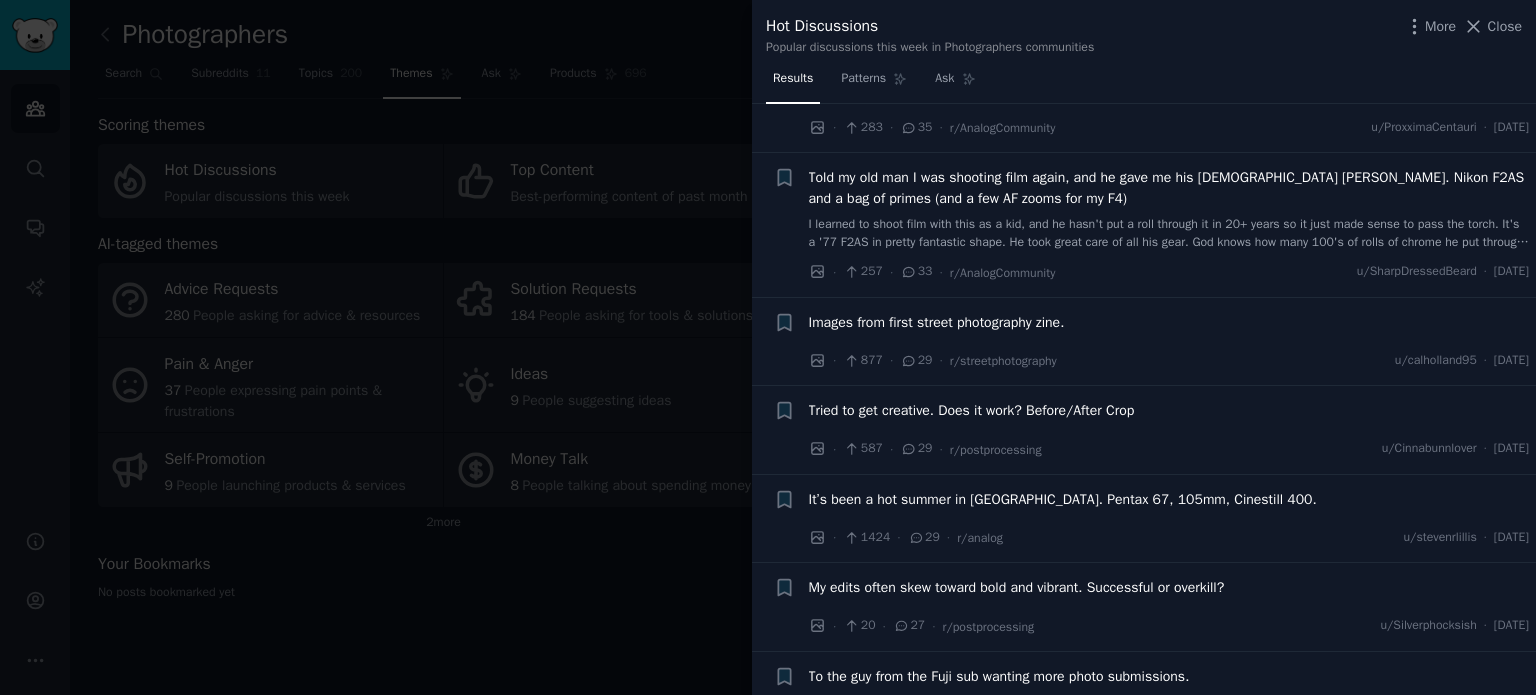 scroll, scrollTop: 1100, scrollLeft: 0, axis: vertical 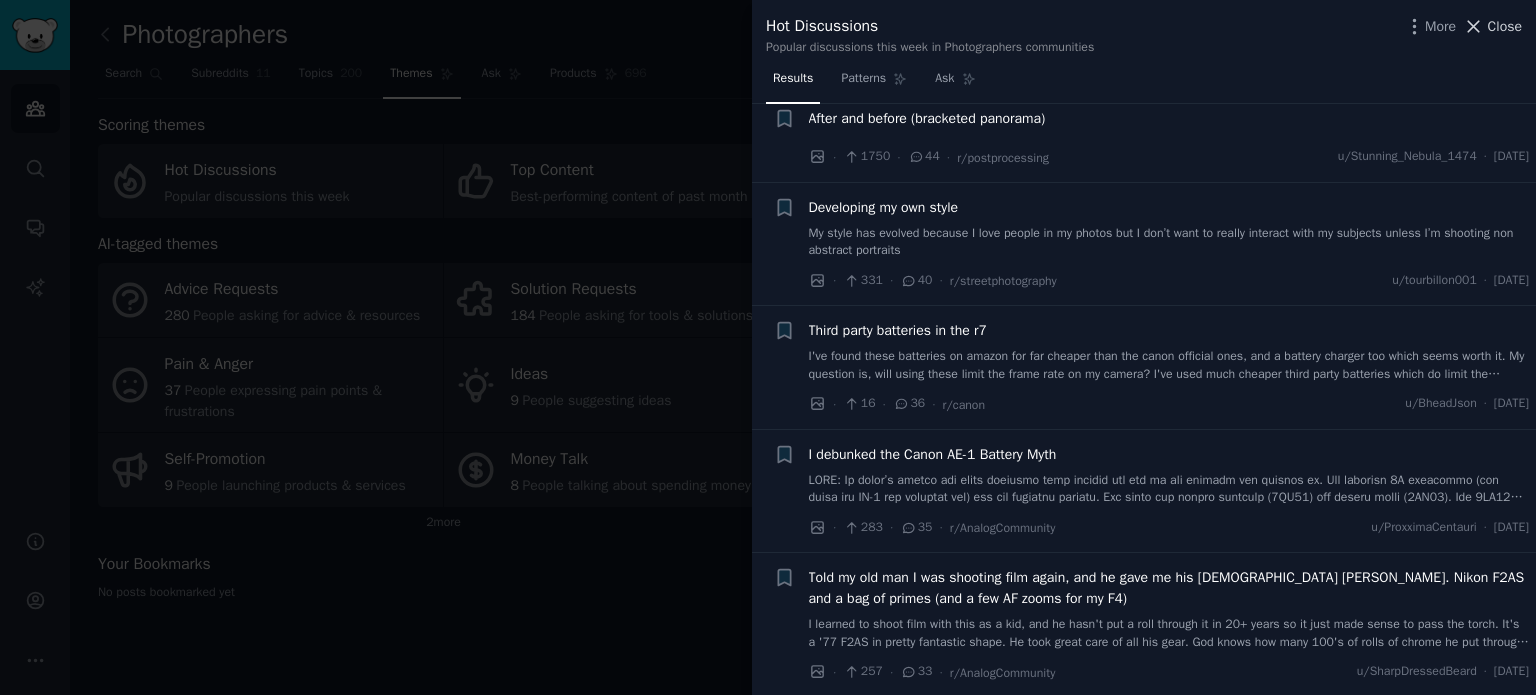 click on "Close" at bounding box center (1505, 26) 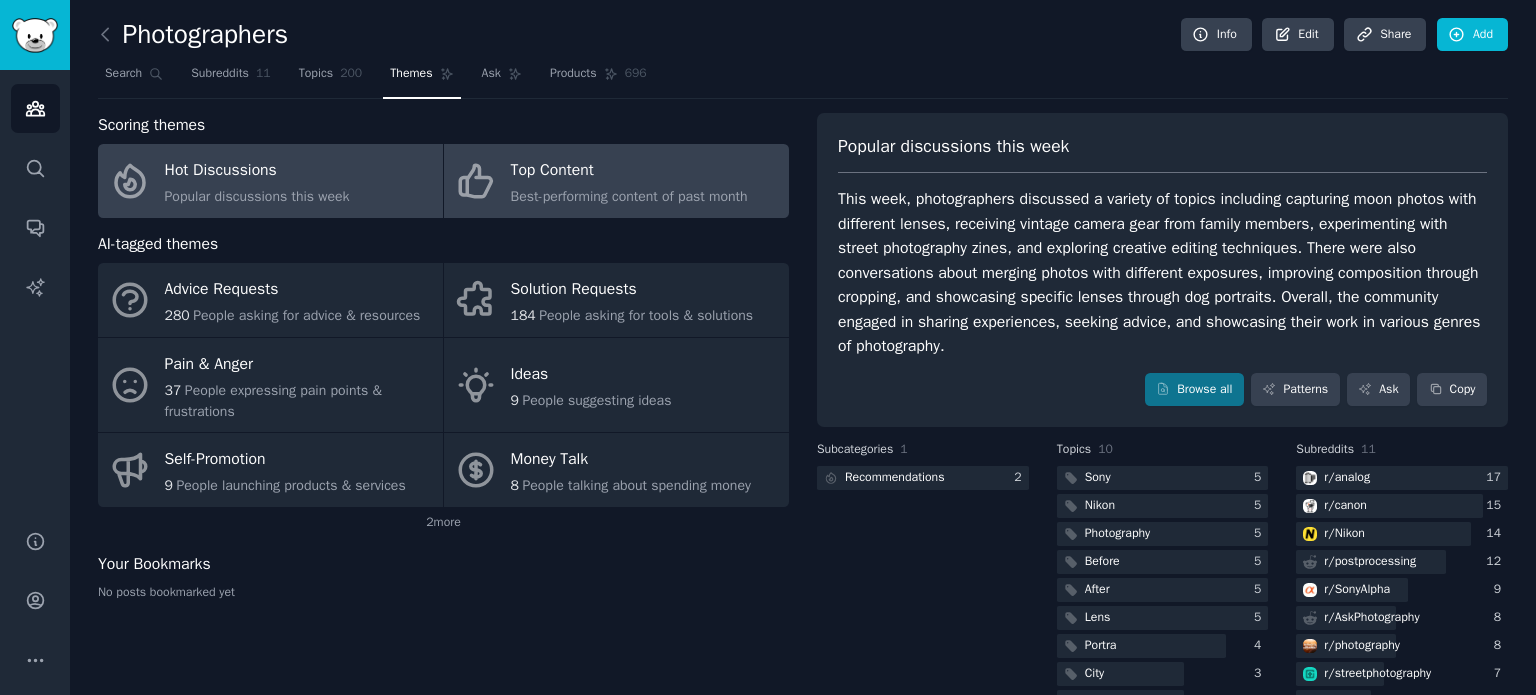 click on "Top Content" at bounding box center (629, 171) 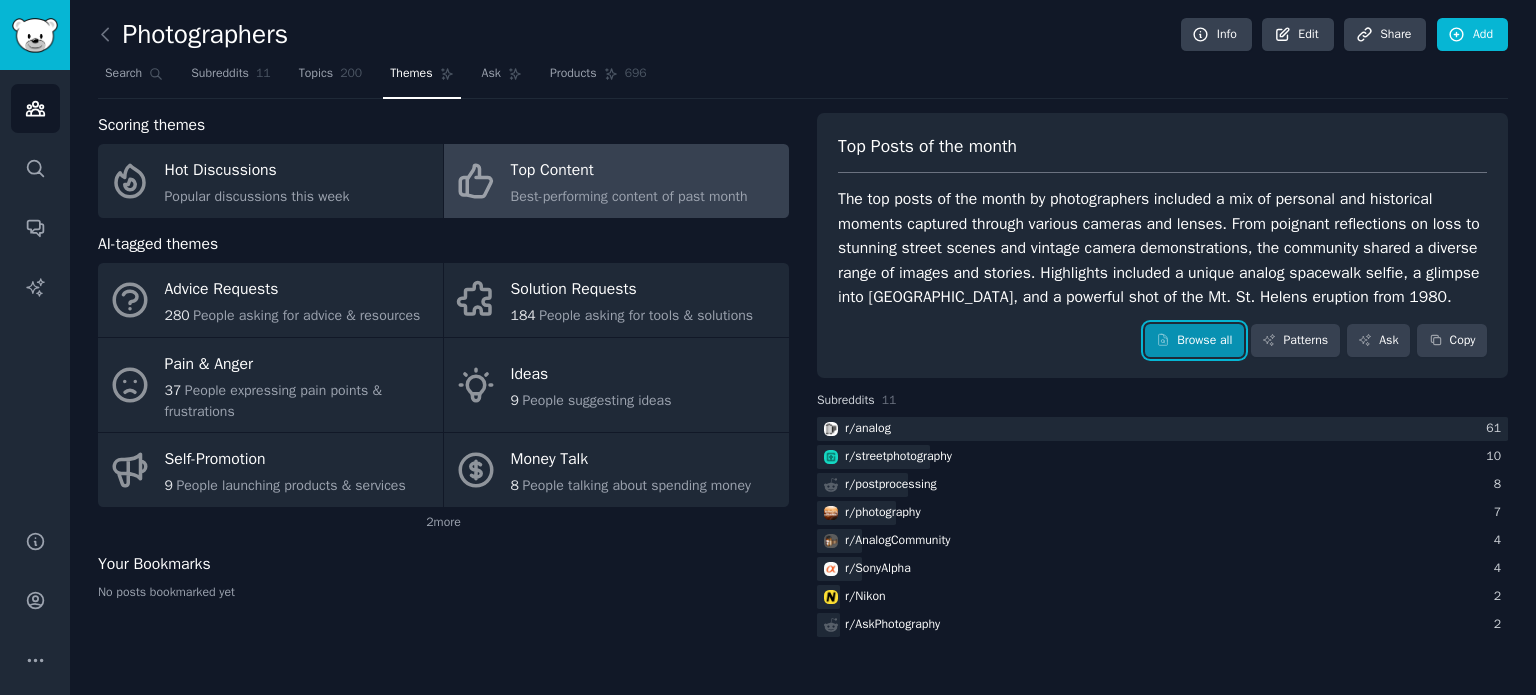 click on "Browse all" at bounding box center (1194, 341) 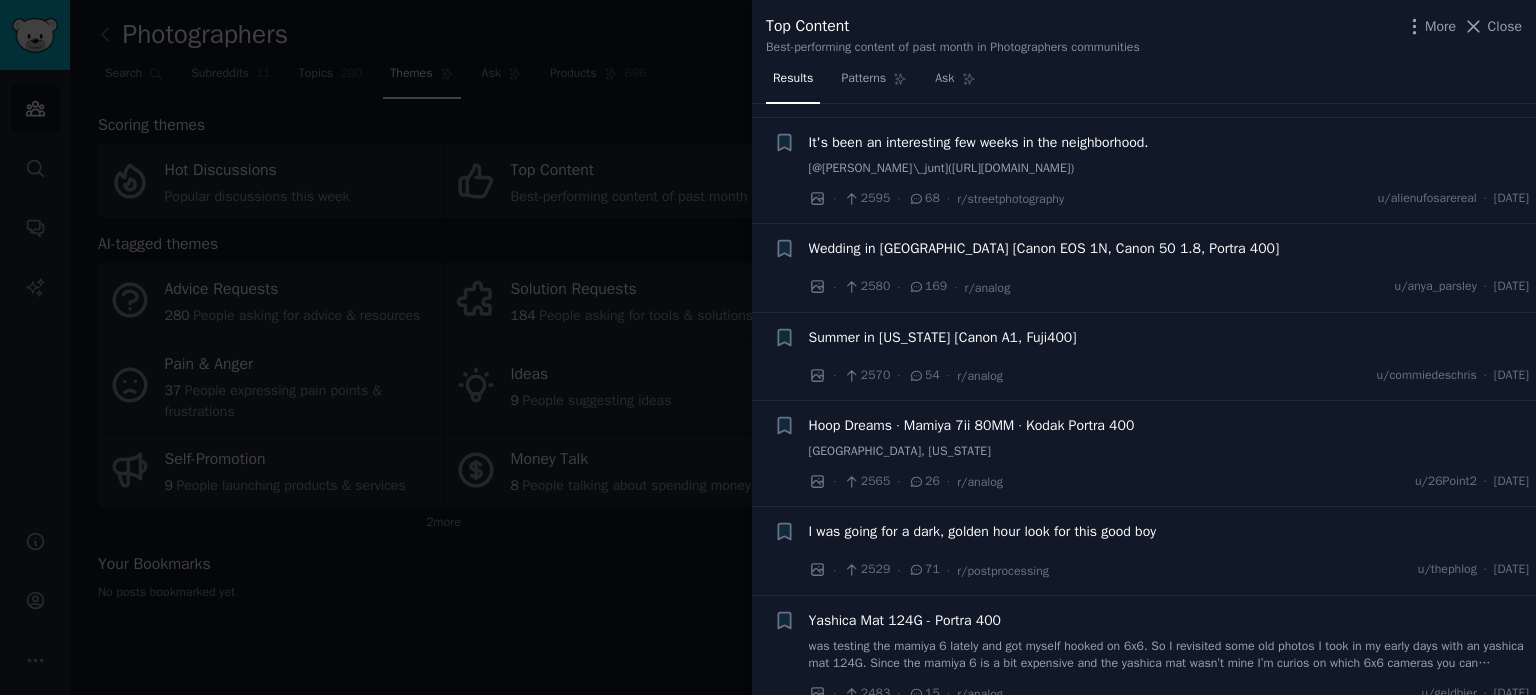 scroll, scrollTop: 2100, scrollLeft: 0, axis: vertical 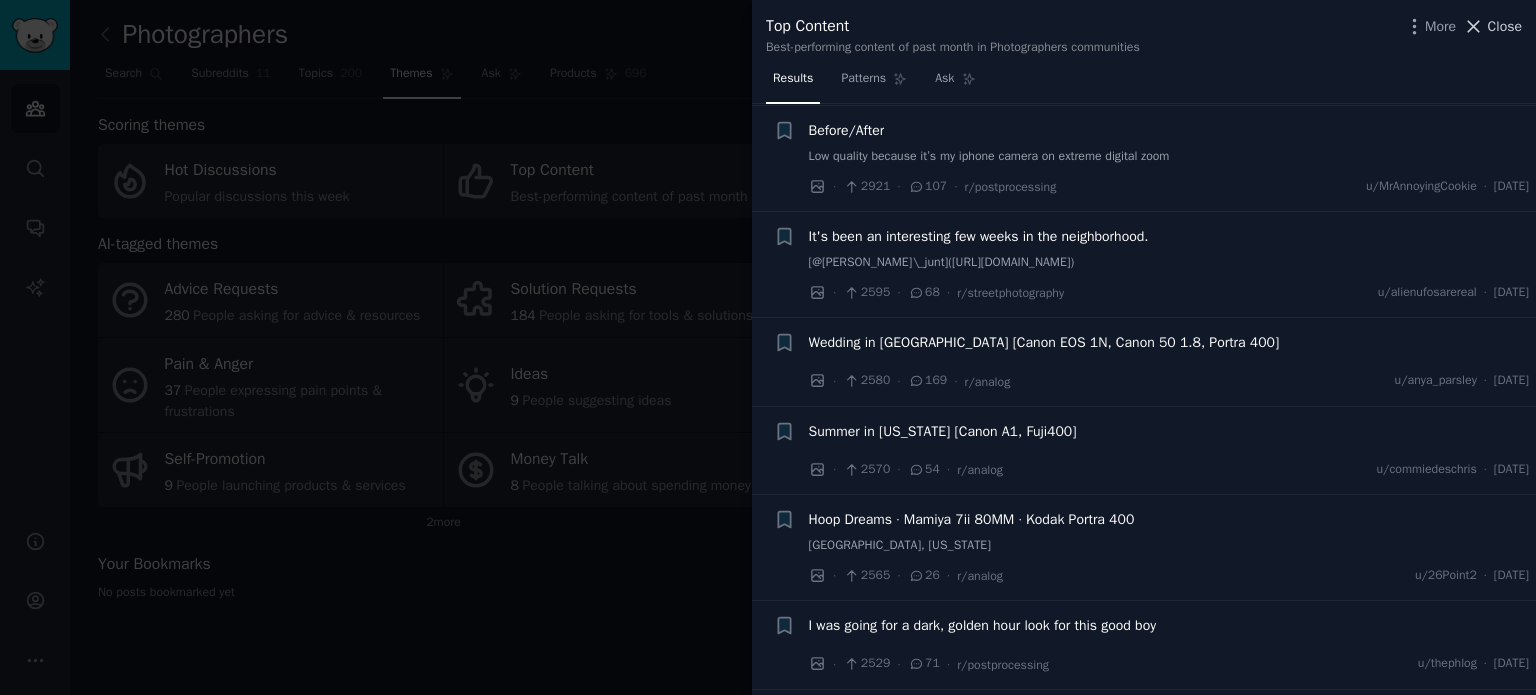 click on "Close" at bounding box center [1505, 26] 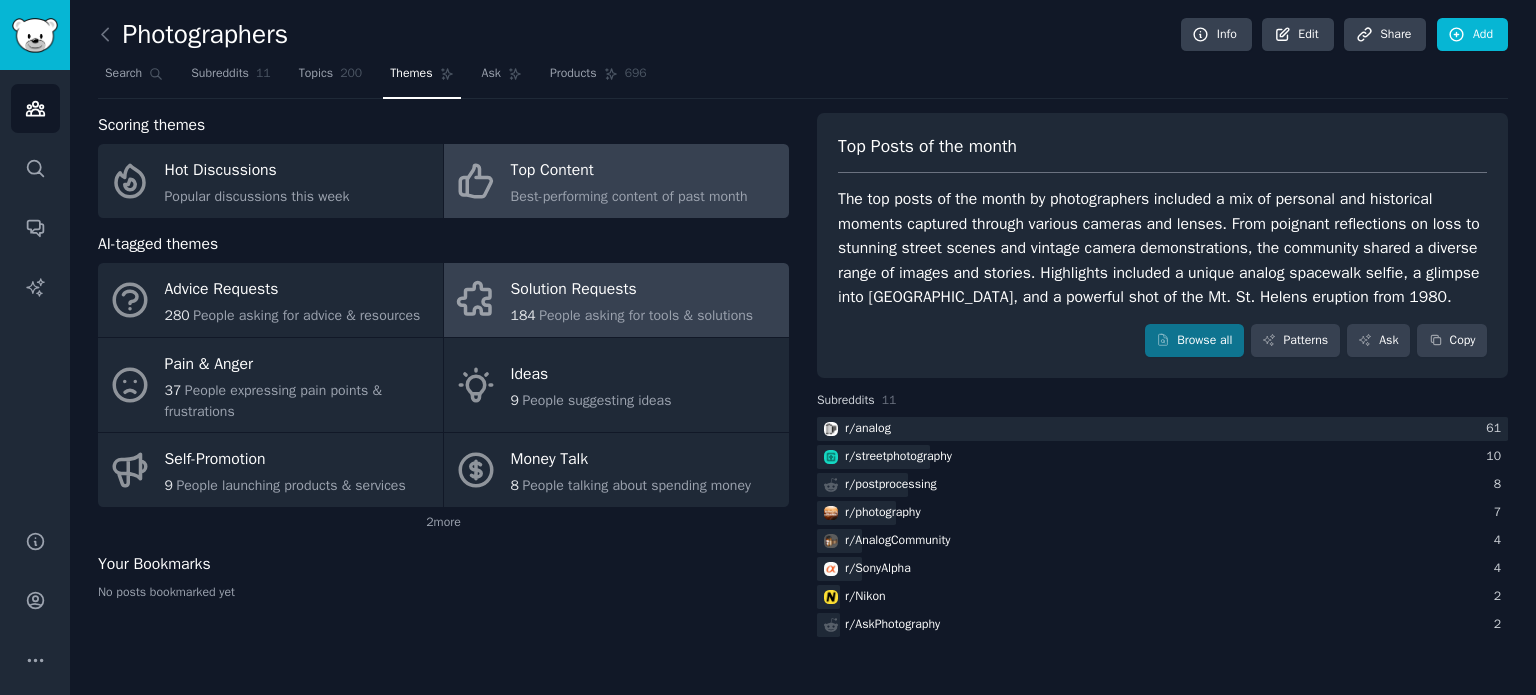 click on "Solution Requests" at bounding box center [632, 290] 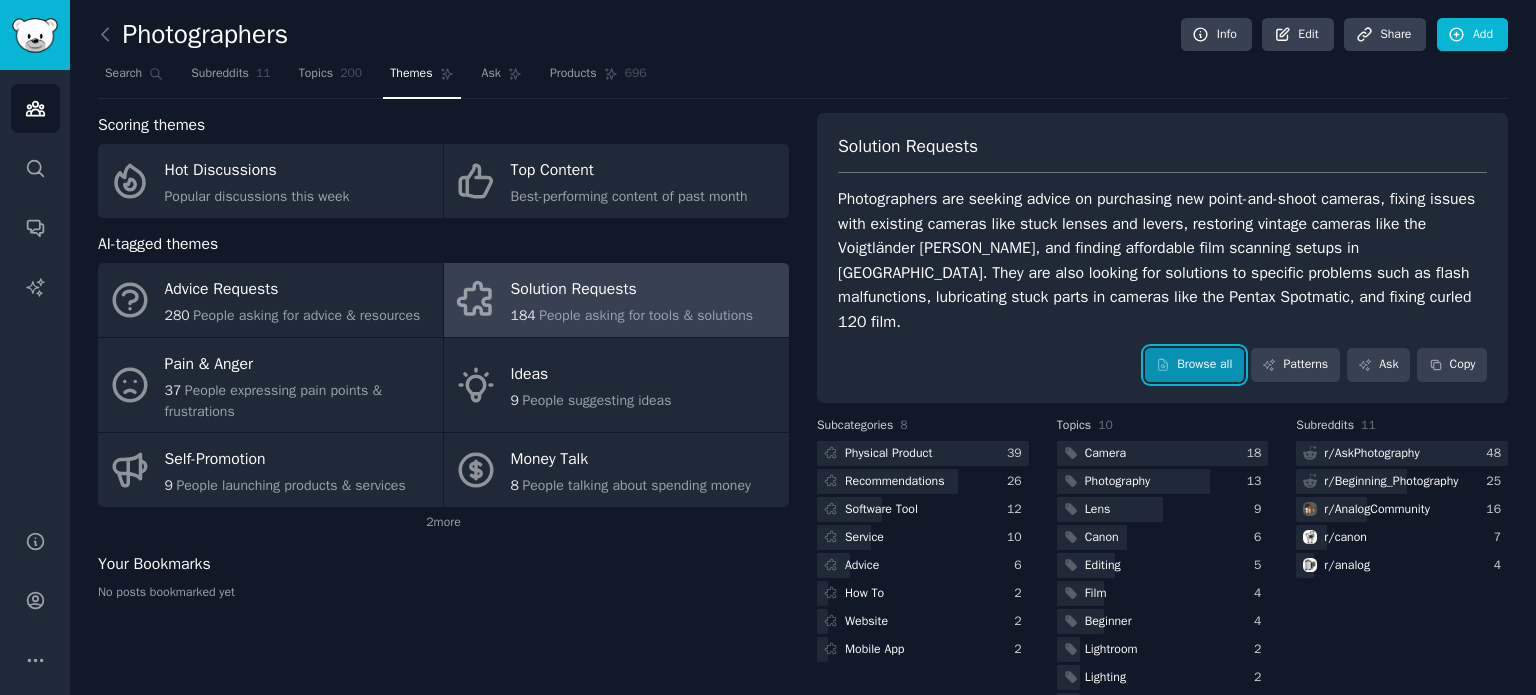 click on "Browse all" at bounding box center (1194, 365) 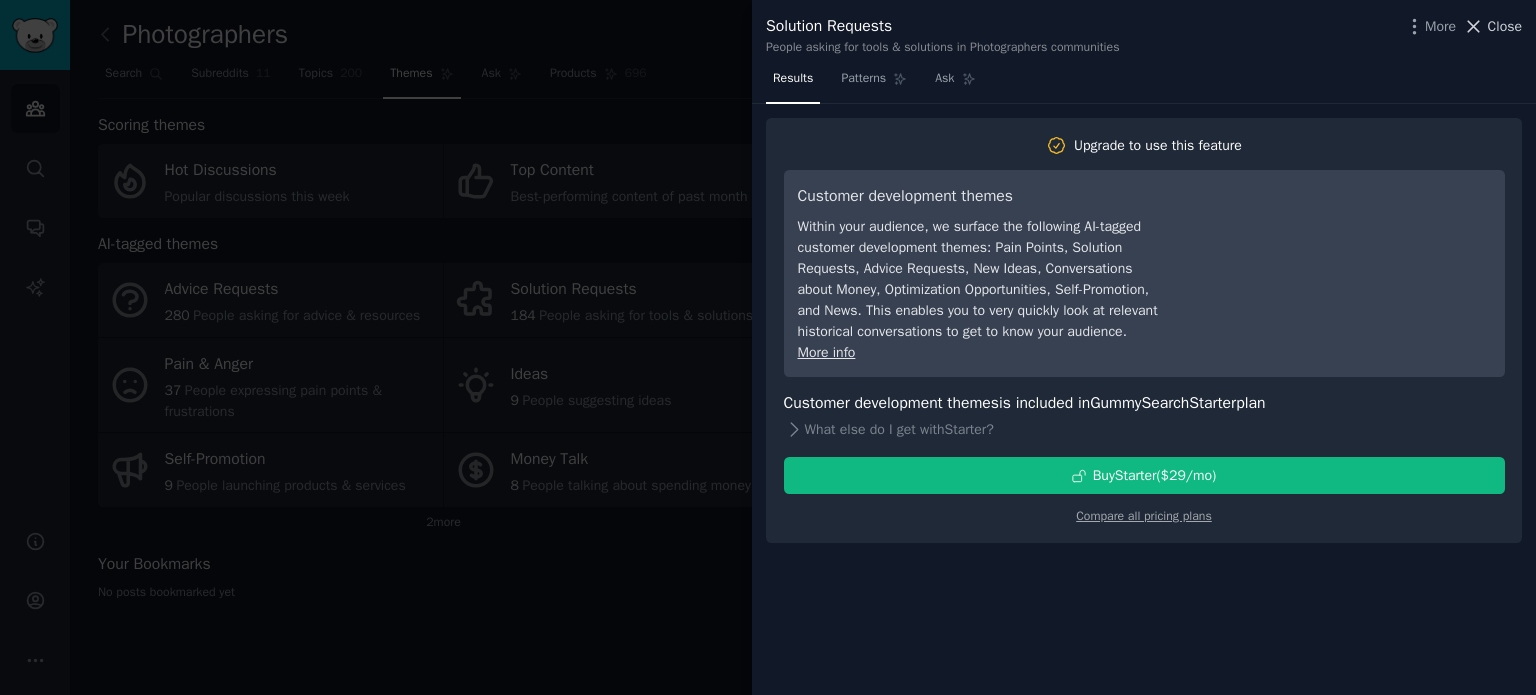 click on "Close" at bounding box center [1505, 26] 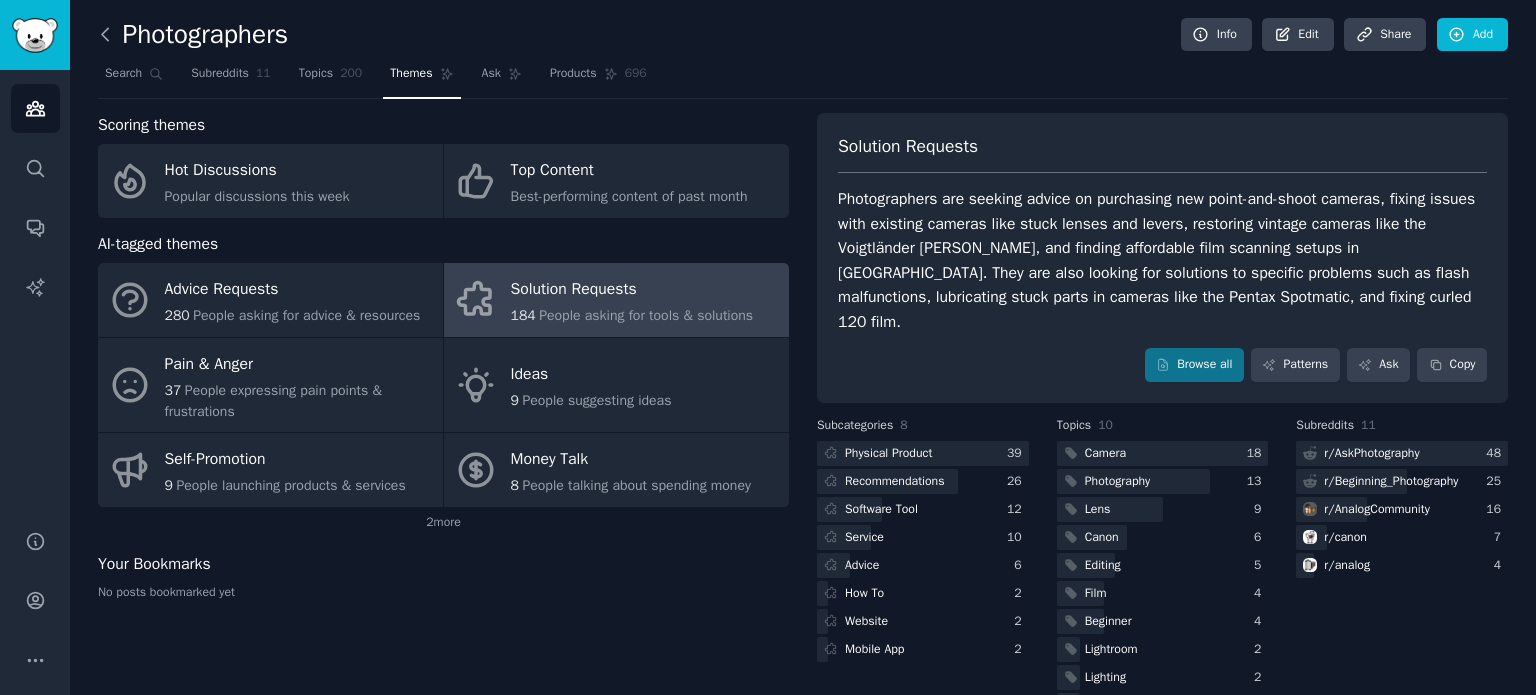 click 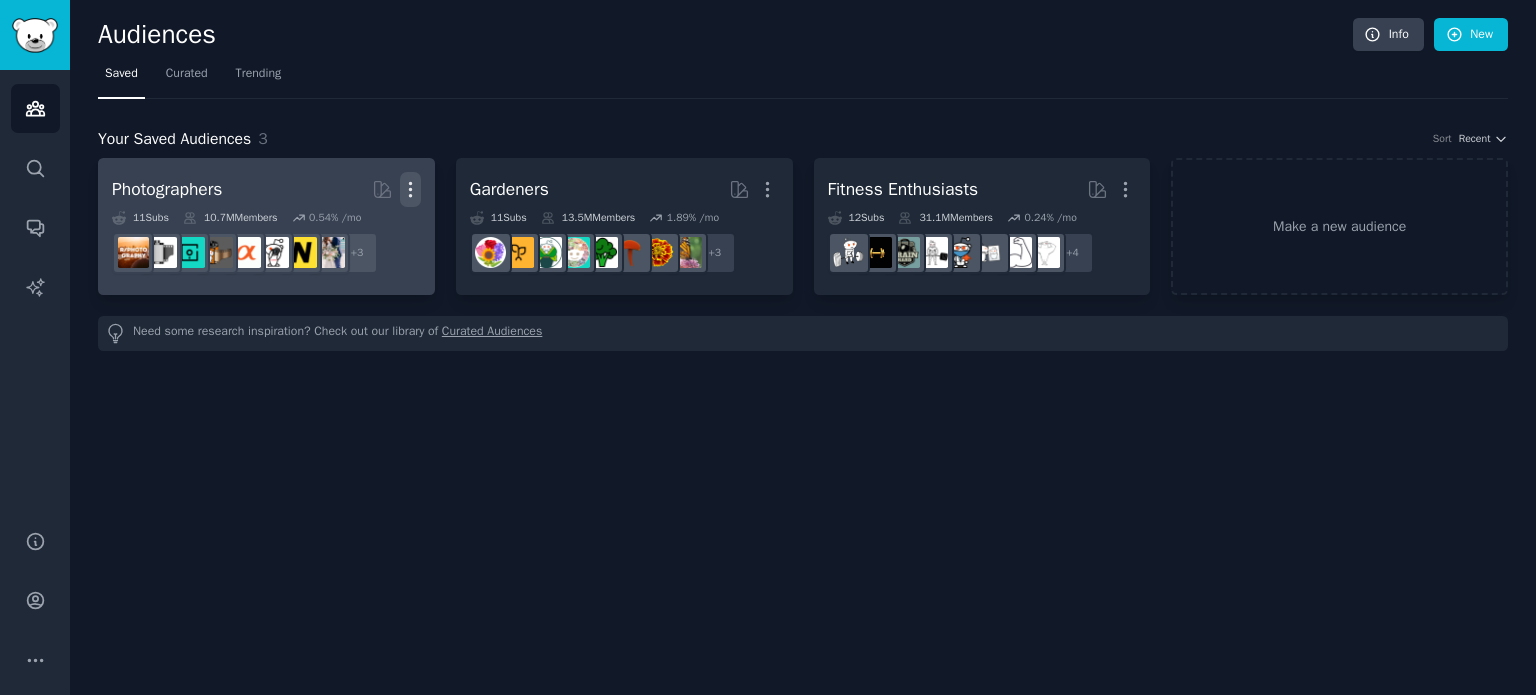 click 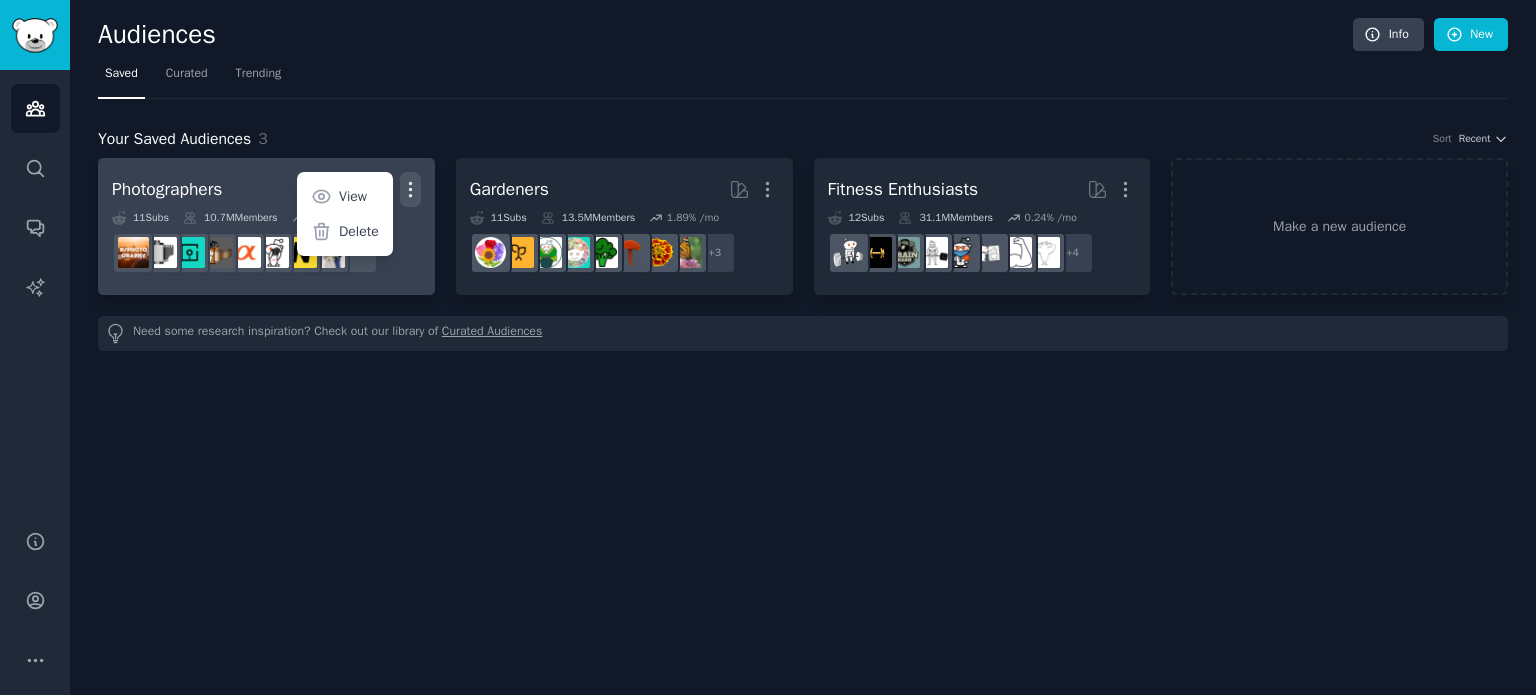 click 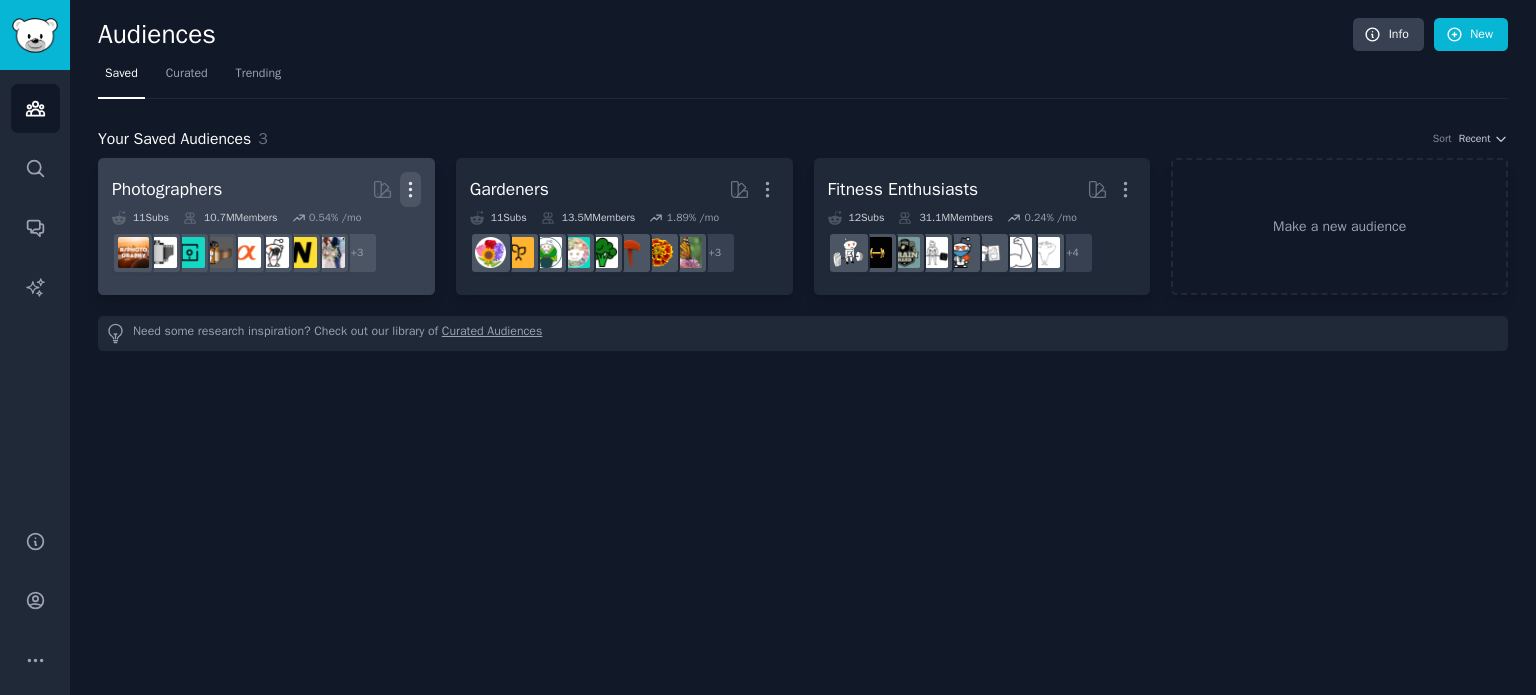 click 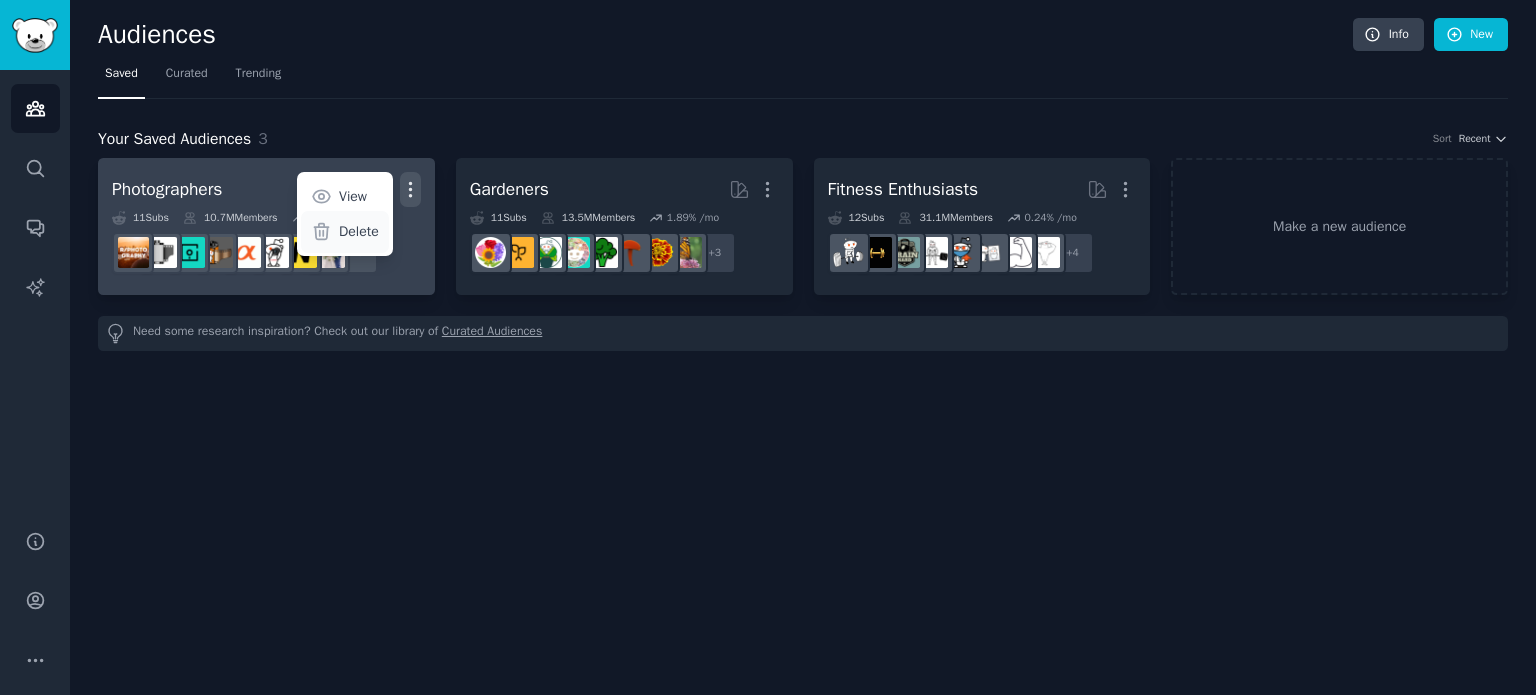 click on "Delete" at bounding box center [359, 231] 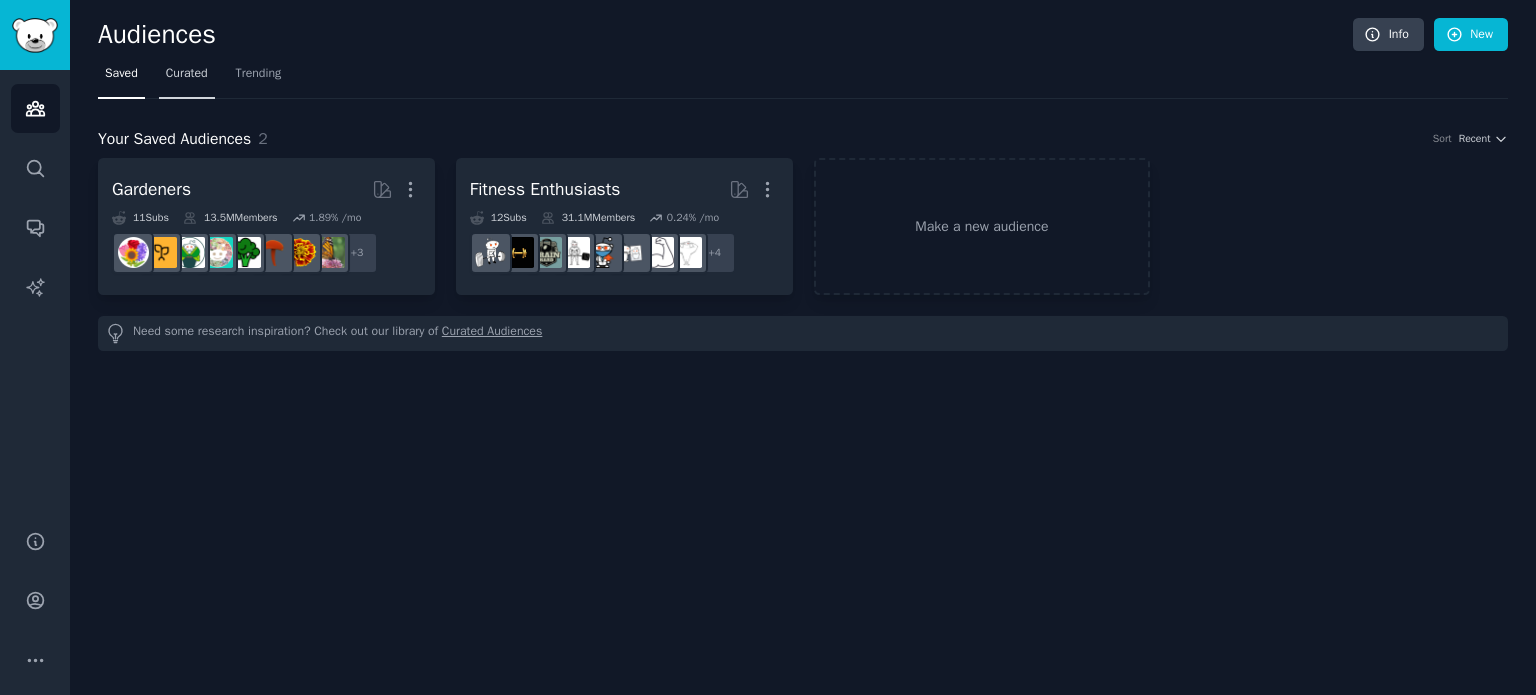click on "Curated" at bounding box center [187, 74] 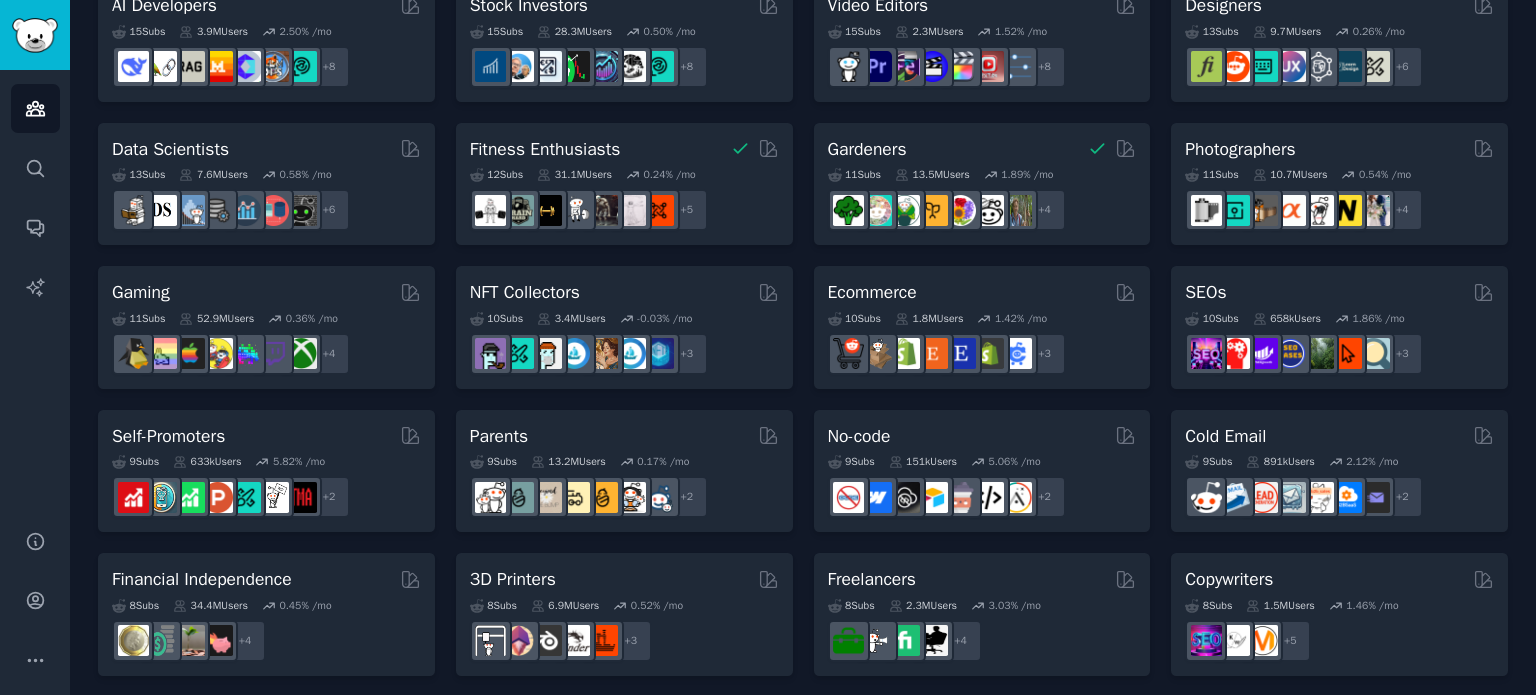 scroll, scrollTop: 404, scrollLeft: 0, axis: vertical 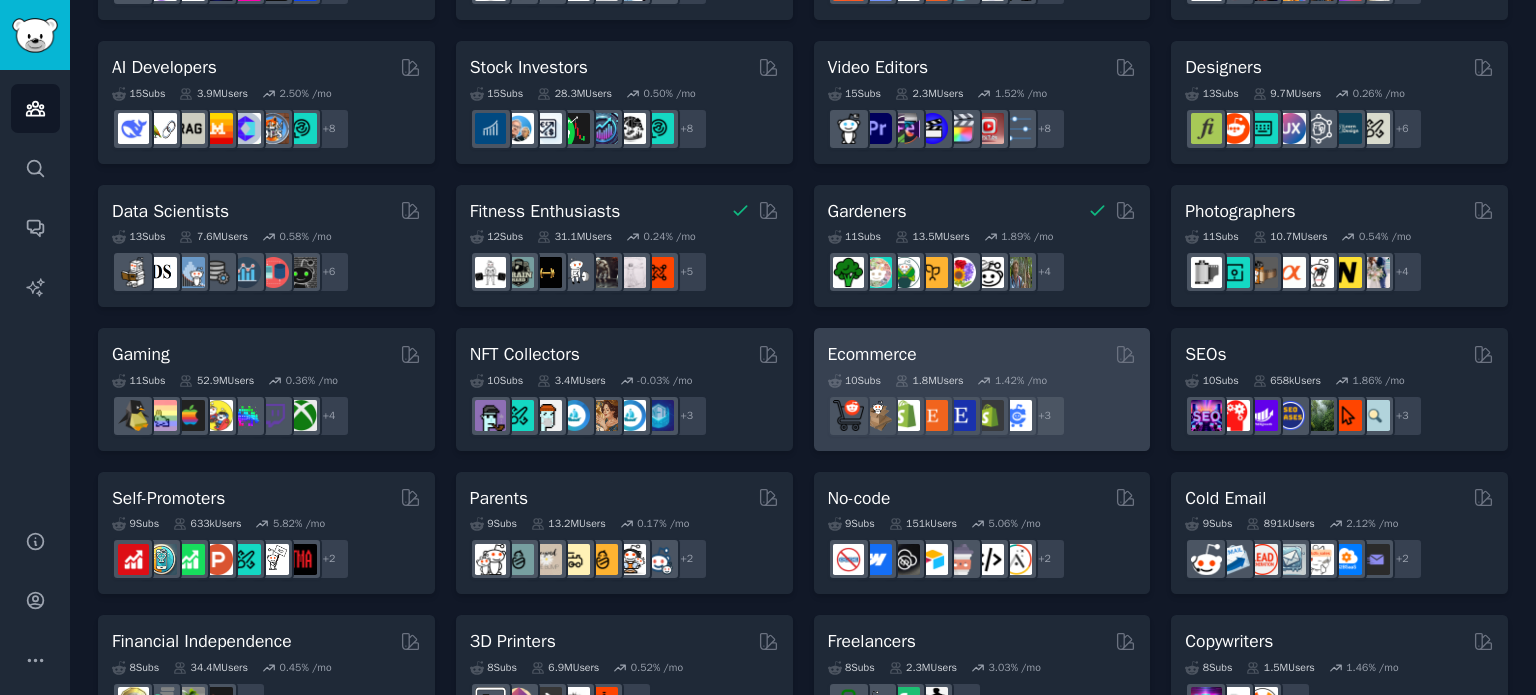 click on "Ecommerce" at bounding box center (872, 354) 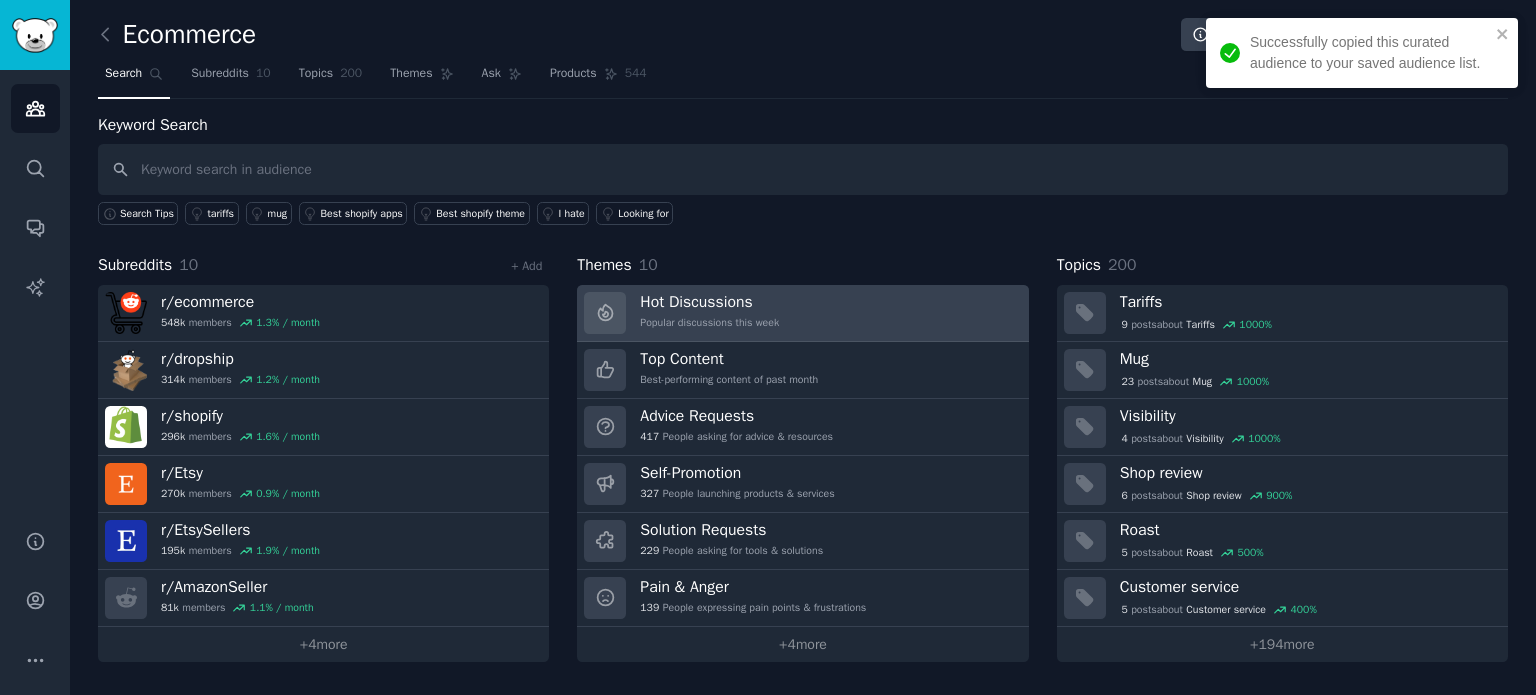 click on "Hot Discussions" at bounding box center (709, 302) 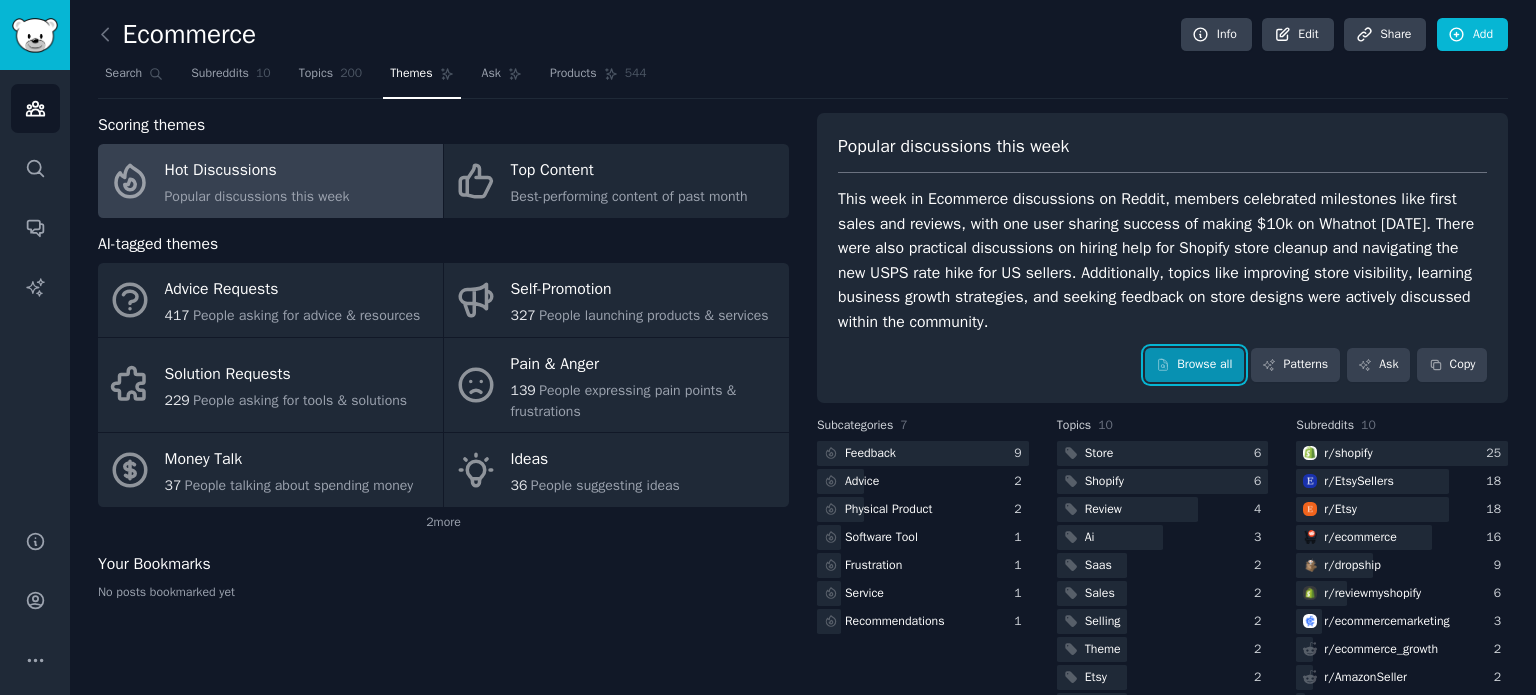 click on "Browse all" at bounding box center (1194, 365) 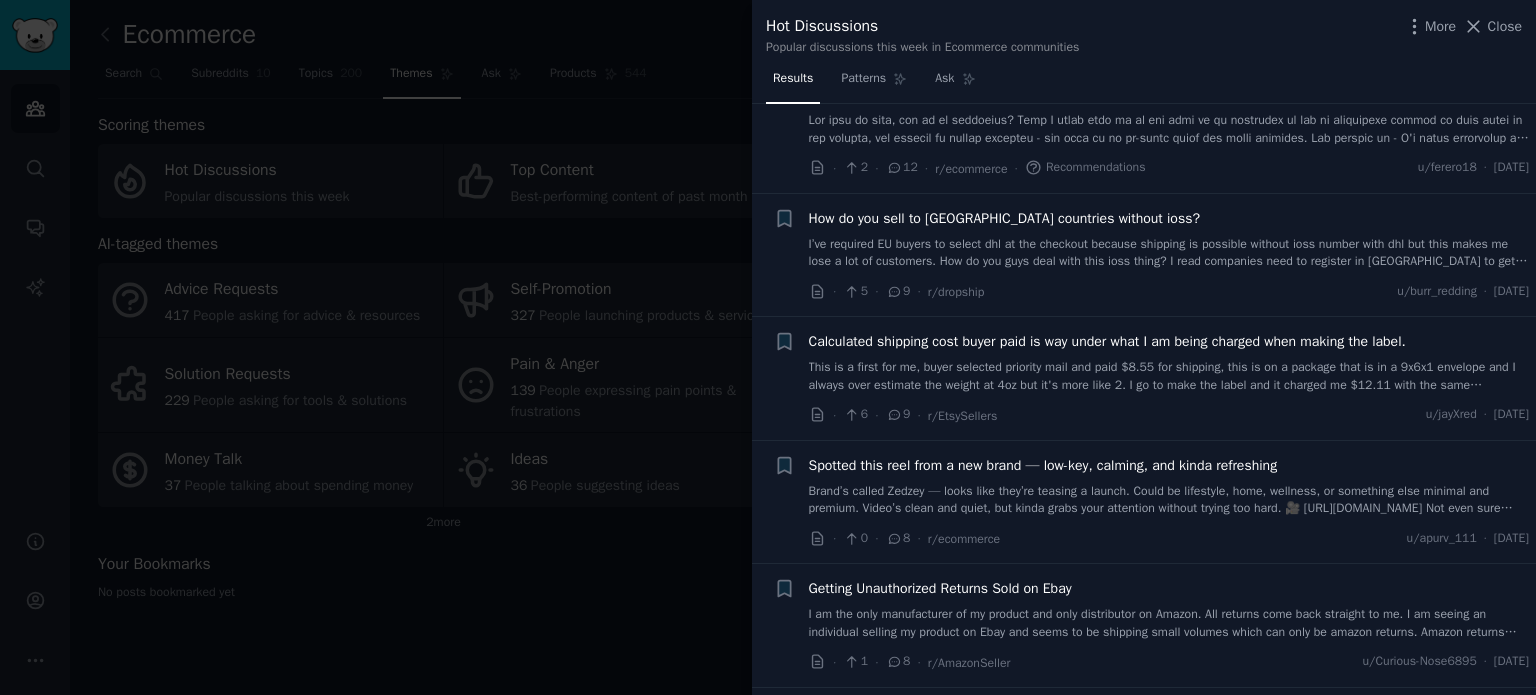 scroll, scrollTop: 1300, scrollLeft: 0, axis: vertical 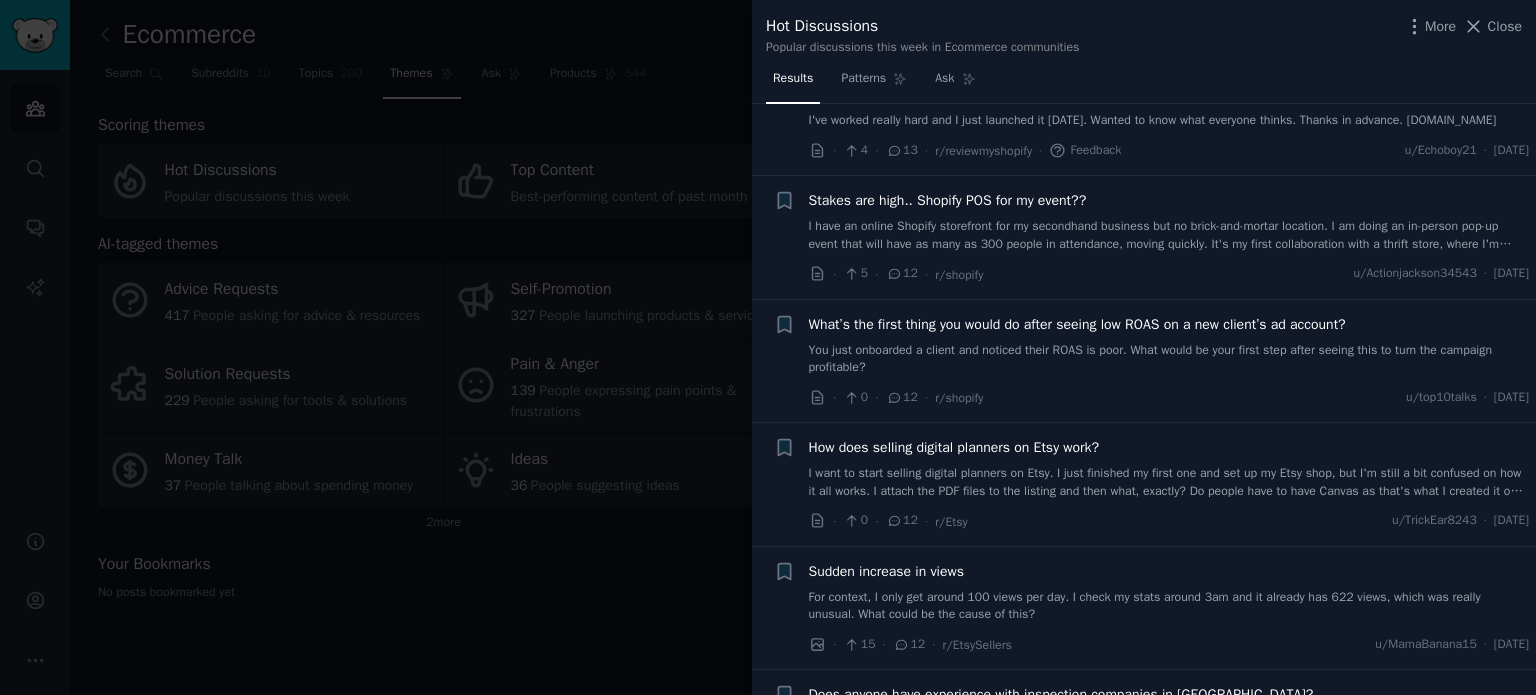 drag, startPoint x: 1496, startPoint y: 23, endPoint x: 1304, endPoint y: 56, distance: 194.81529 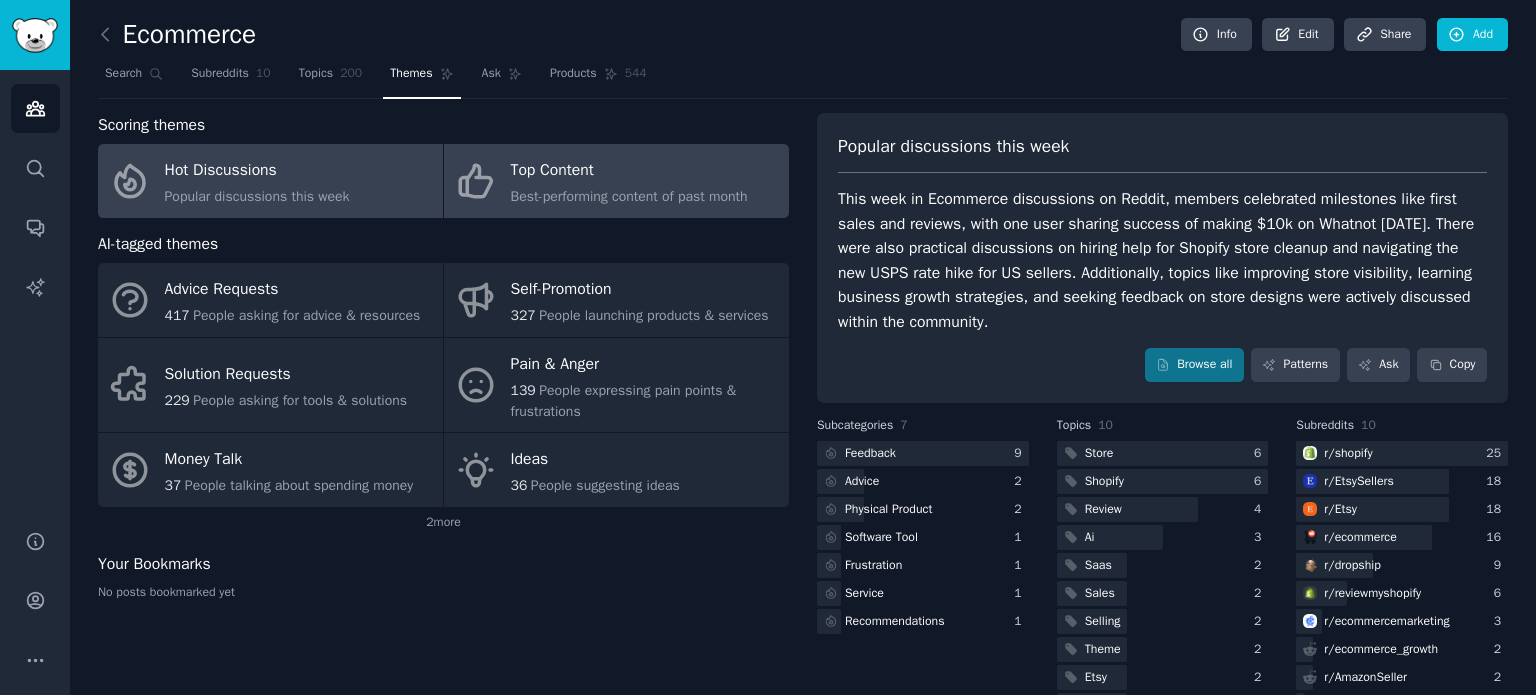 click on "Best-performing content of past month" at bounding box center [629, 196] 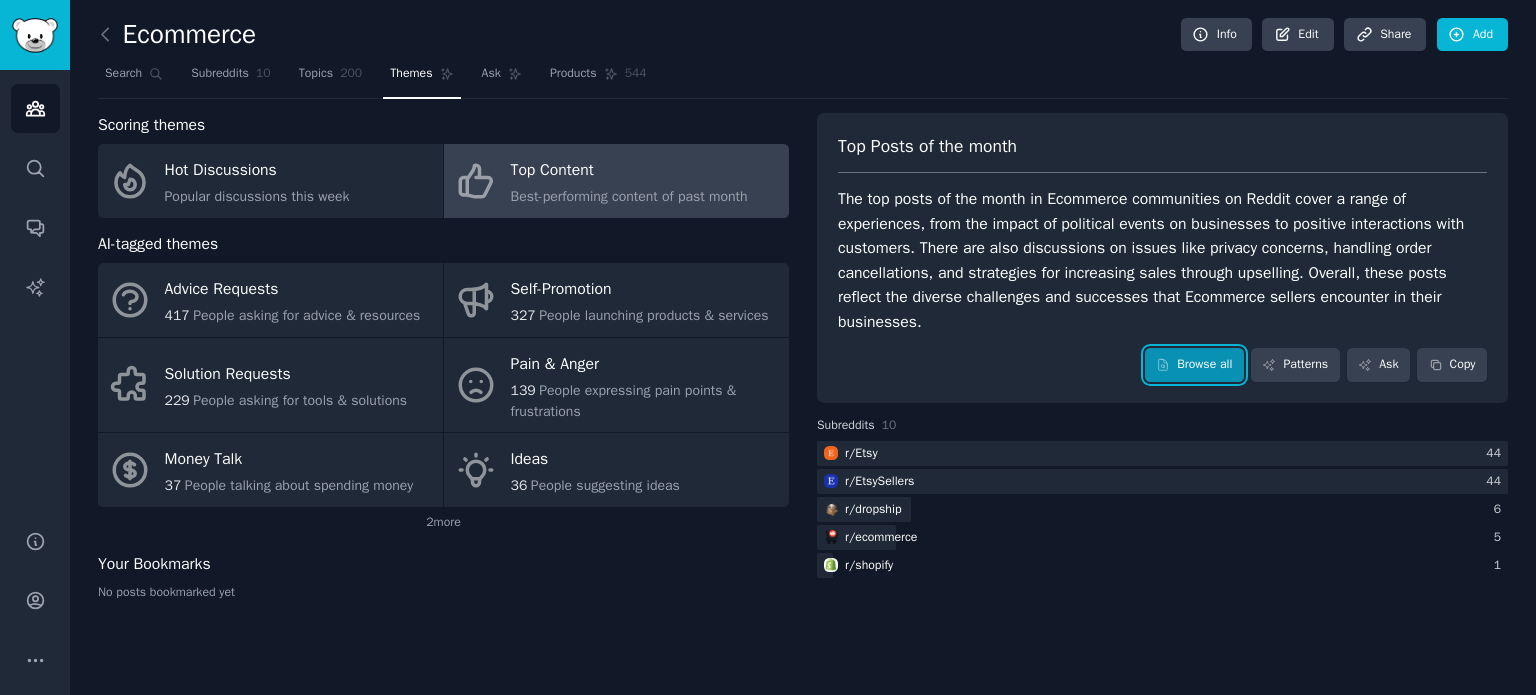 click on "Browse all" at bounding box center (1194, 365) 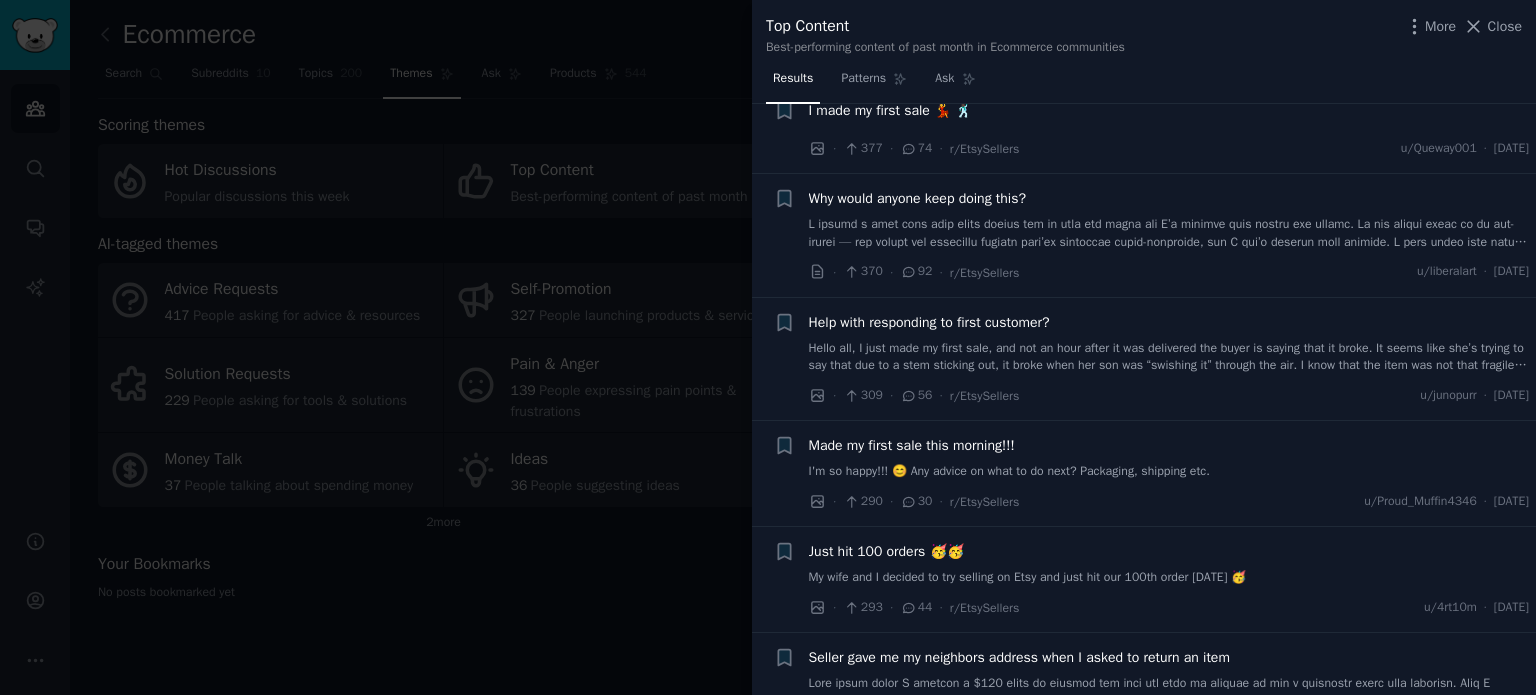 scroll, scrollTop: 500, scrollLeft: 0, axis: vertical 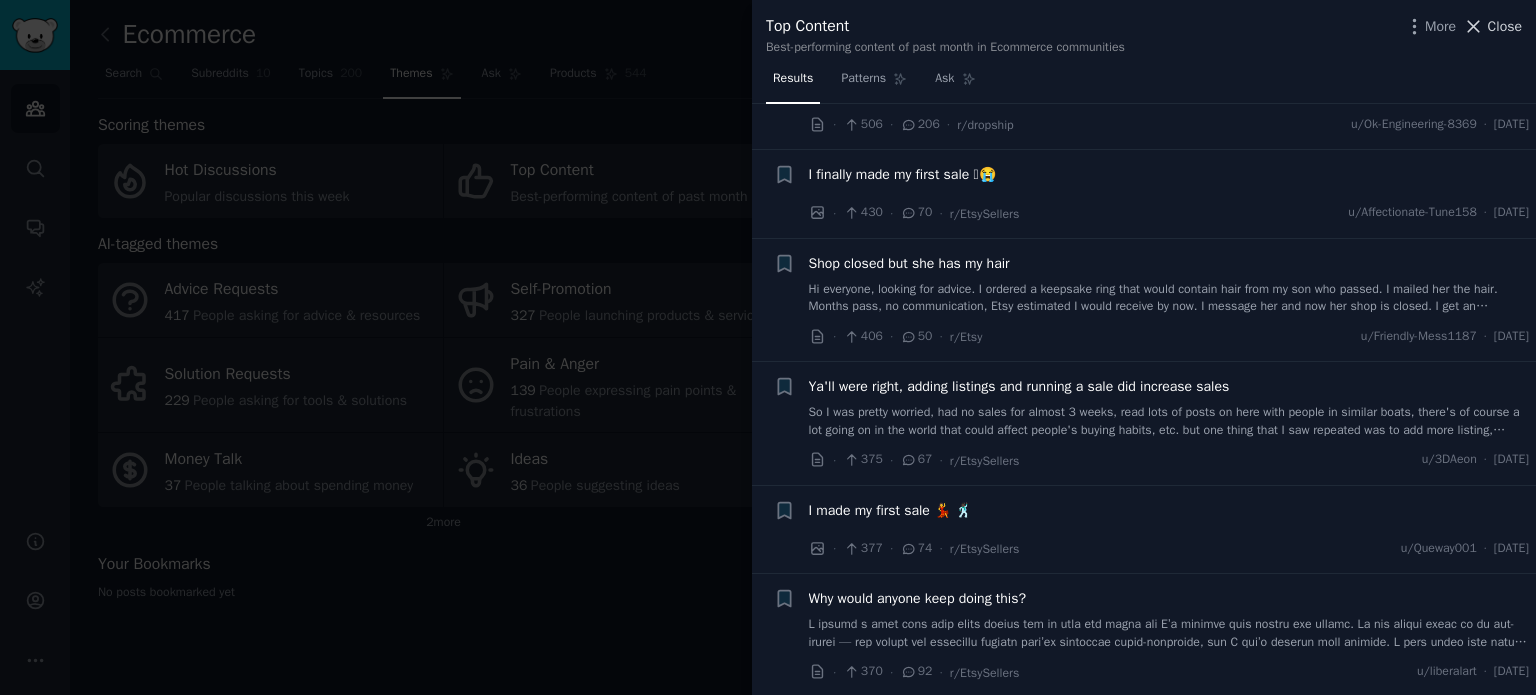 click on "Close" at bounding box center [1505, 26] 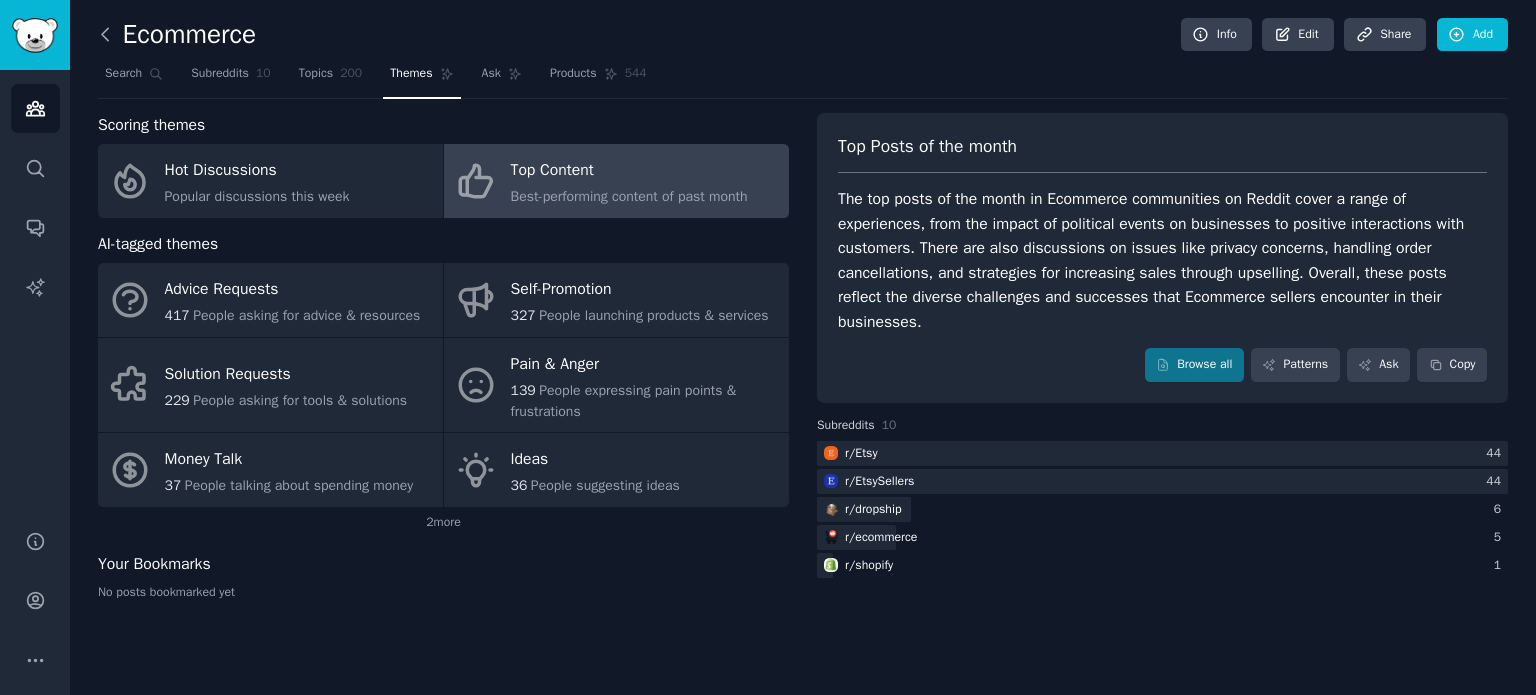 click 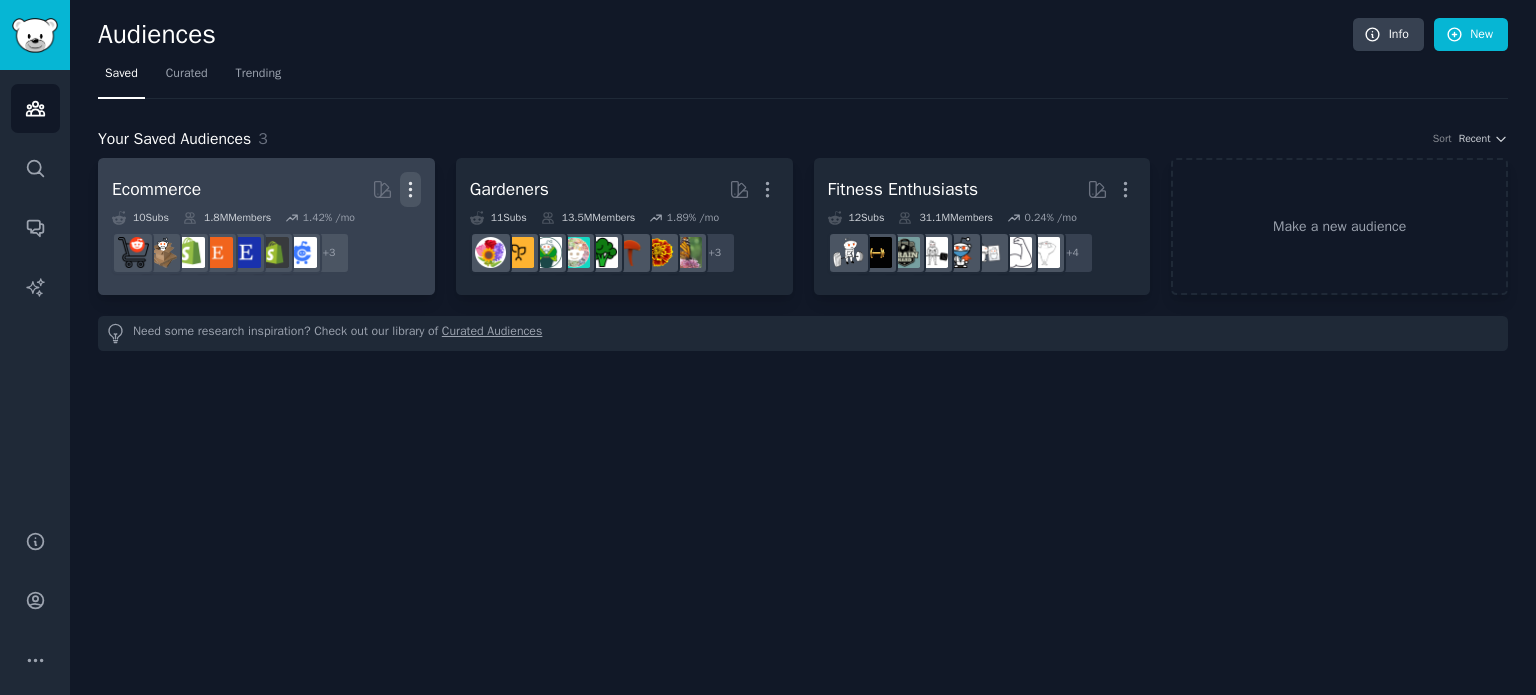 click 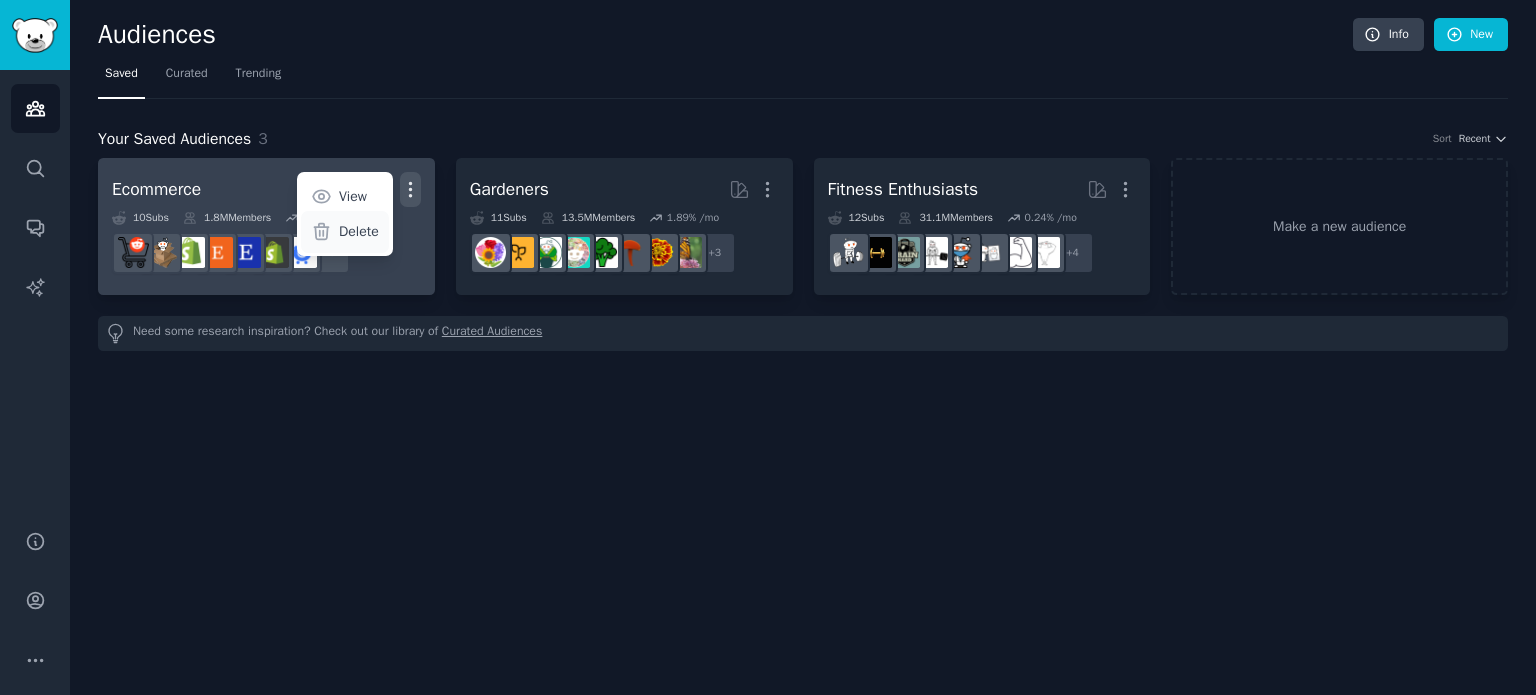 click on "Delete" at bounding box center (359, 231) 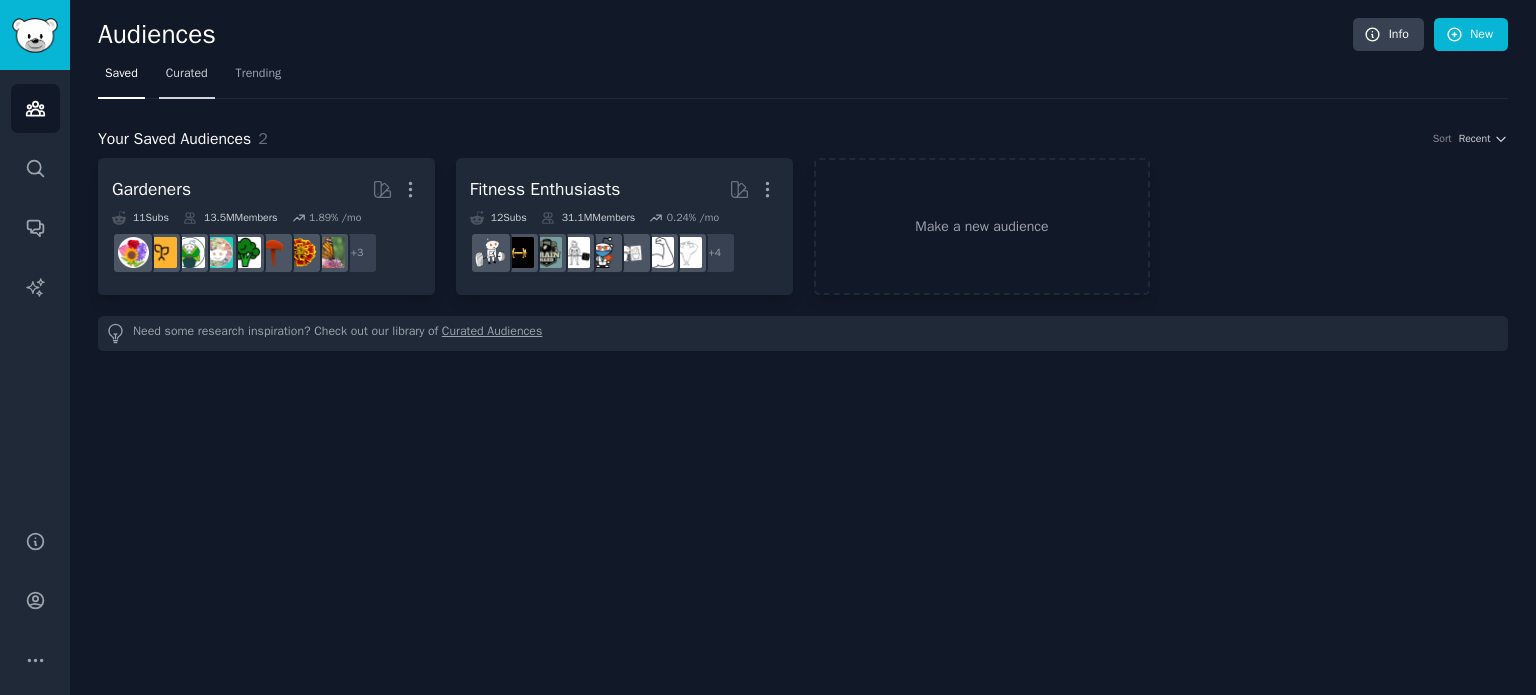 click on "Curated" at bounding box center (187, 74) 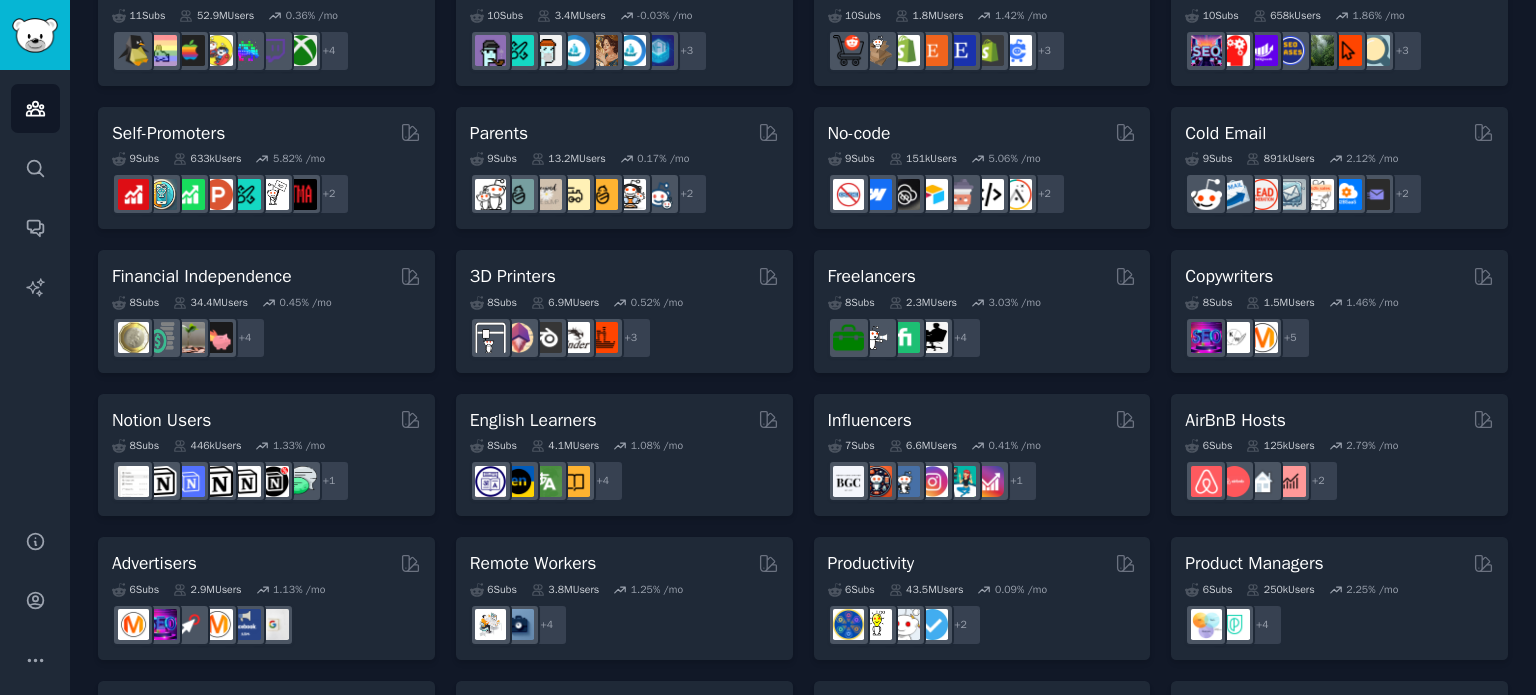 scroll, scrollTop: 804, scrollLeft: 0, axis: vertical 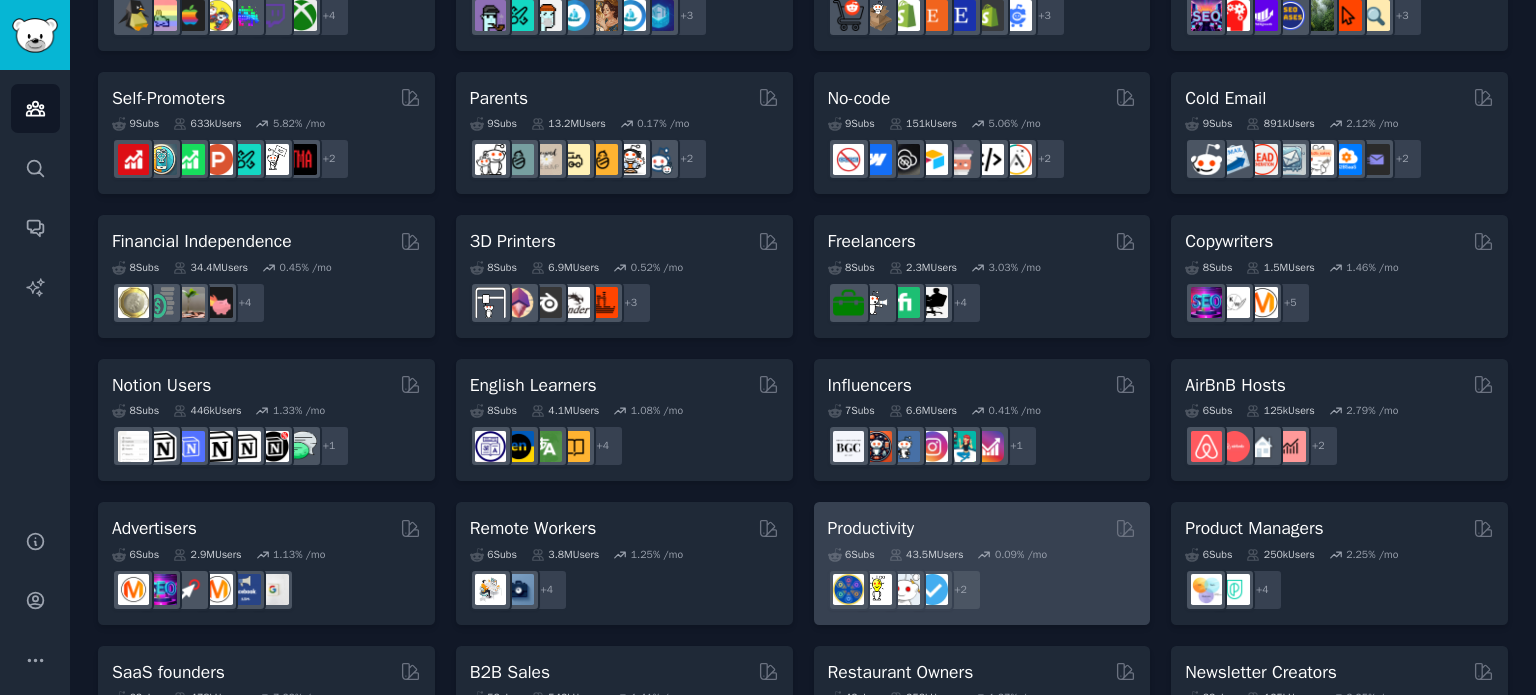 click on "Productivity" at bounding box center (871, 528) 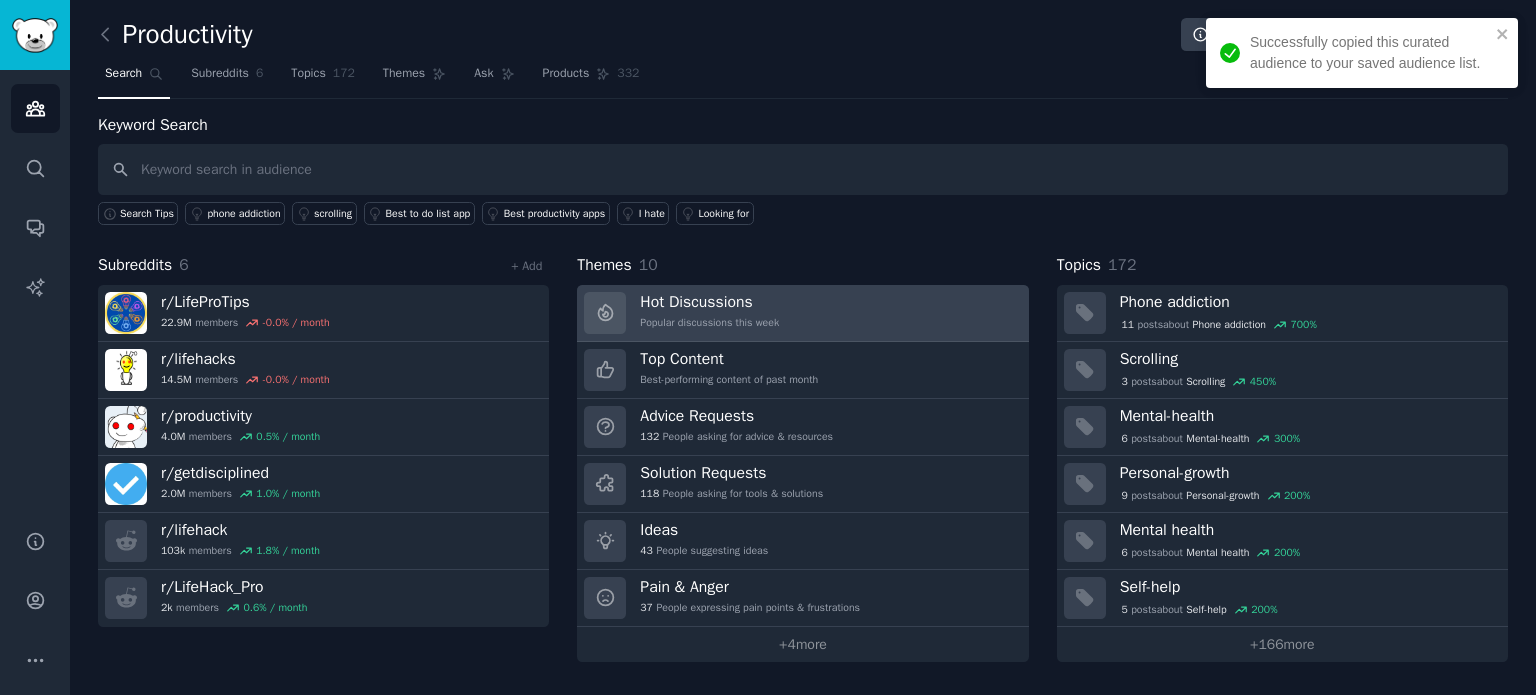 click on "Hot Discussions" at bounding box center (709, 302) 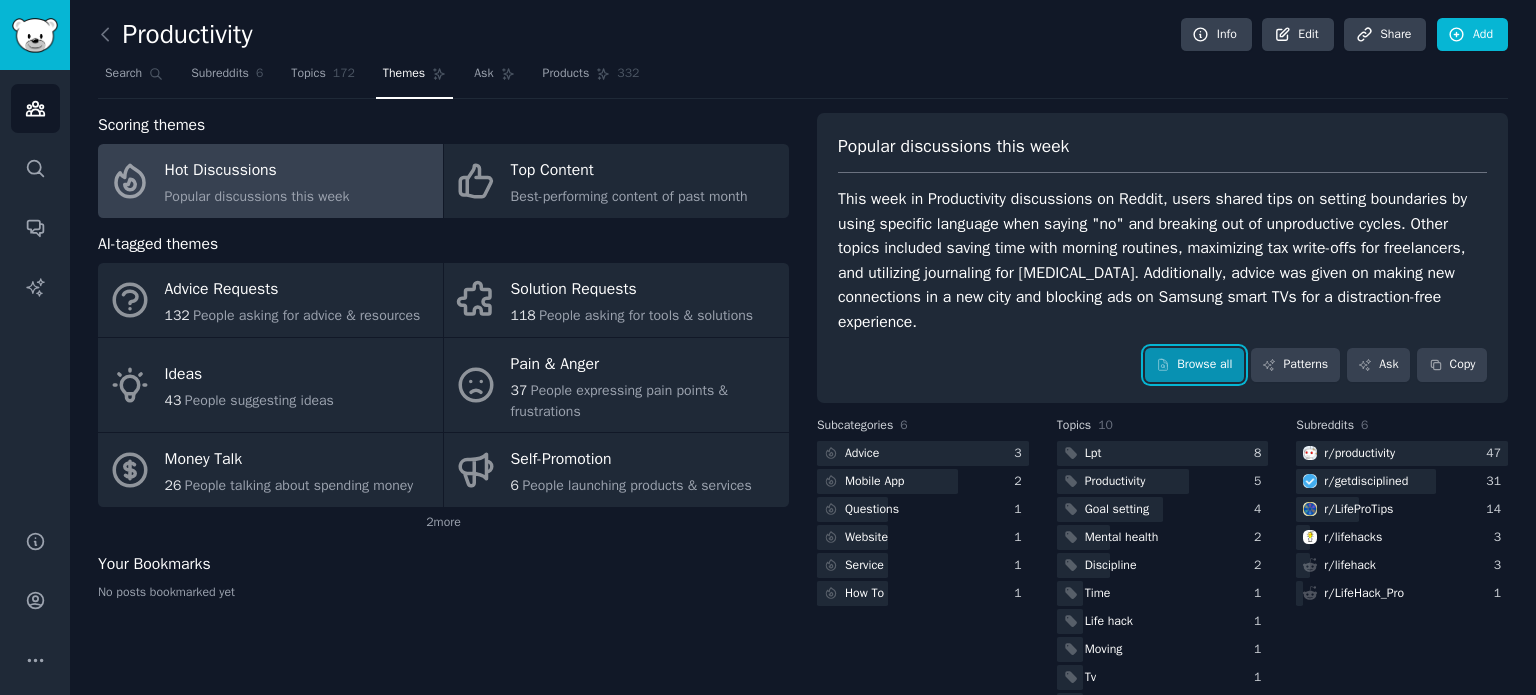 click on "Browse all" at bounding box center [1194, 365] 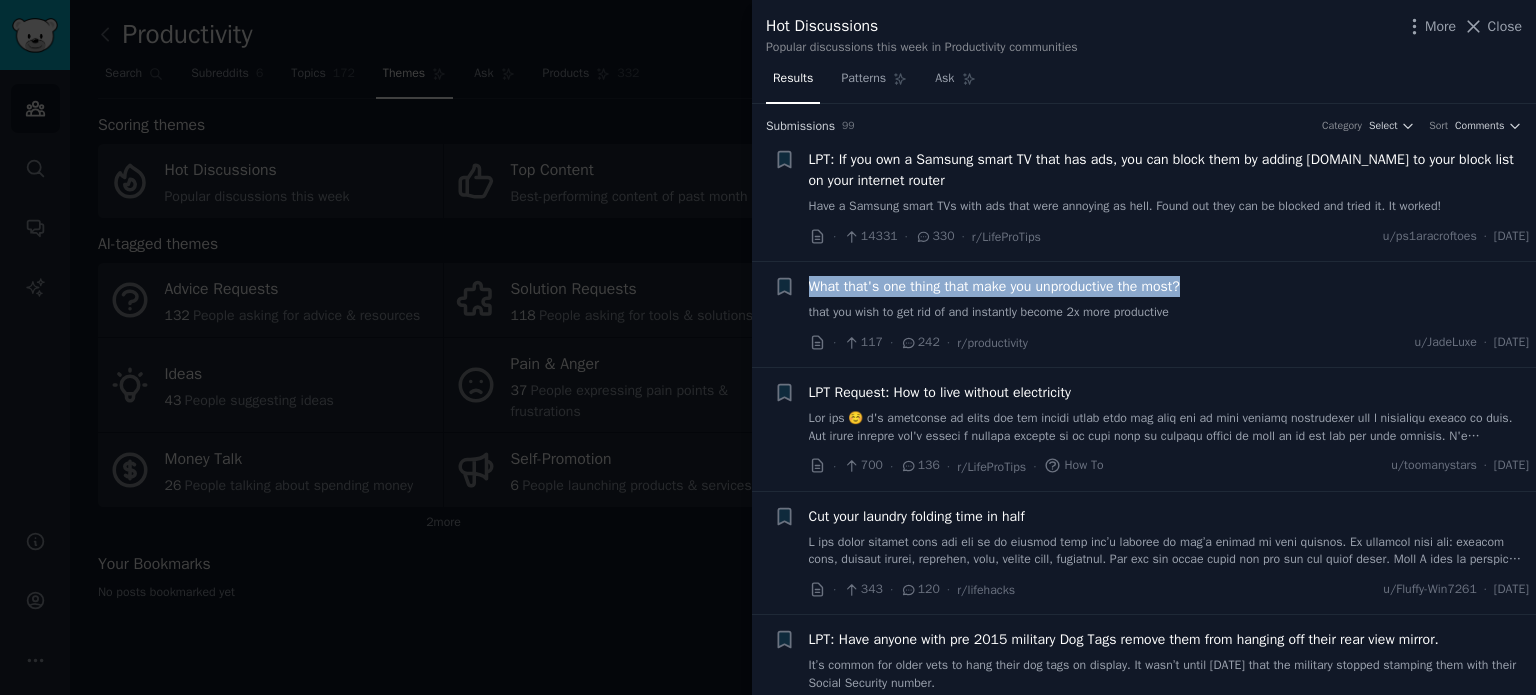 drag, startPoint x: 1032, startPoint y: 279, endPoint x: 1200, endPoint y: 292, distance: 168.50223 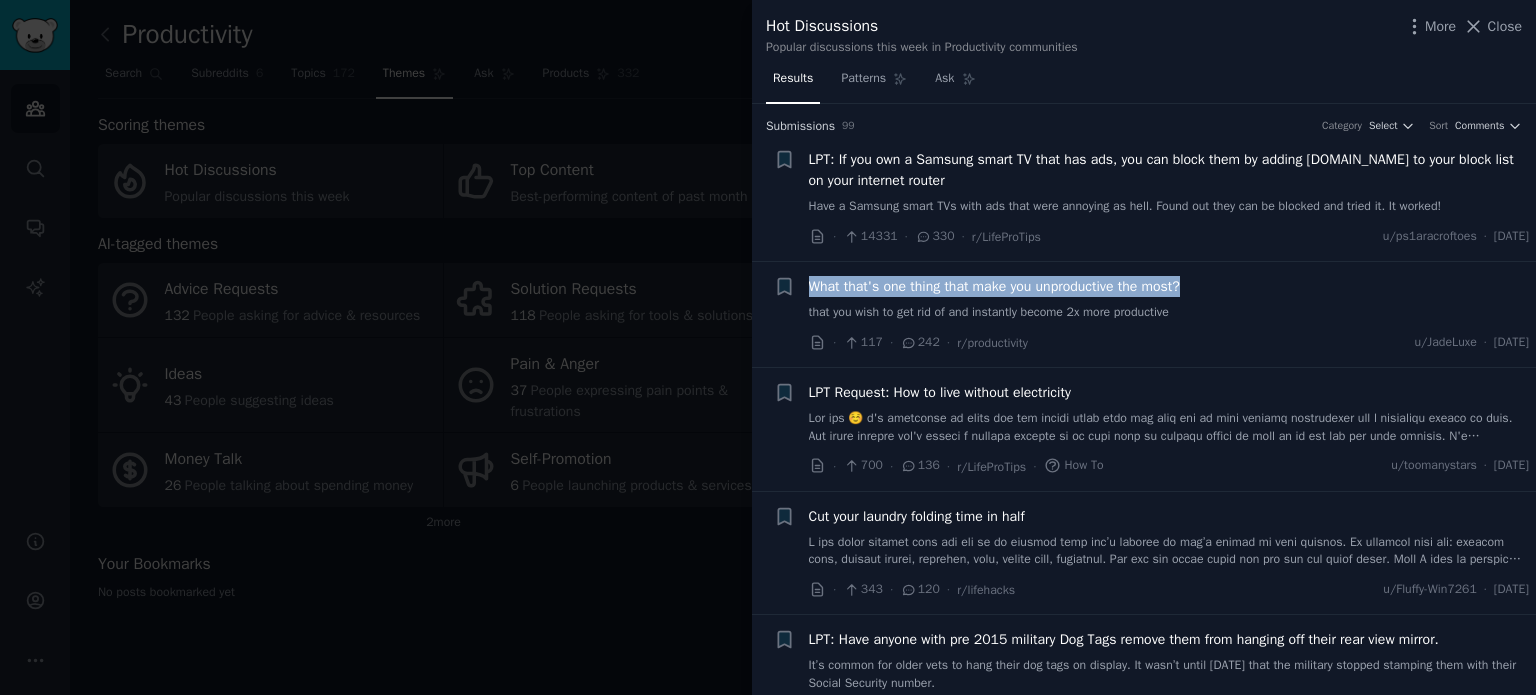 copy on "What that's one thing that make you unproductive the most?" 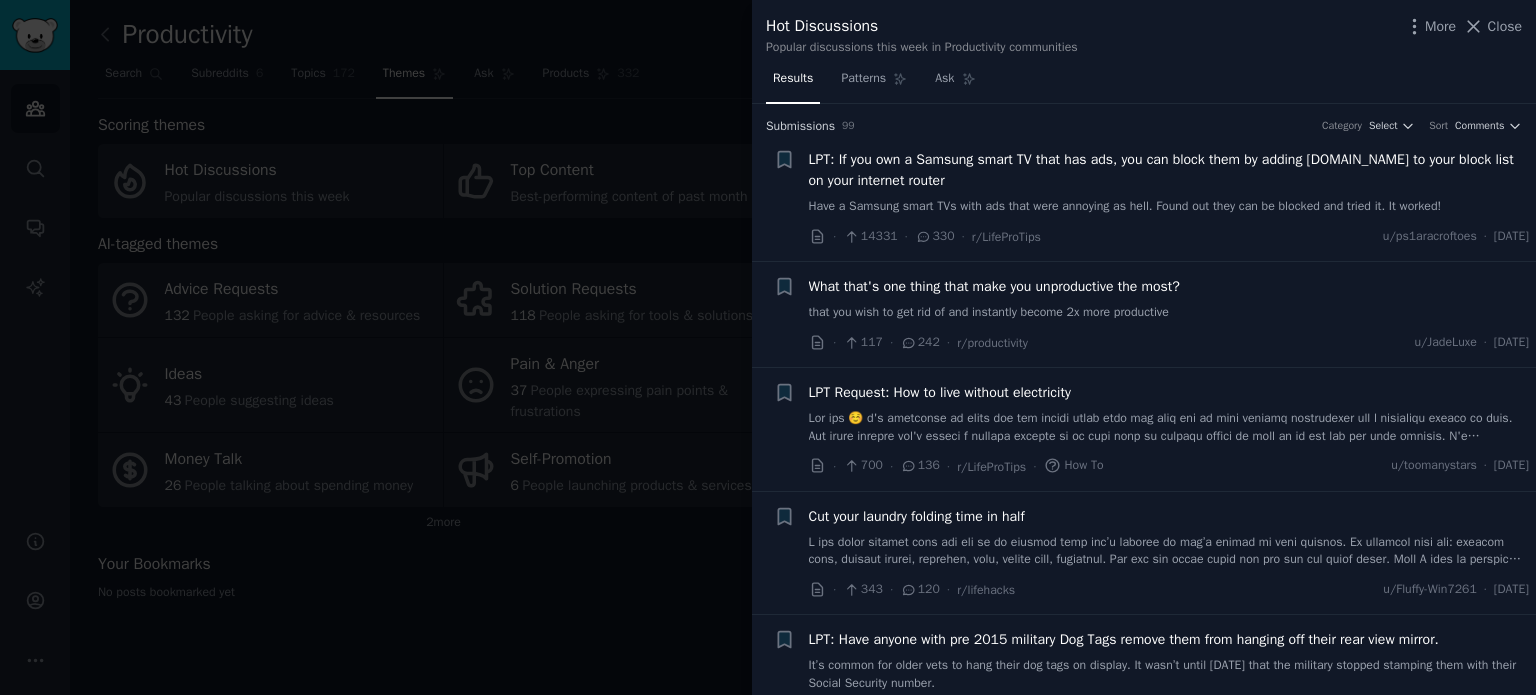 click on "+ LPT Request: How to live without electricity · 700 · 136 · r/LifeProTips · How To u/toomanystars · [DATE]" at bounding box center (1144, 429) 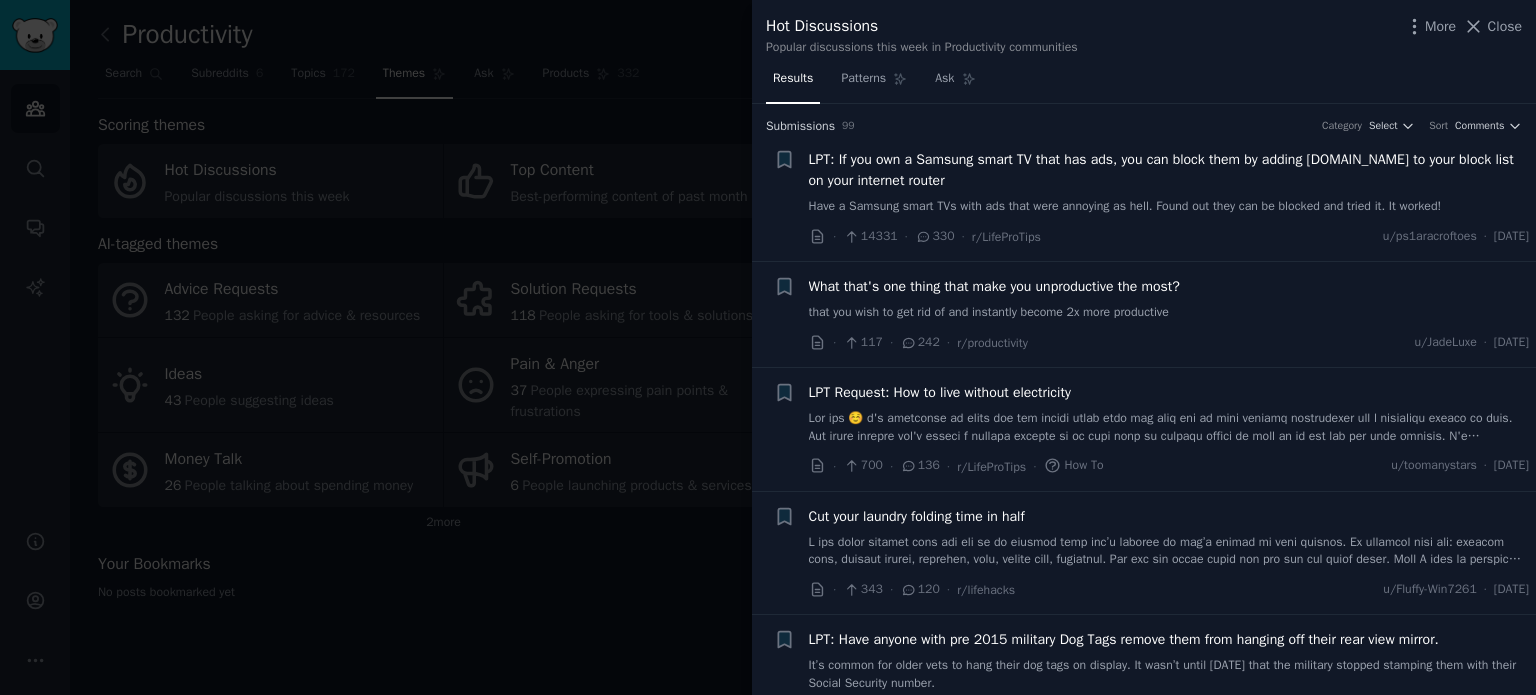 scroll, scrollTop: 100, scrollLeft: 0, axis: vertical 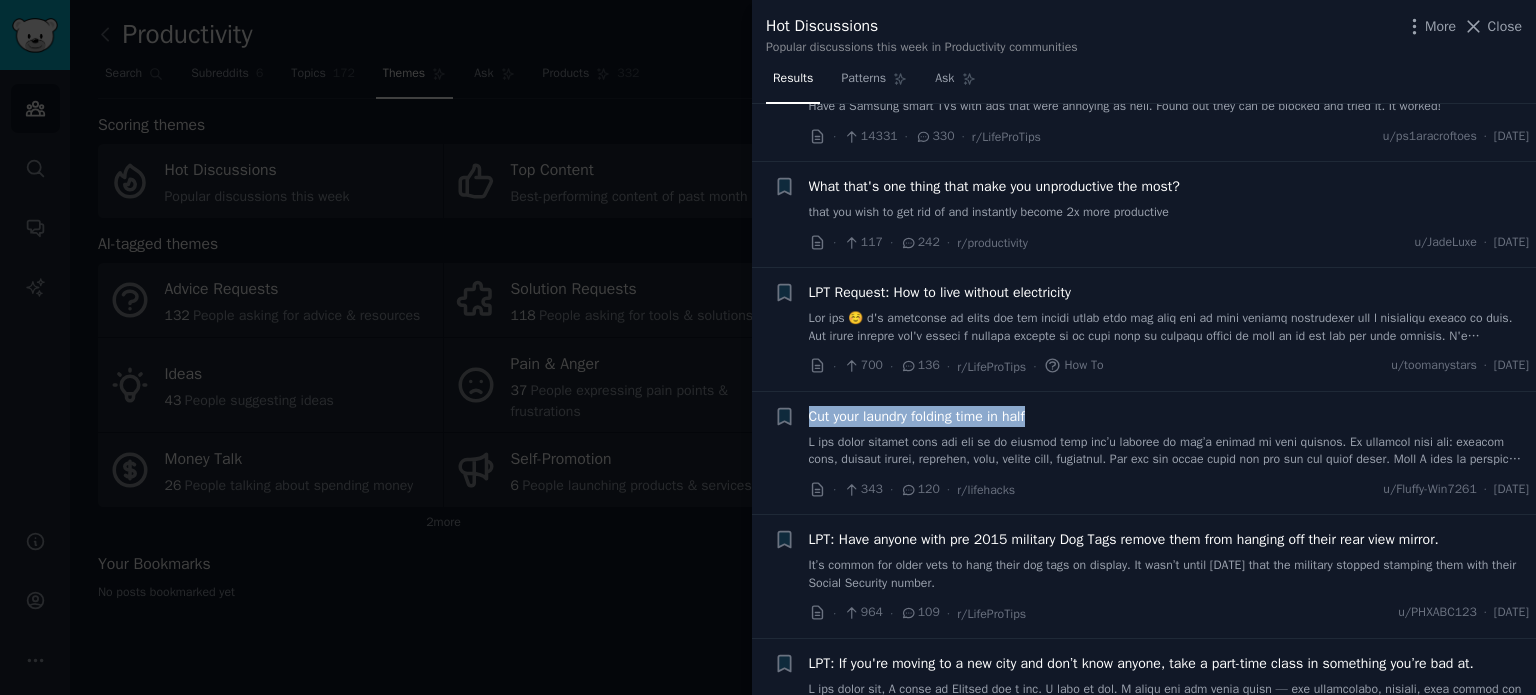 drag, startPoint x: 806, startPoint y: 412, endPoint x: 1052, endPoint y: 417, distance: 246.05081 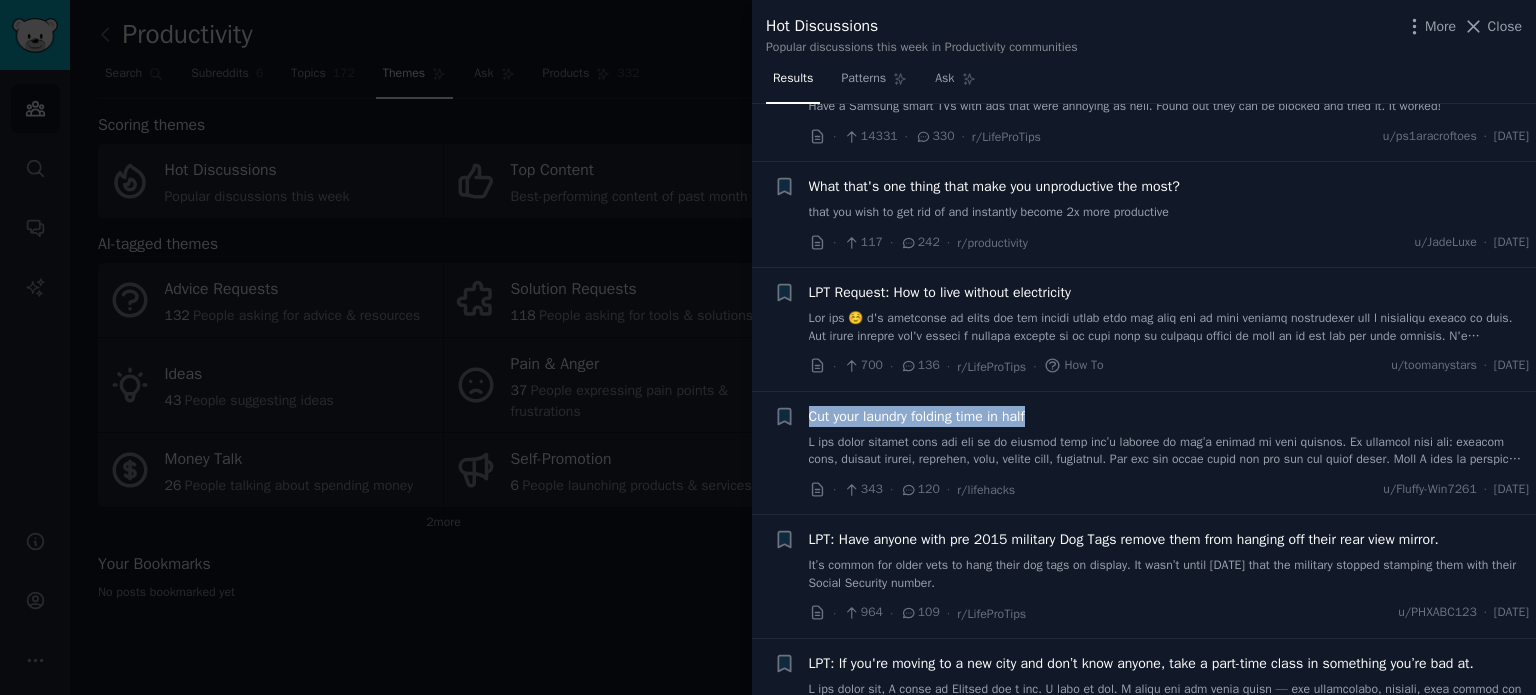 copy on "Cut your laundry folding time in half" 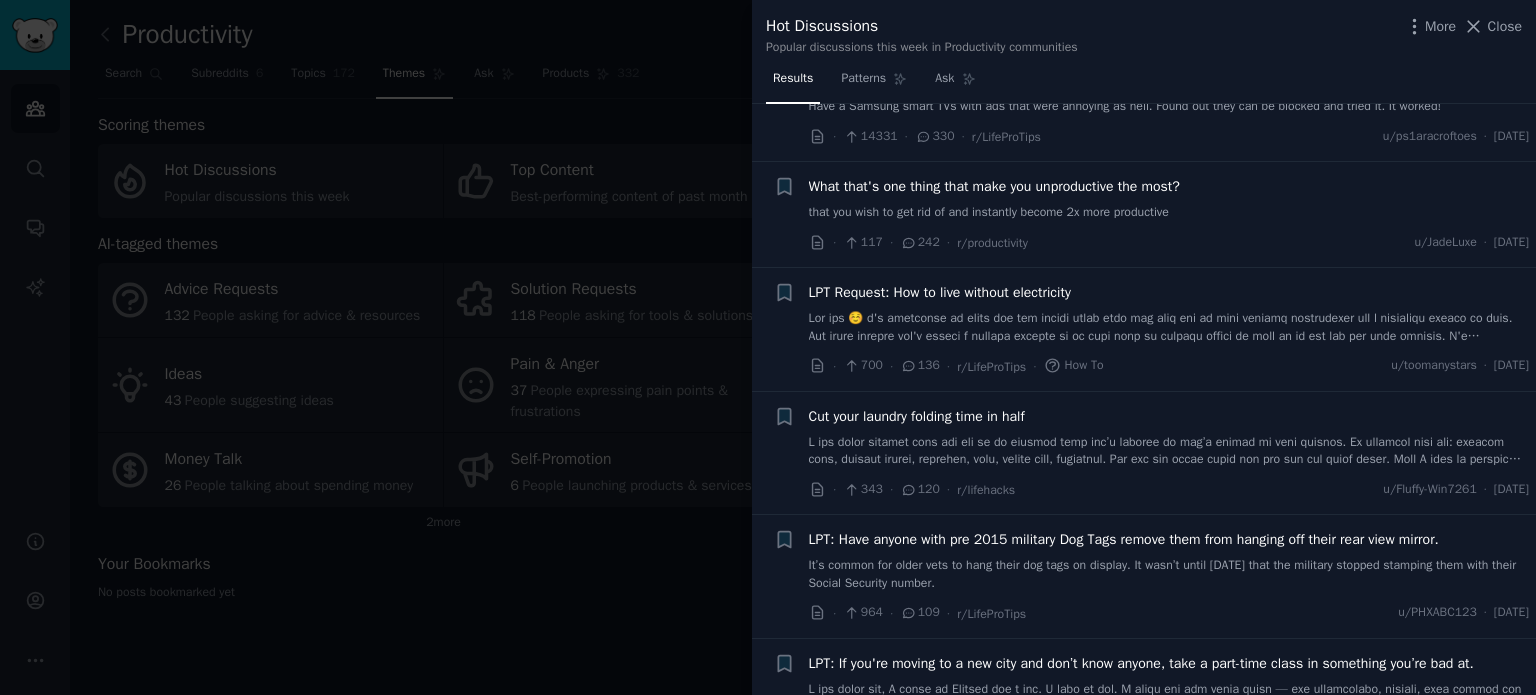 click on "Bookmark this conversation + LPT Request: How to live without electricity · 700 · 136 · r/LifeProTips · How To u/toomanystars · [DATE]" at bounding box center [1144, 329] 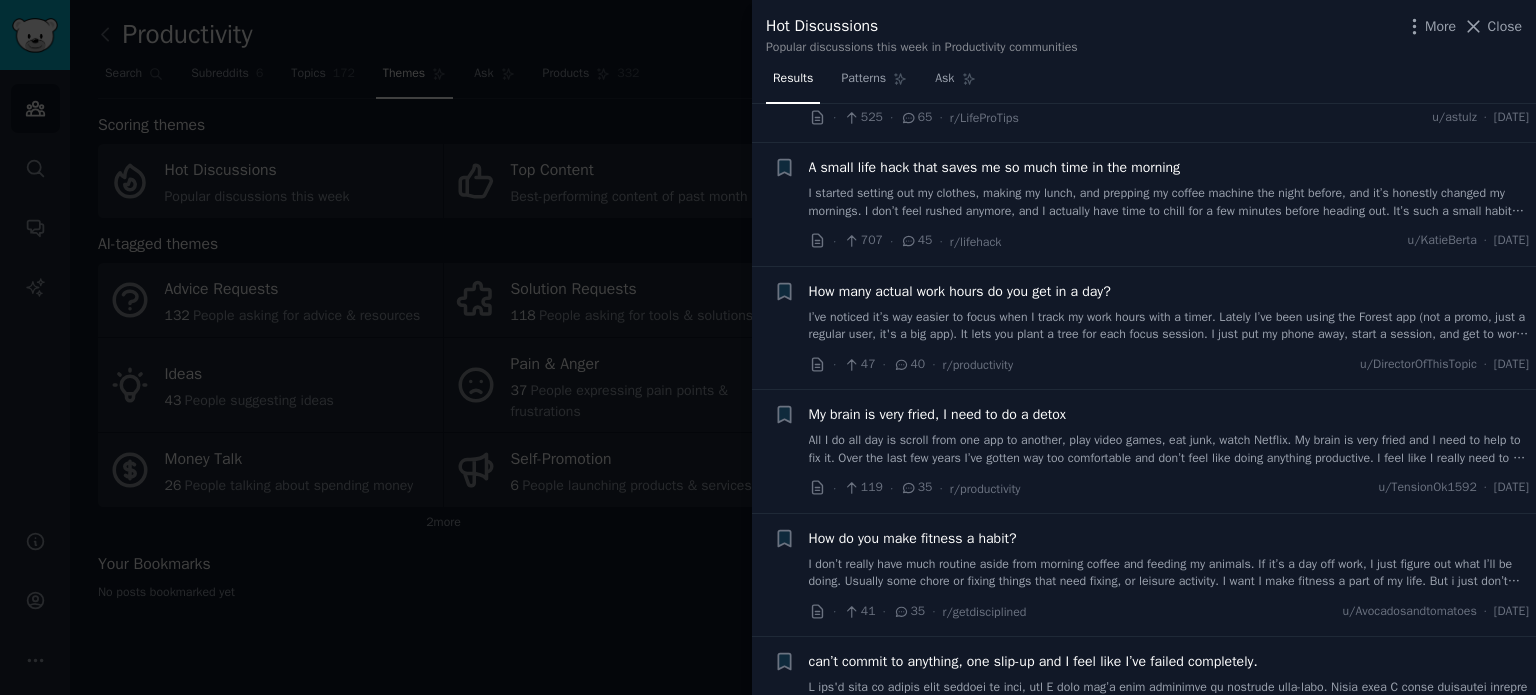 scroll, scrollTop: 1200, scrollLeft: 0, axis: vertical 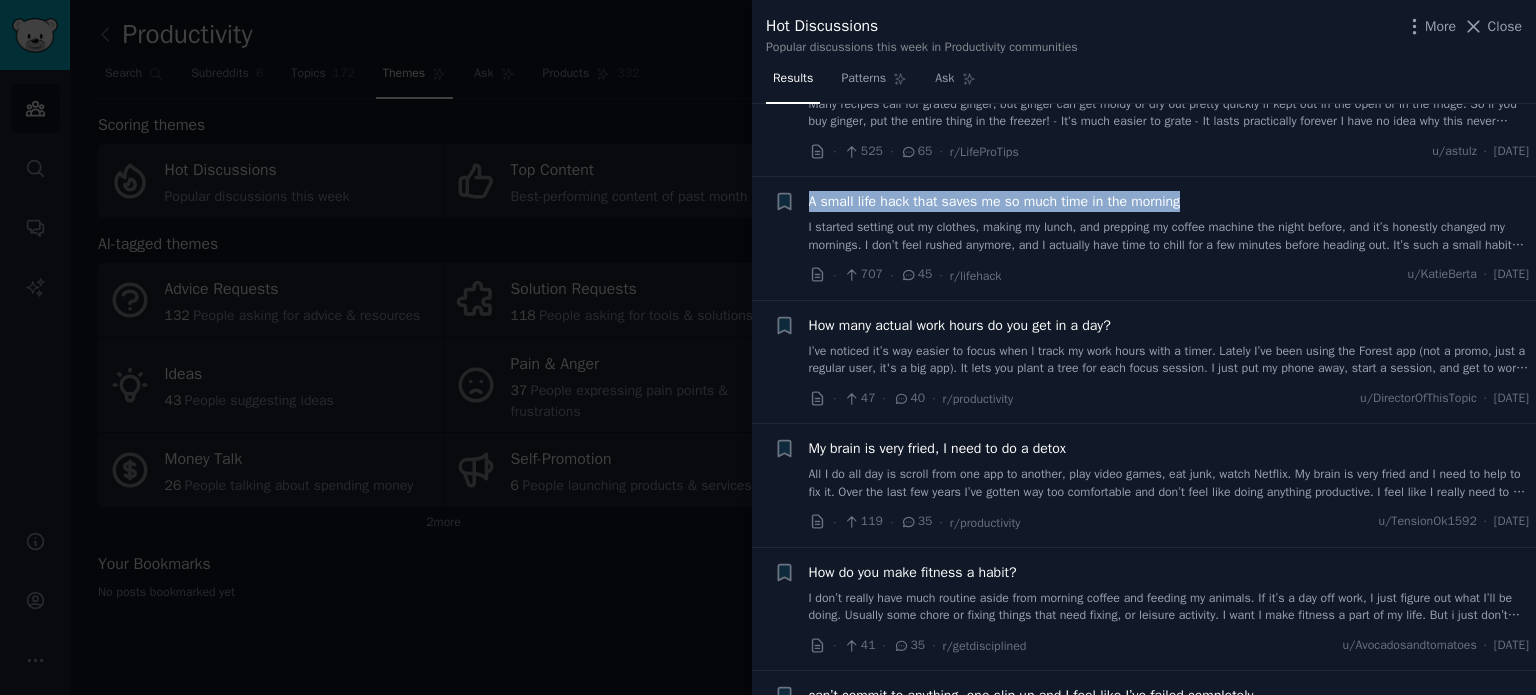 drag, startPoint x: 800, startPoint y: 195, endPoint x: 1201, endPoint y: 202, distance: 401.0611 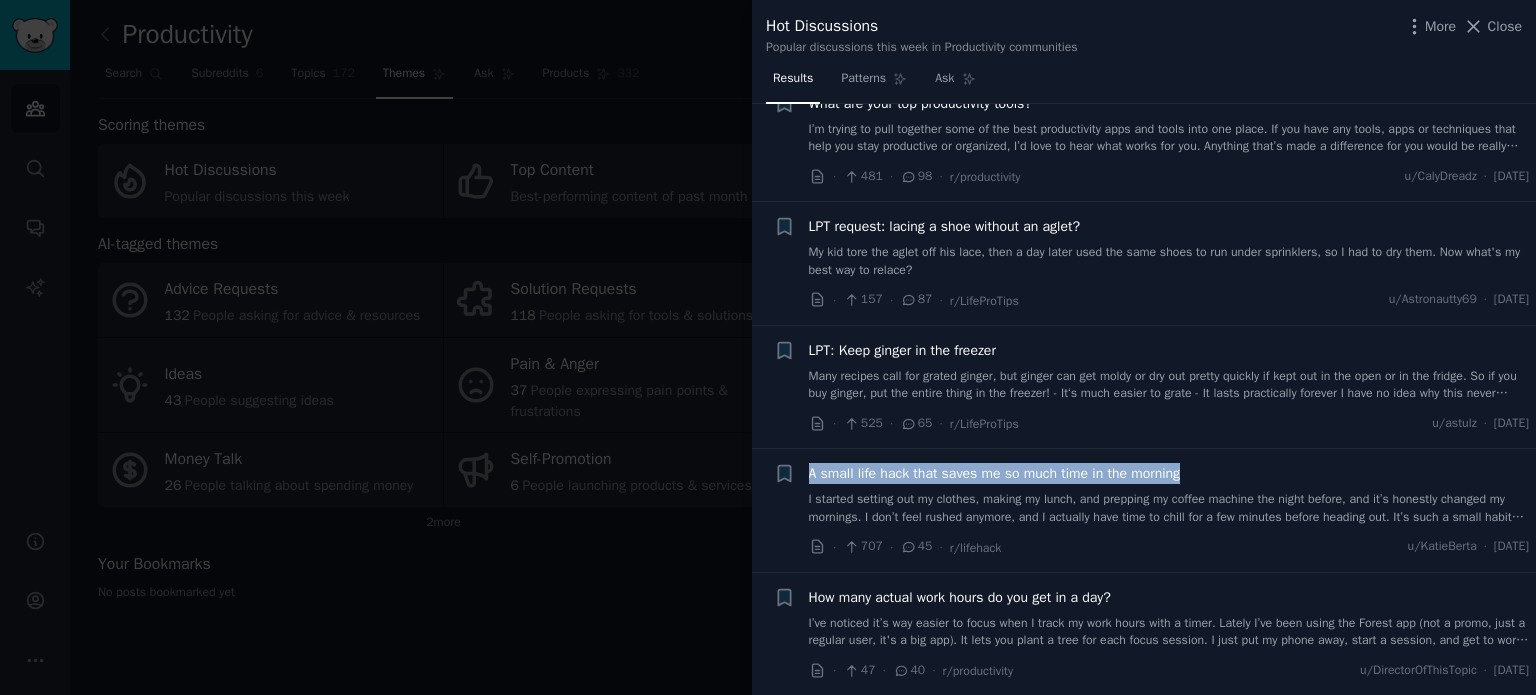 scroll, scrollTop: 600, scrollLeft: 0, axis: vertical 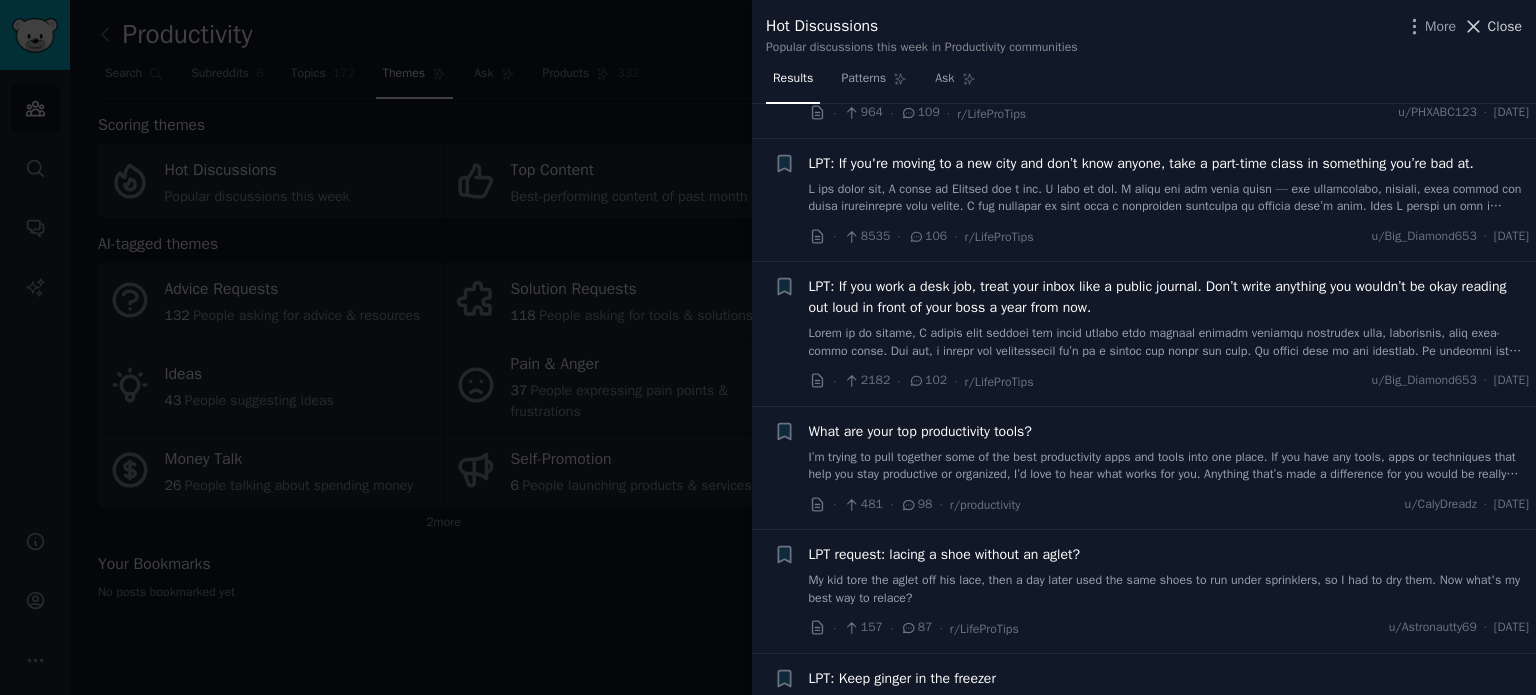 click on "Close" at bounding box center (1505, 26) 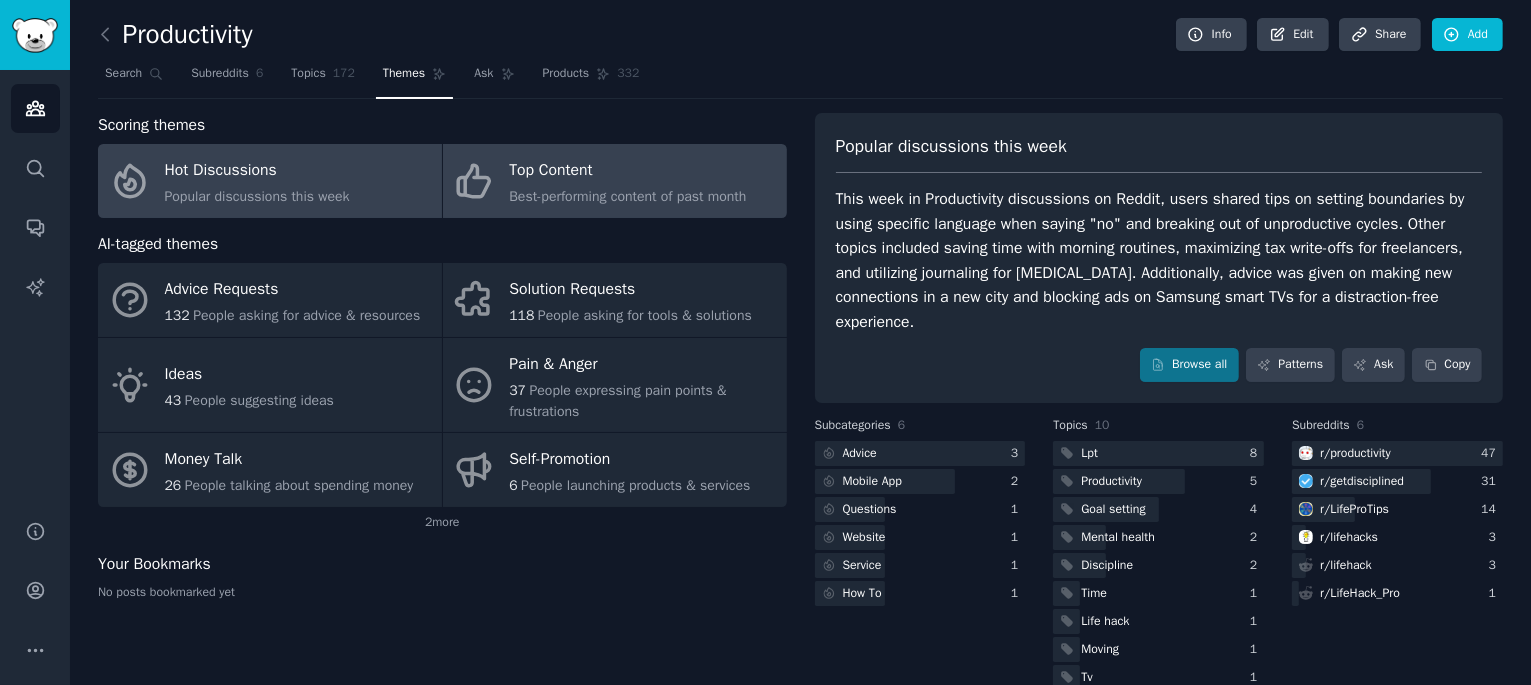 click on "Best-performing content of past month" 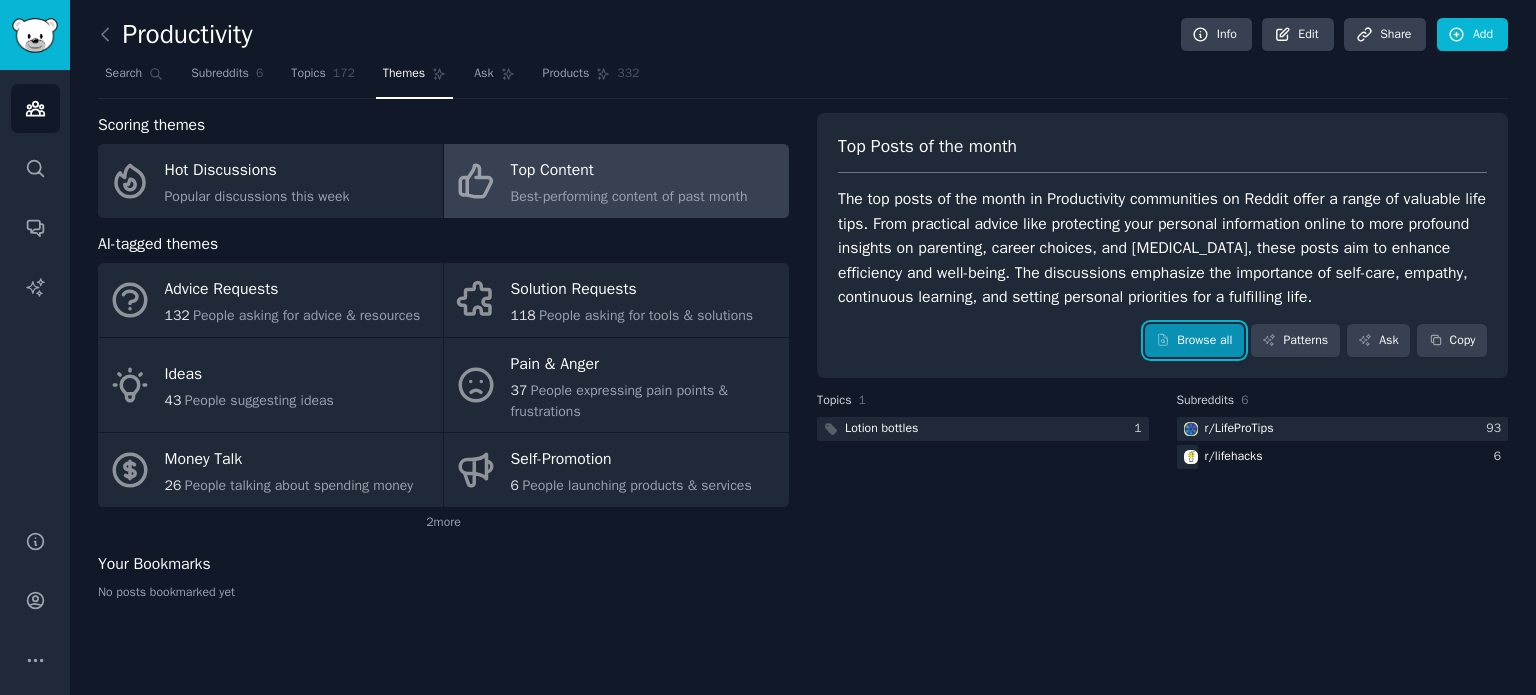 click on "Browse all" at bounding box center (1194, 341) 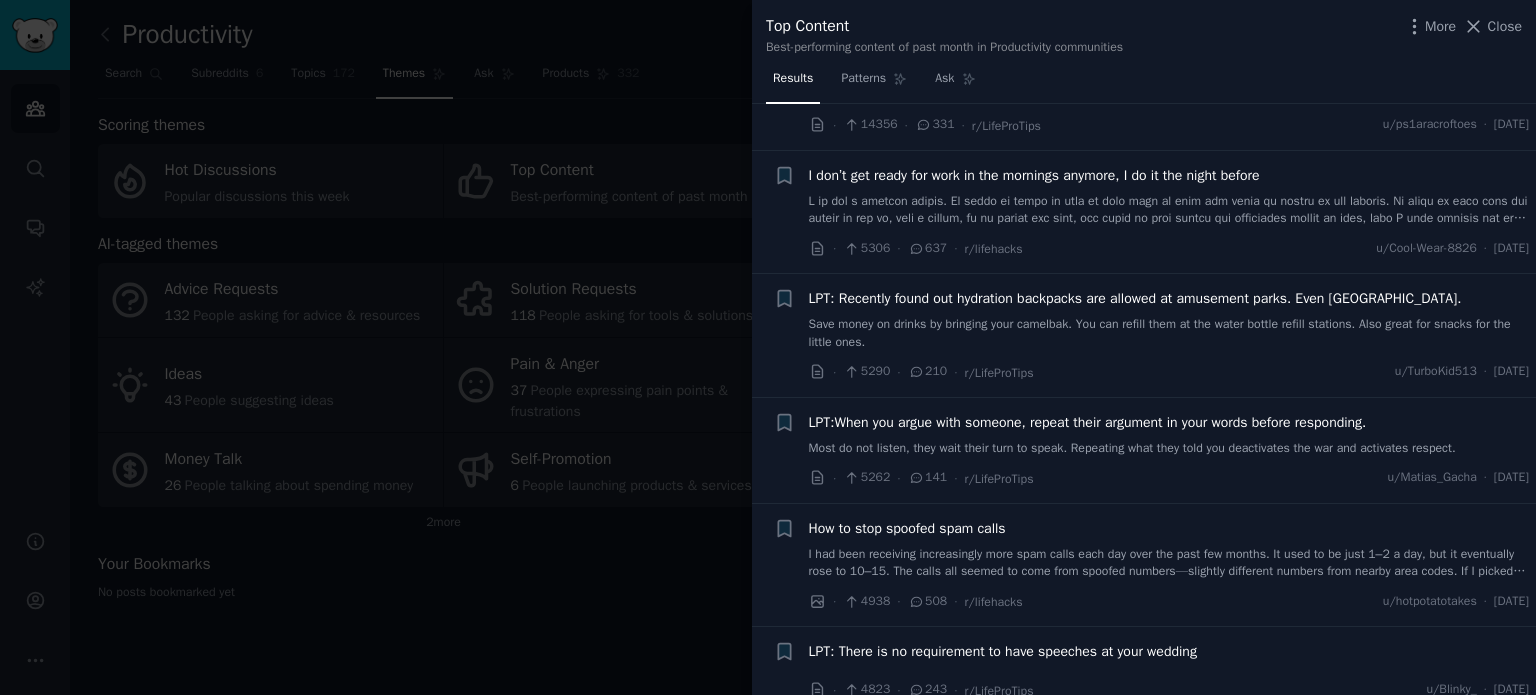 scroll, scrollTop: 1500, scrollLeft: 0, axis: vertical 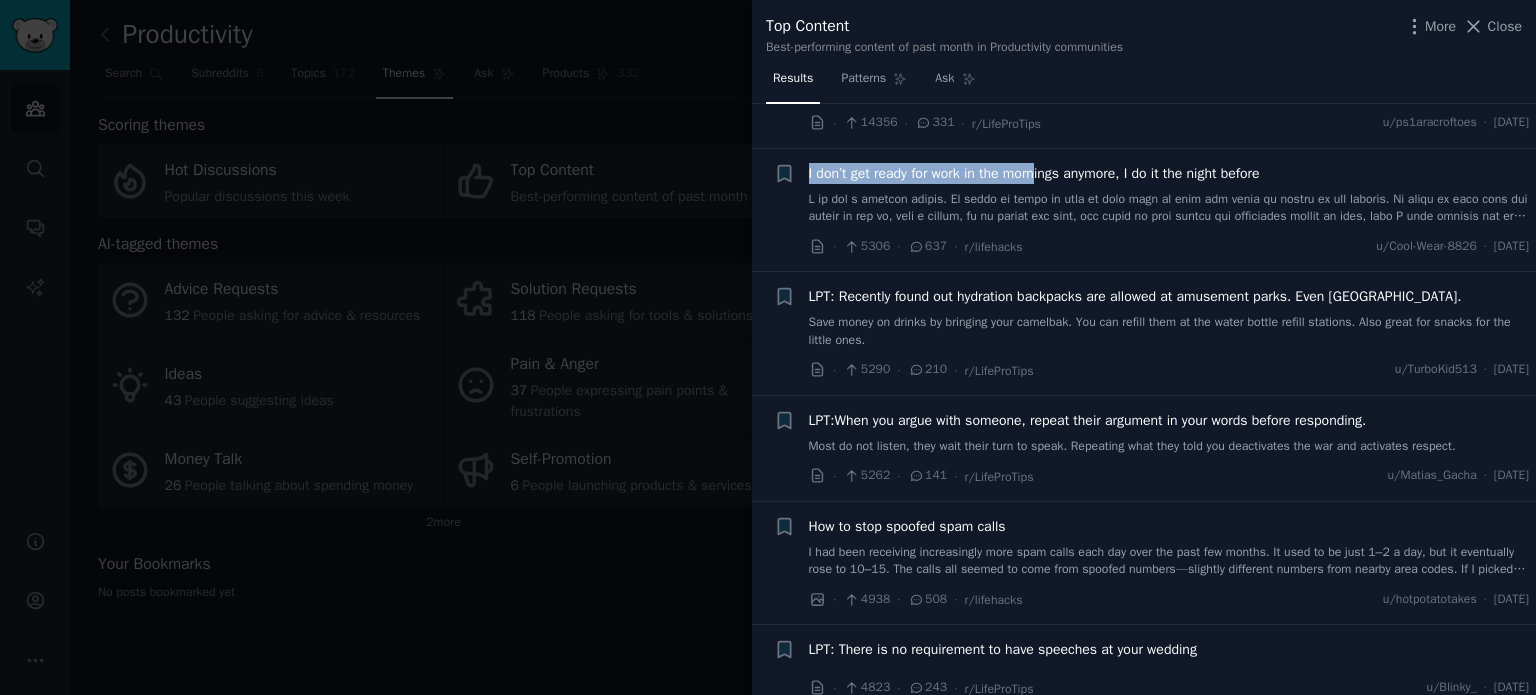 drag, startPoint x: 801, startPoint y: 164, endPoint x: 1051, endPoint y: 169, distance: 250.04999 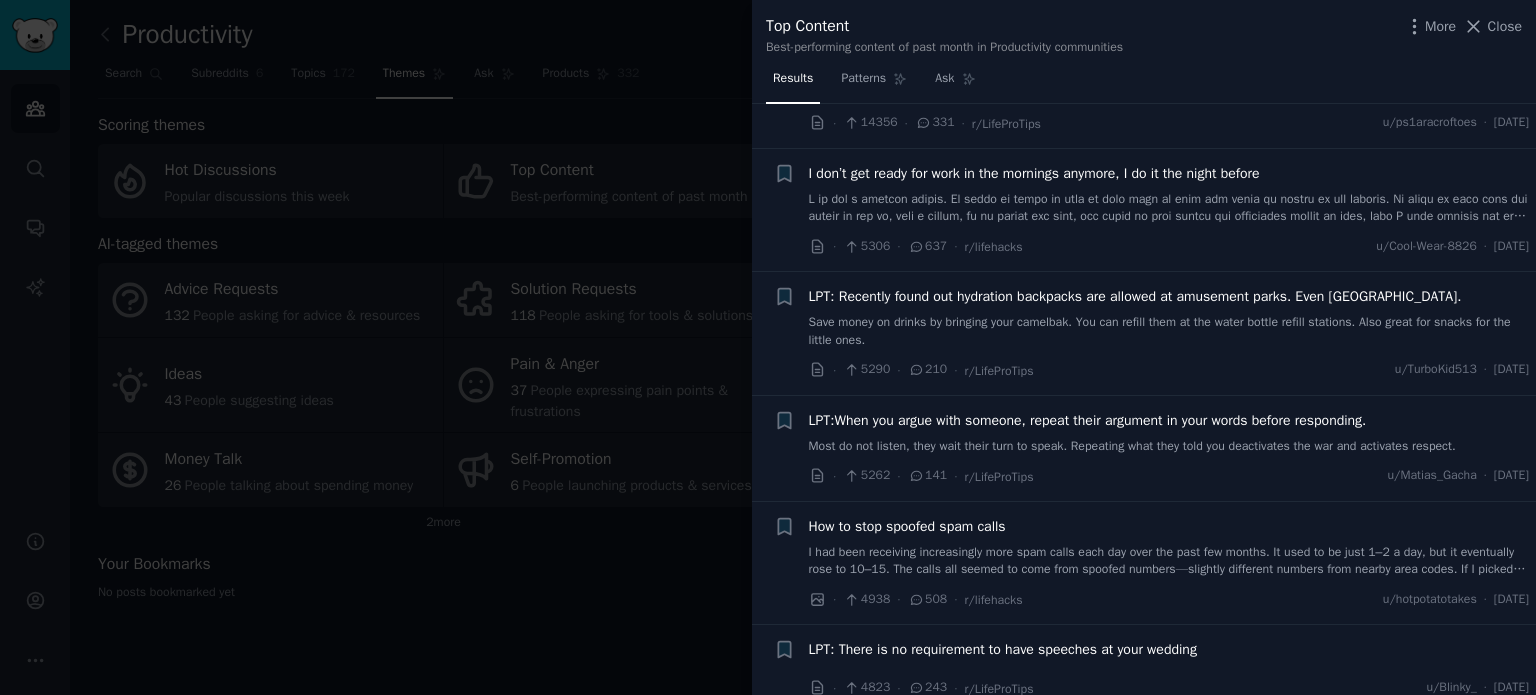 click on "+" at bounding box center [784, 210] 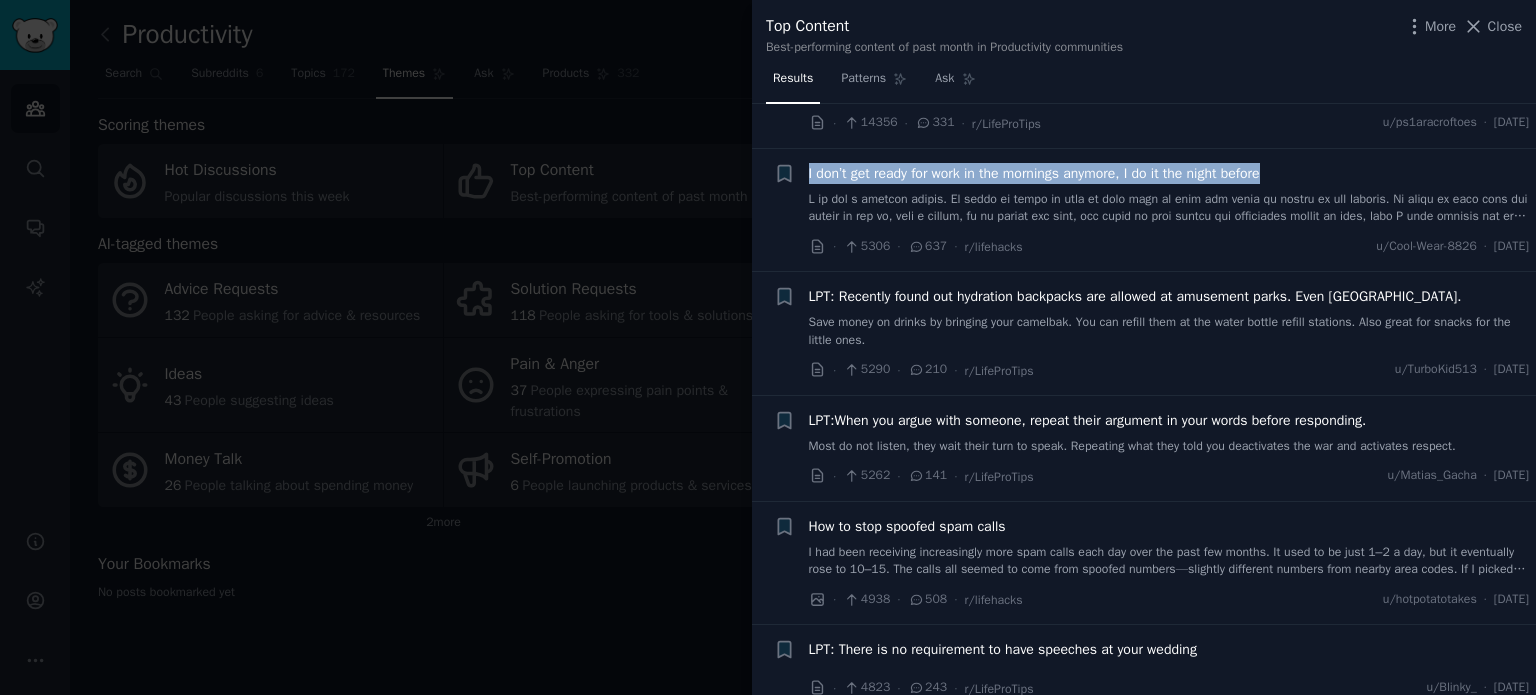 drag, startPoint x: 802, startPoint y: 169, endPoint x: 1301, endPoint y: 172, distance: 499.00903 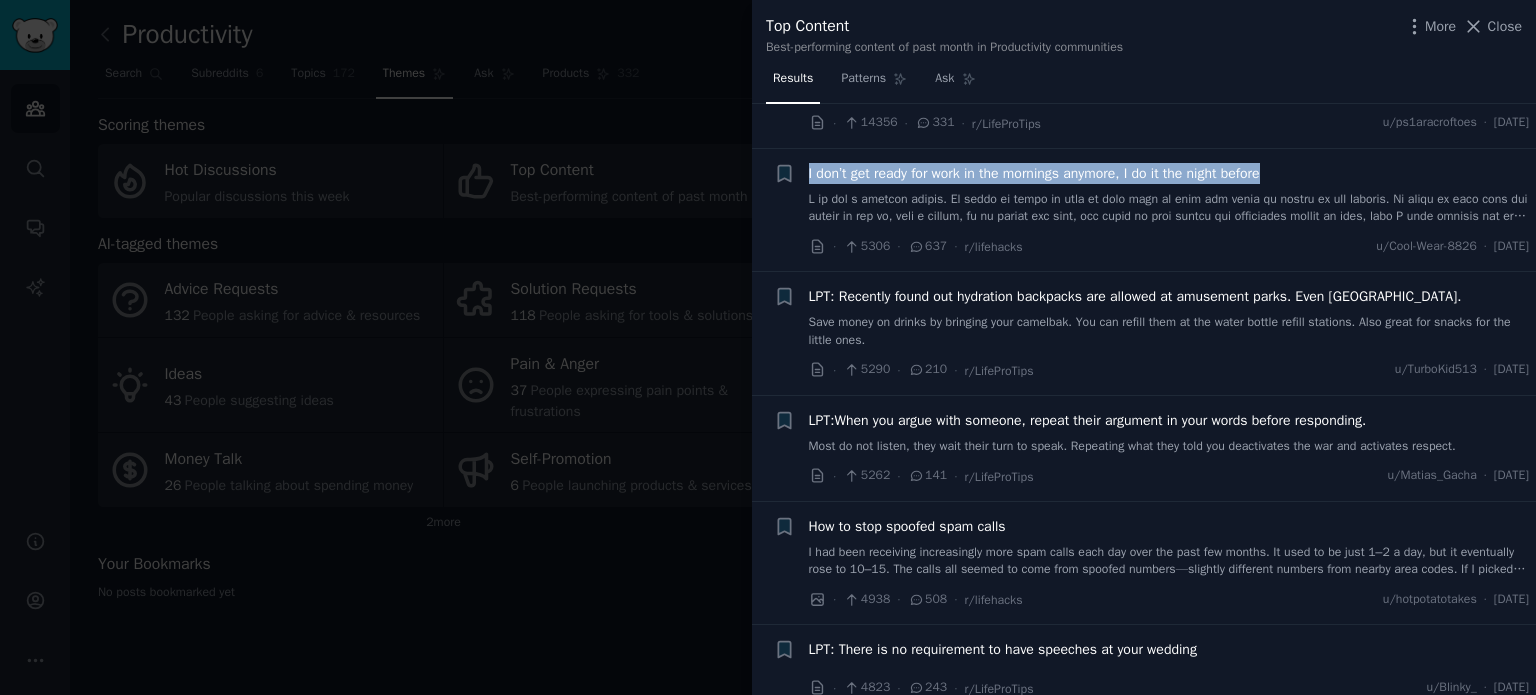 copy on "I don’t get ready for work in the mornings anymore, I do it the night before" 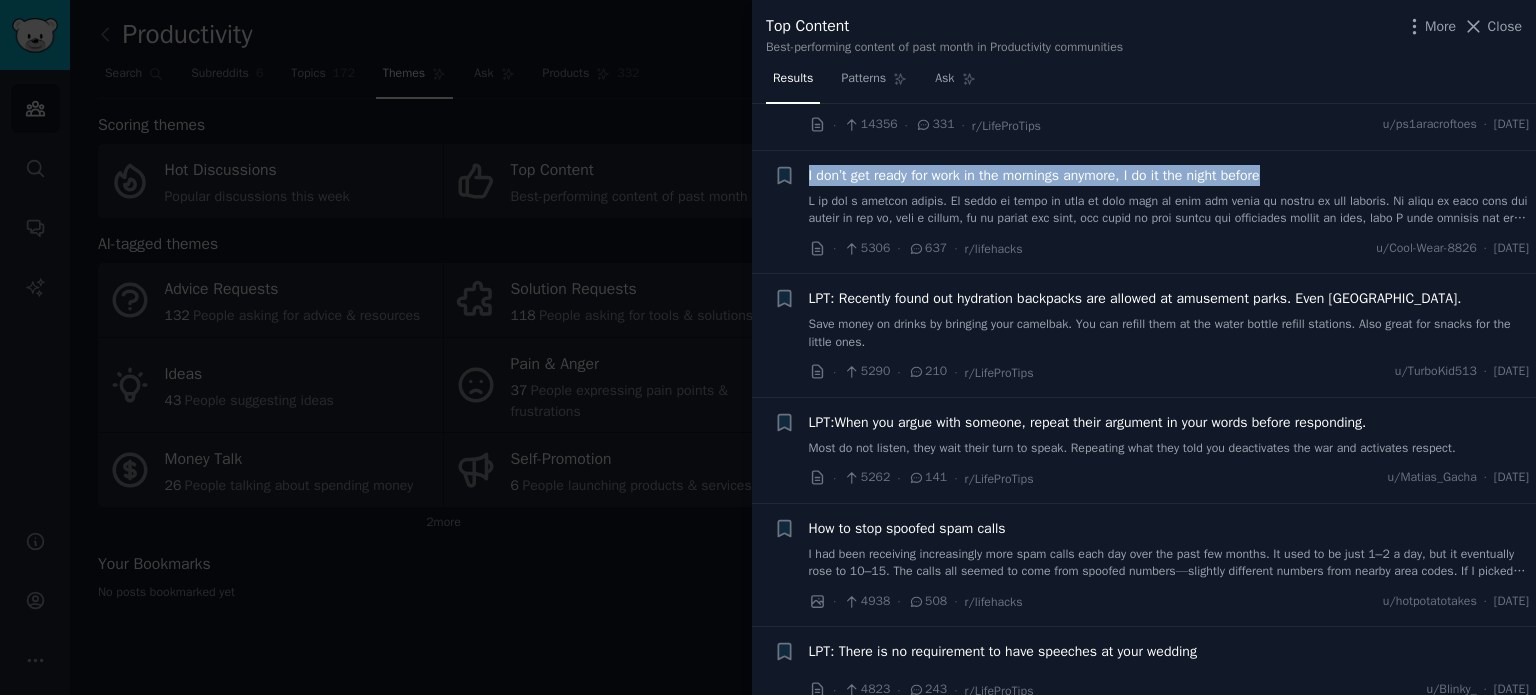 scroll, scrollTop: 1500, scrollLeft: 0, axis: vertical 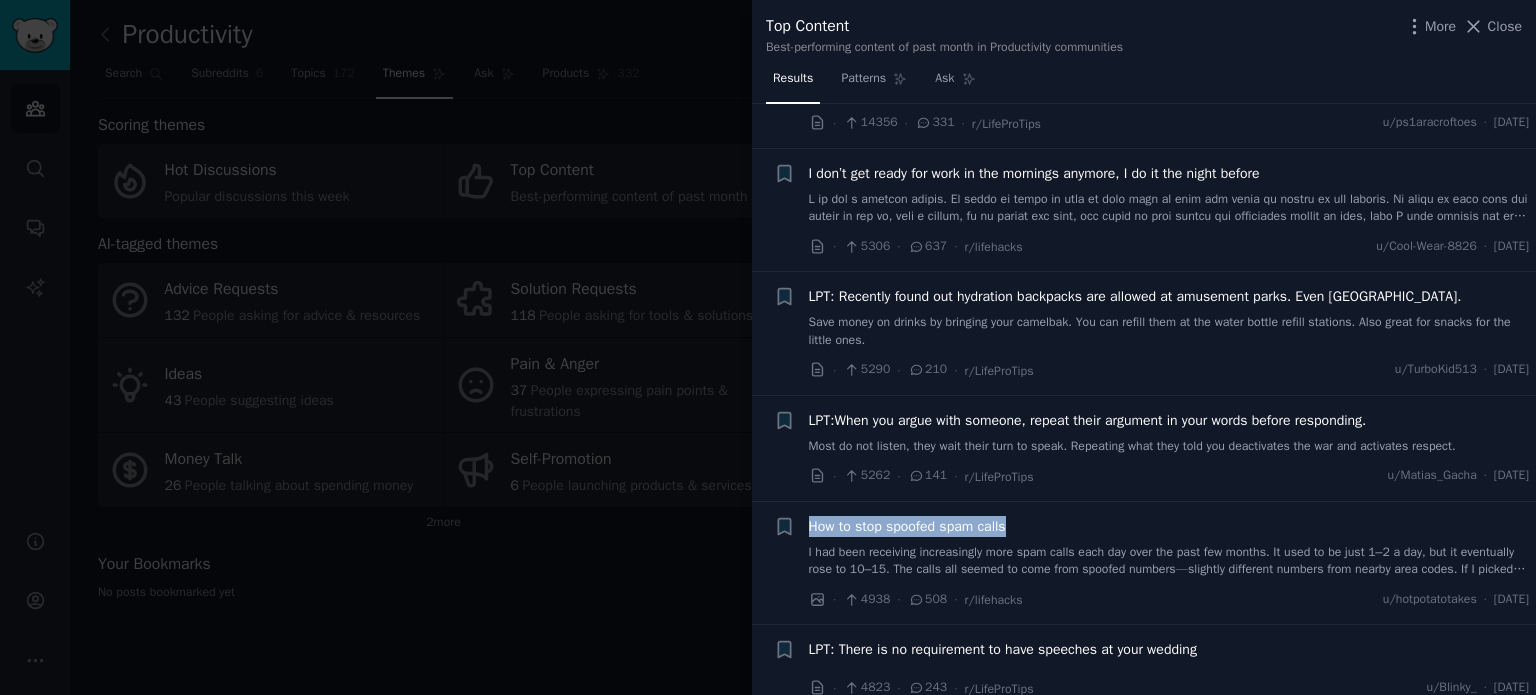 drag, startPoint x: 804, startPoint y: 520, endPoint x: 1020, endPoint y: 518, distance: 216.00926 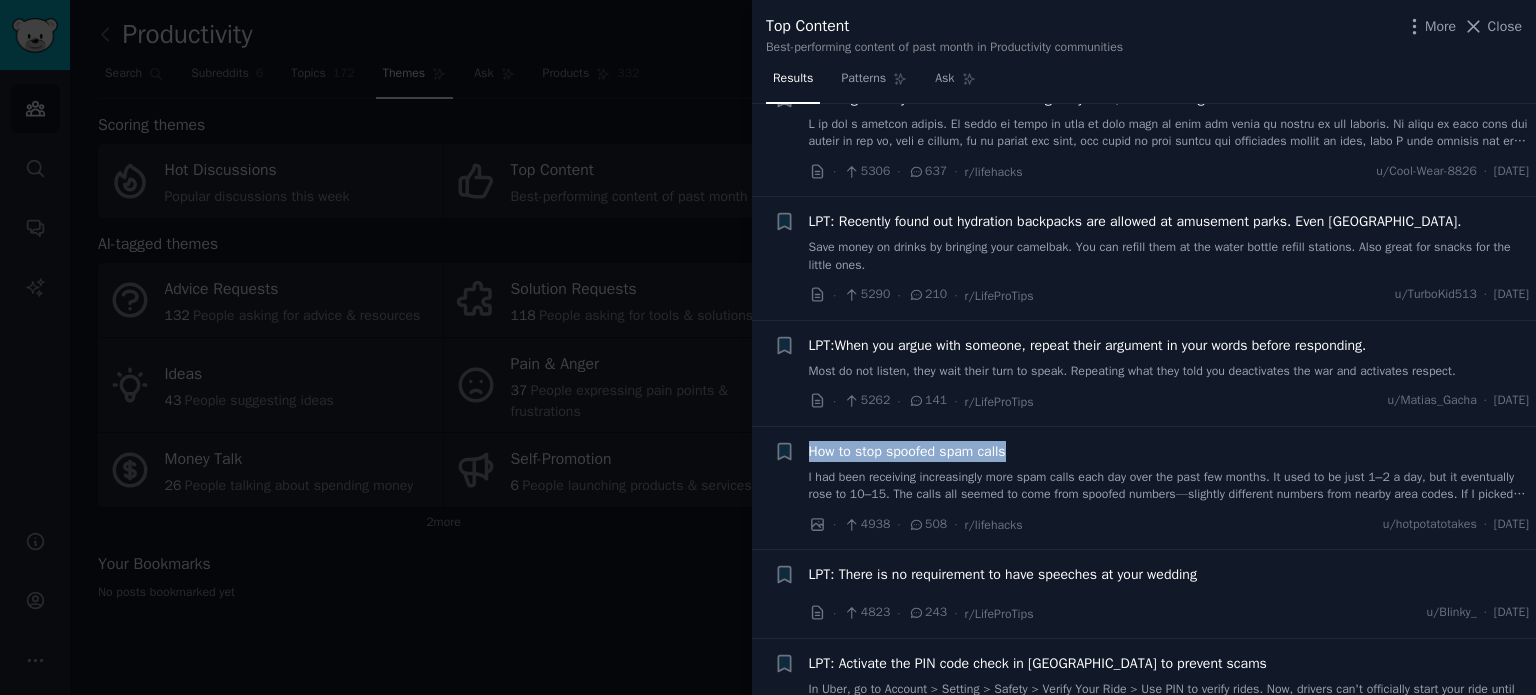 scroll, scrollTop: 1700, scrollLeft: 0, axis: vertical 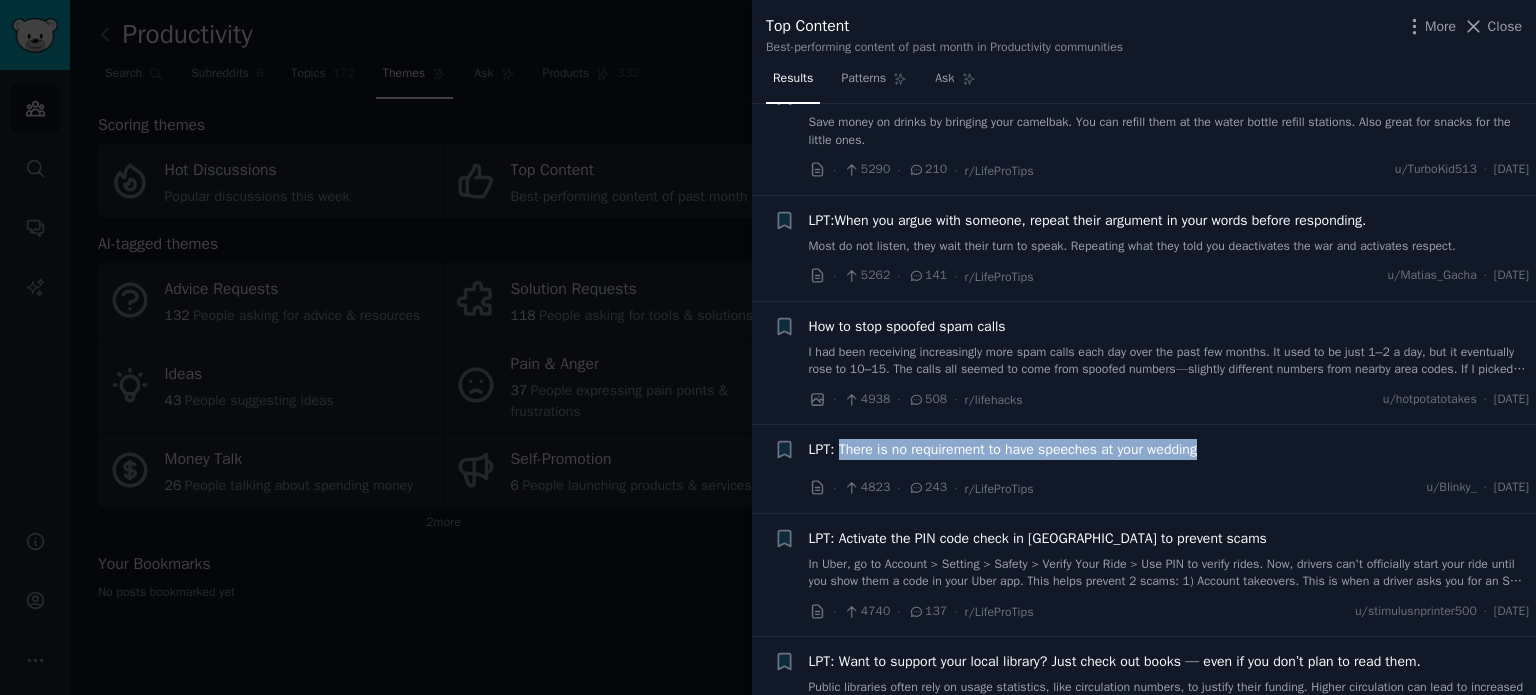 drag, startPoint x: 1231, startPoint y: 450, endPoint x: 840, endPoint y: 440, distance: 391.12787 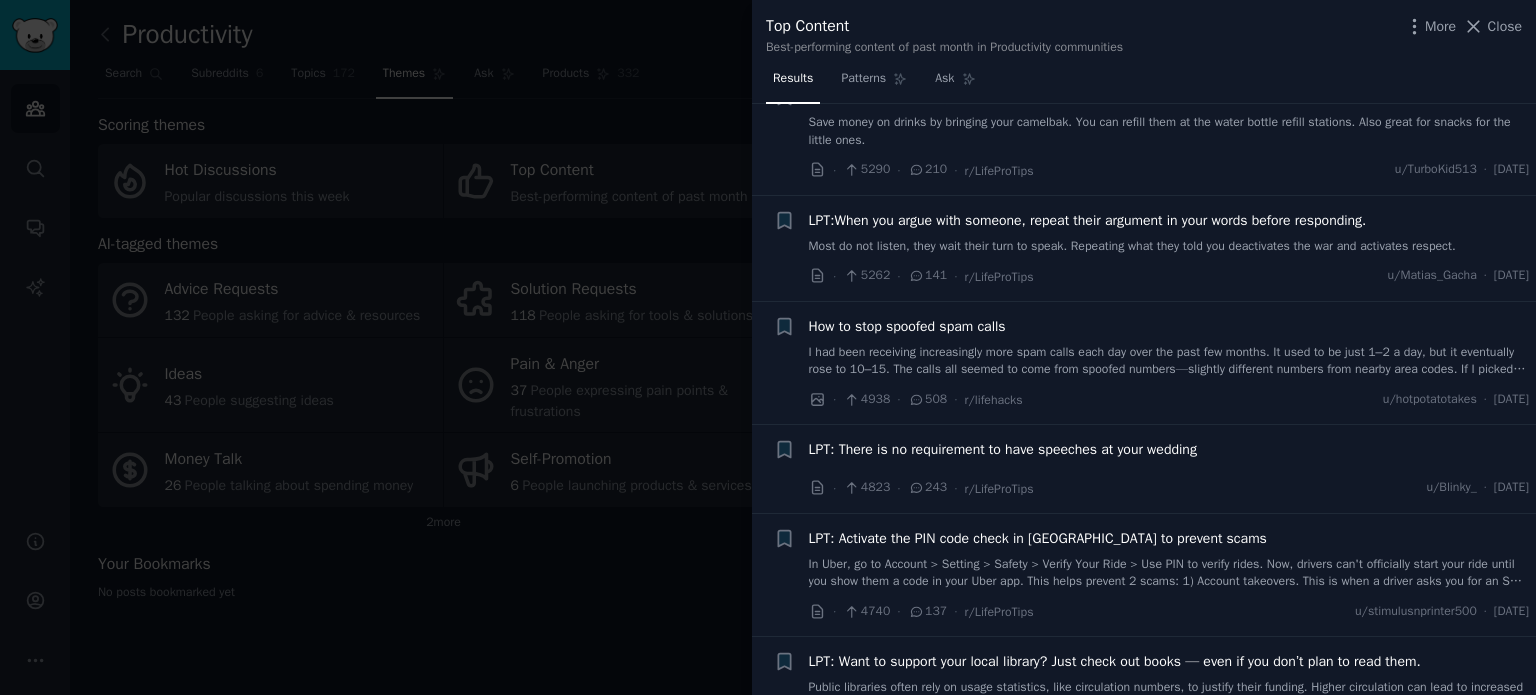 click on "+" at bounding box center [784, 575] 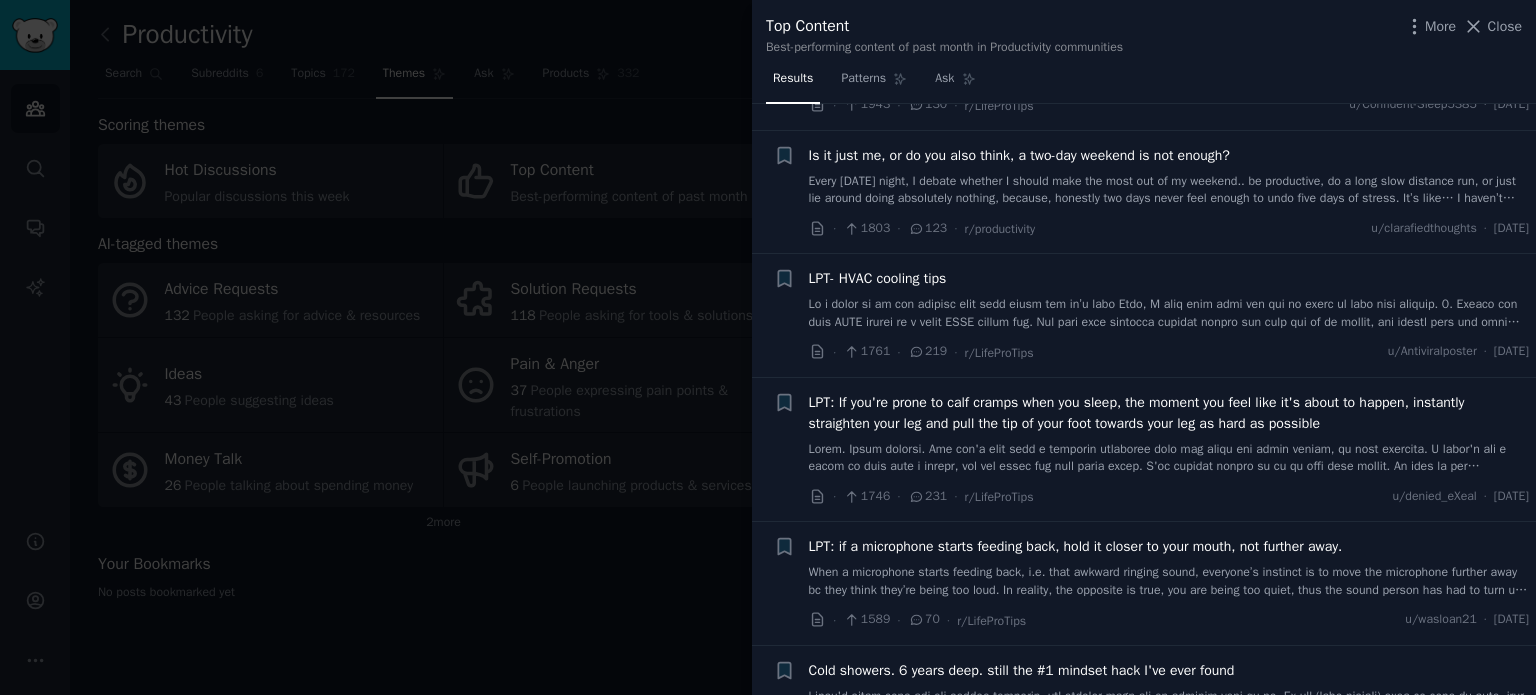 scroll, scrollTop: 5200, scrollLeft: 0, axis: vertical 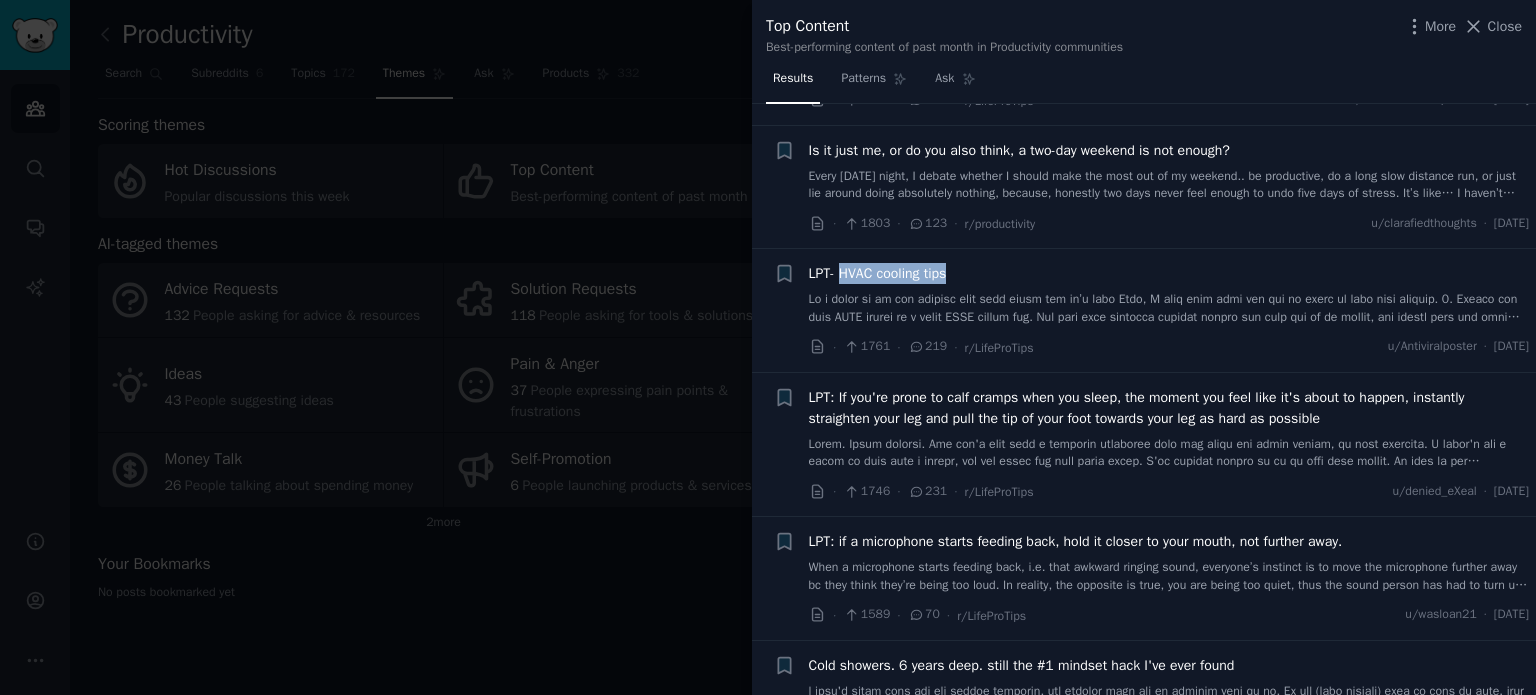 drag, startPoint x: 982, startPoint y: 261, endPoint x: 839, endPoint y: 255, distance: 143.12582 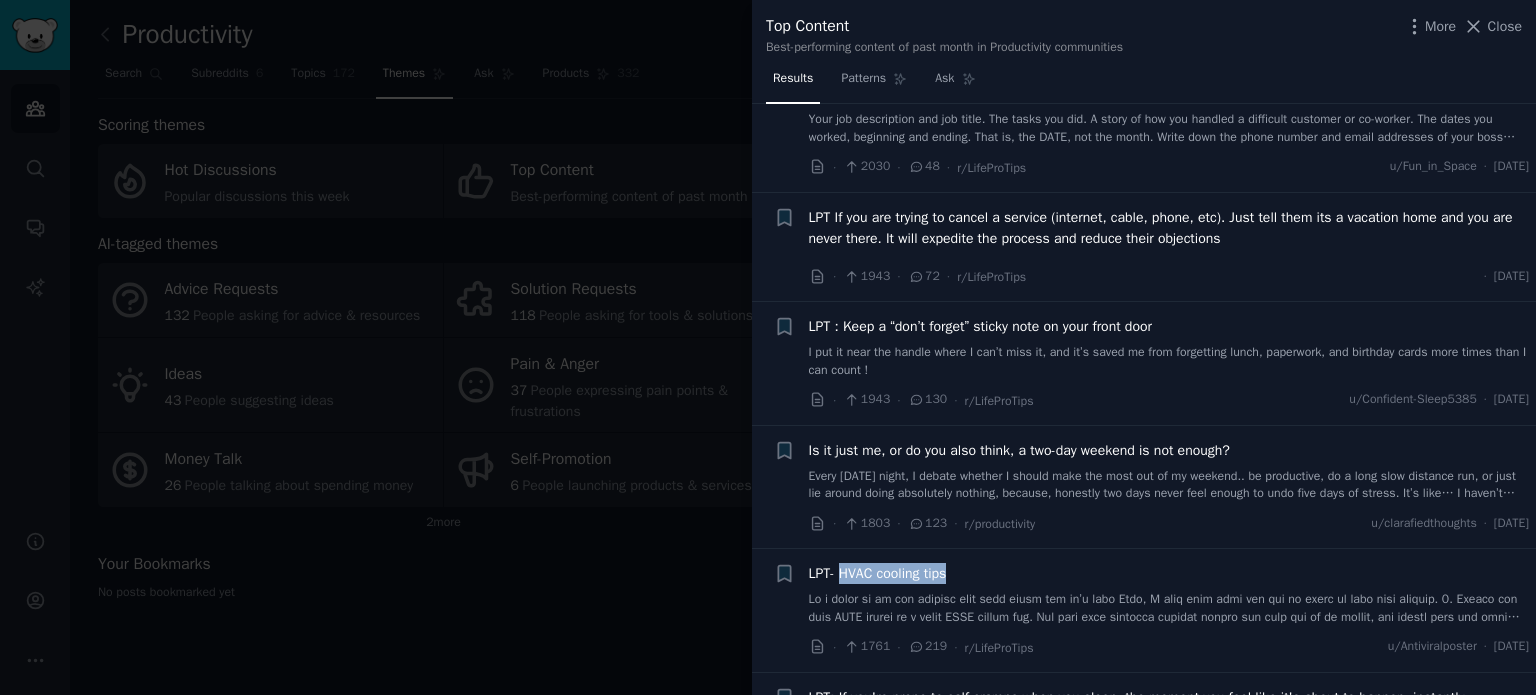 scroll, scrollTop: 4200, scrollLeft: 0, axis: vertical 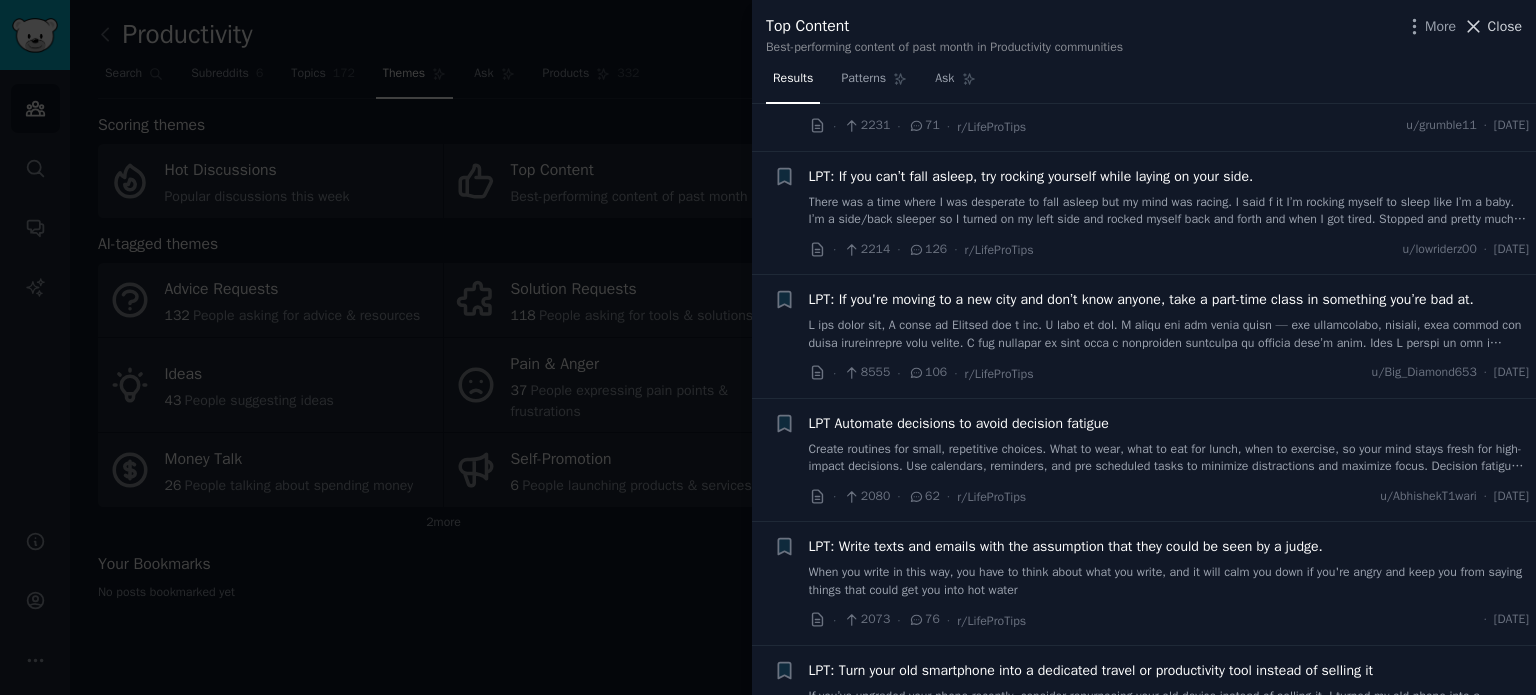 click on "Close" at bounding box center [1505, 26] 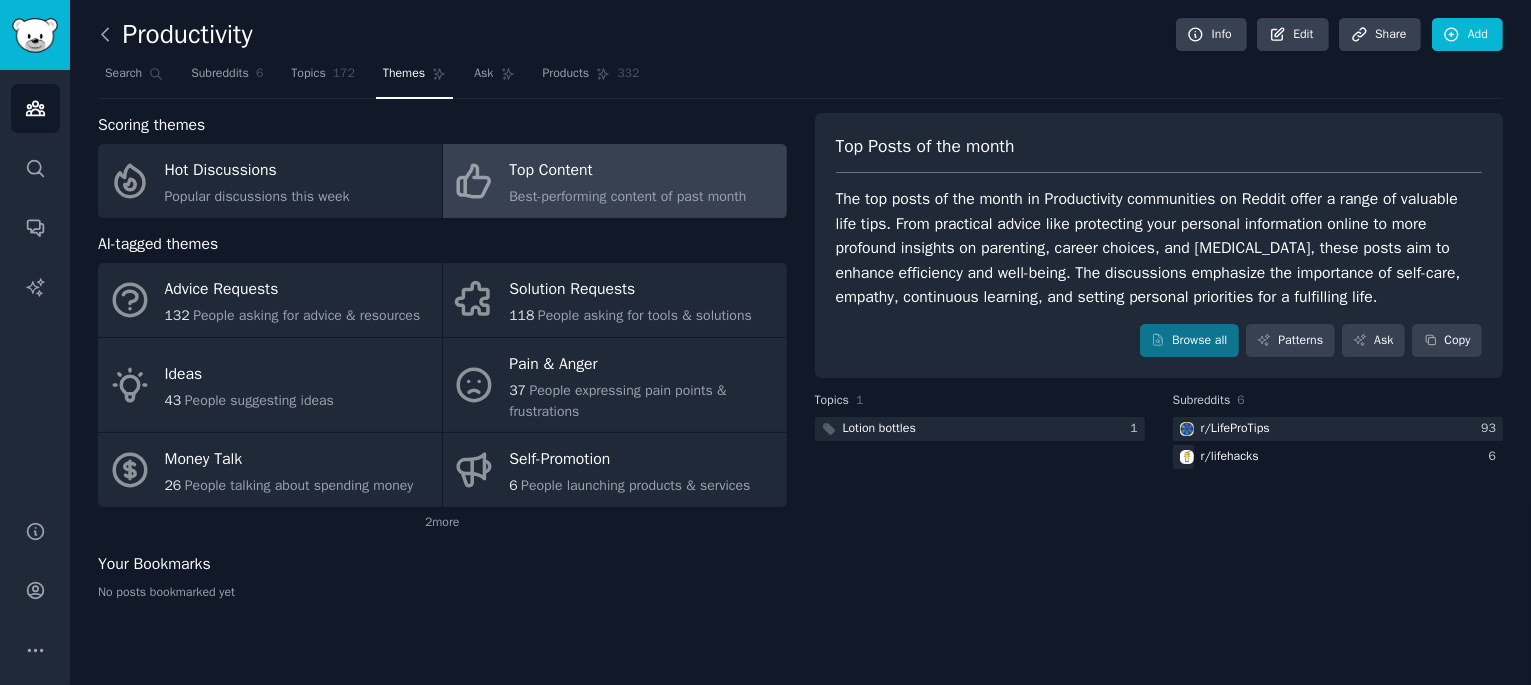 click 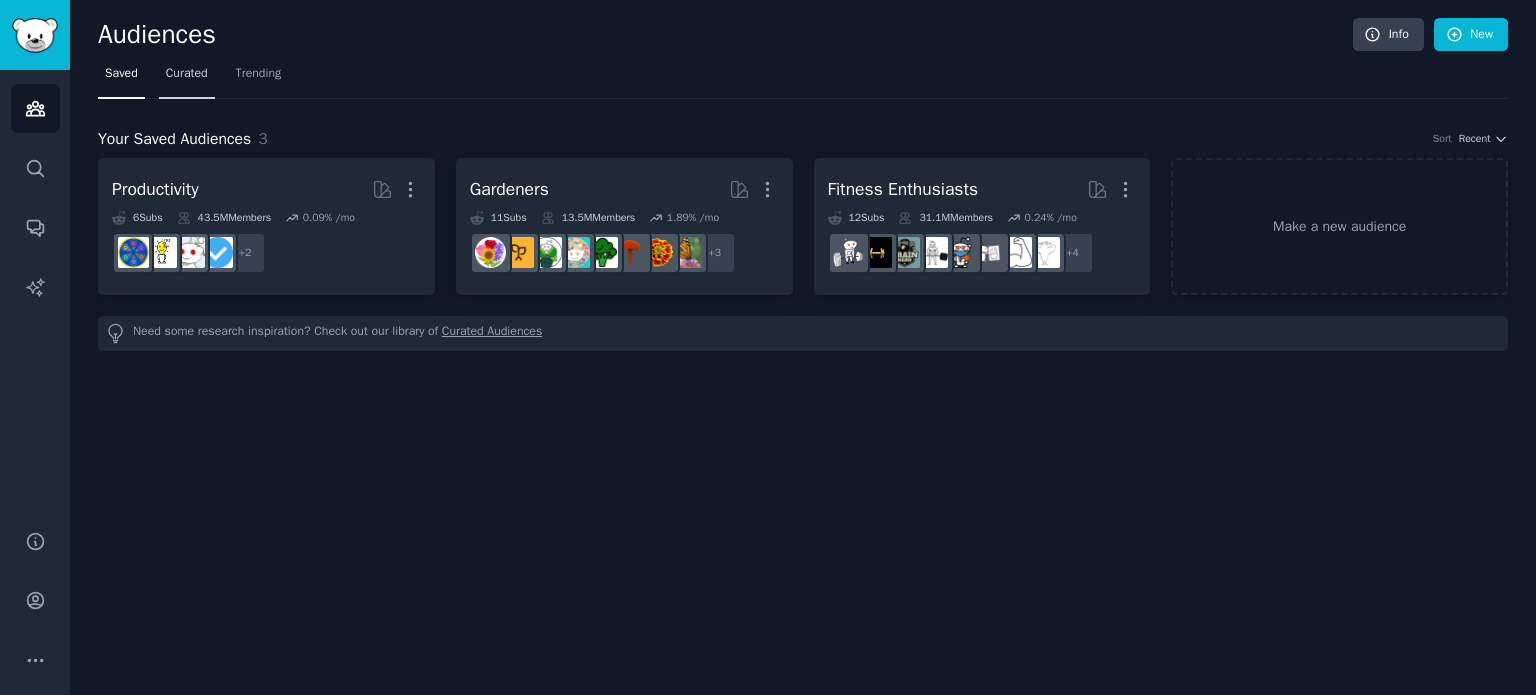 click on "Curated" at bounding box center [187, 74] 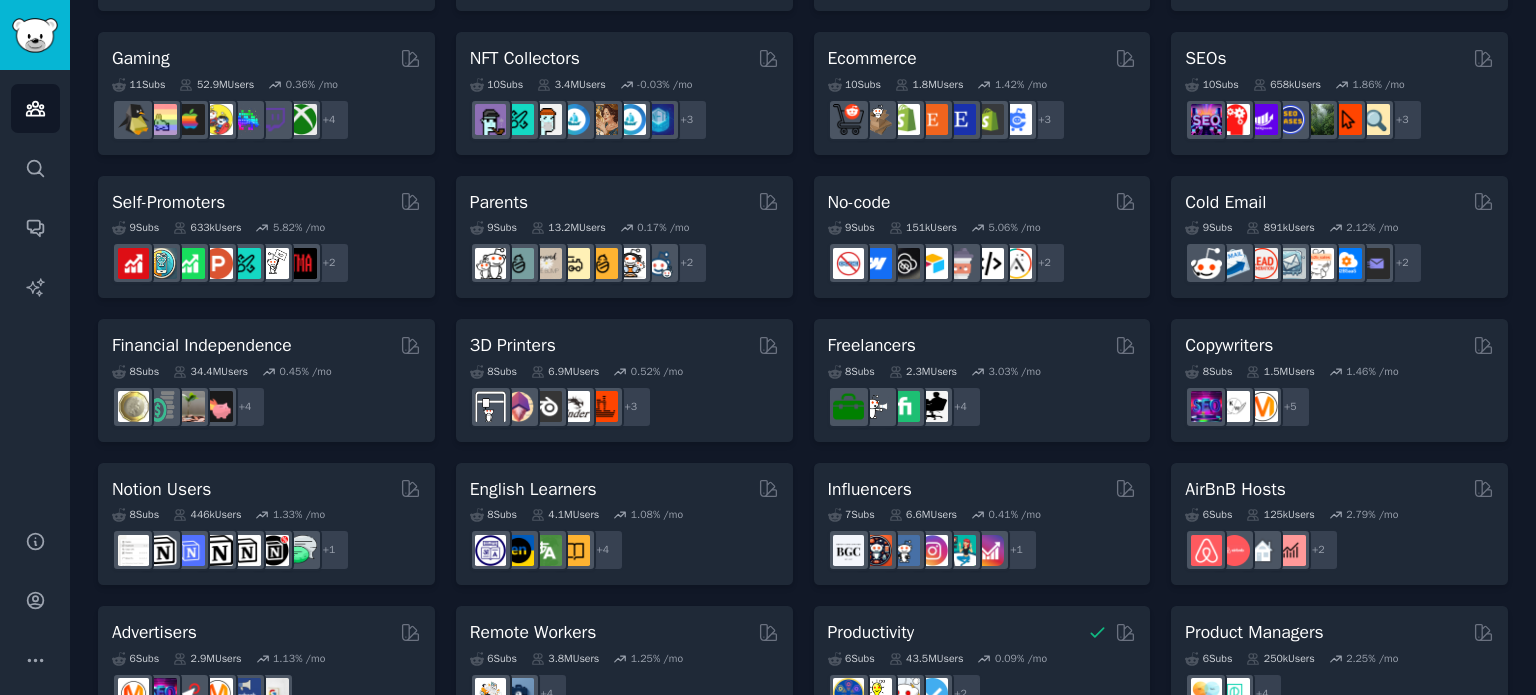 scroll, scrollTop: 800, scrollLeft: 0, axis: vertical 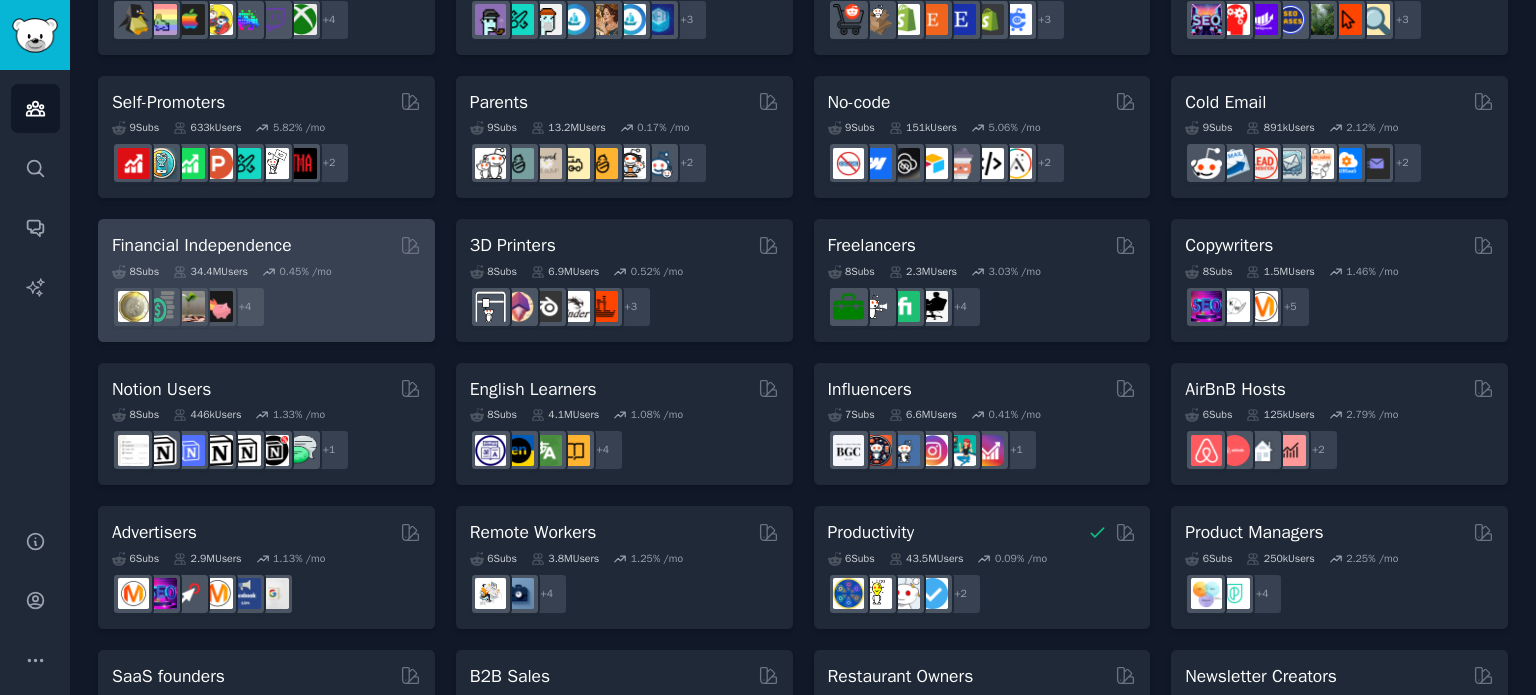 click on "Financial Independence" at bounding box center [202, 245] 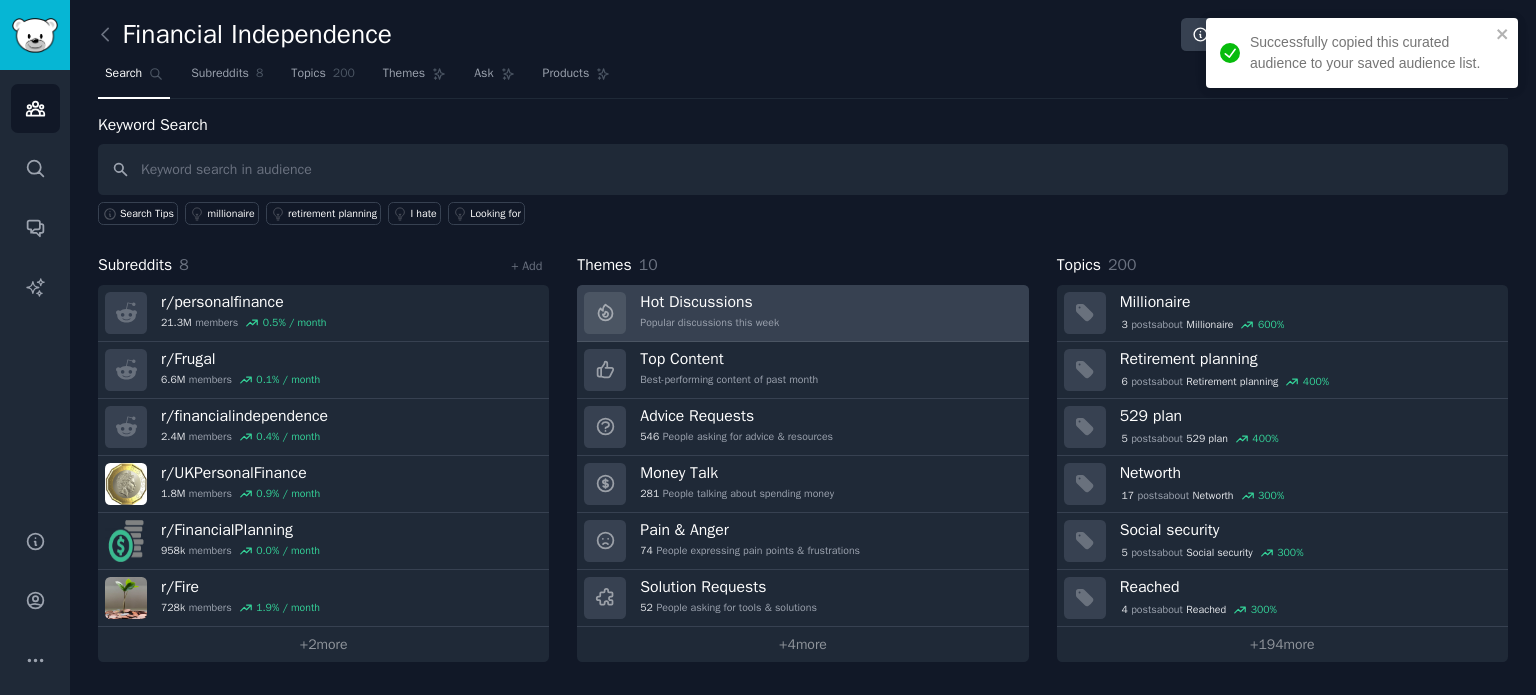 click on "Hot Discussions" at bounding box center (709, 302) 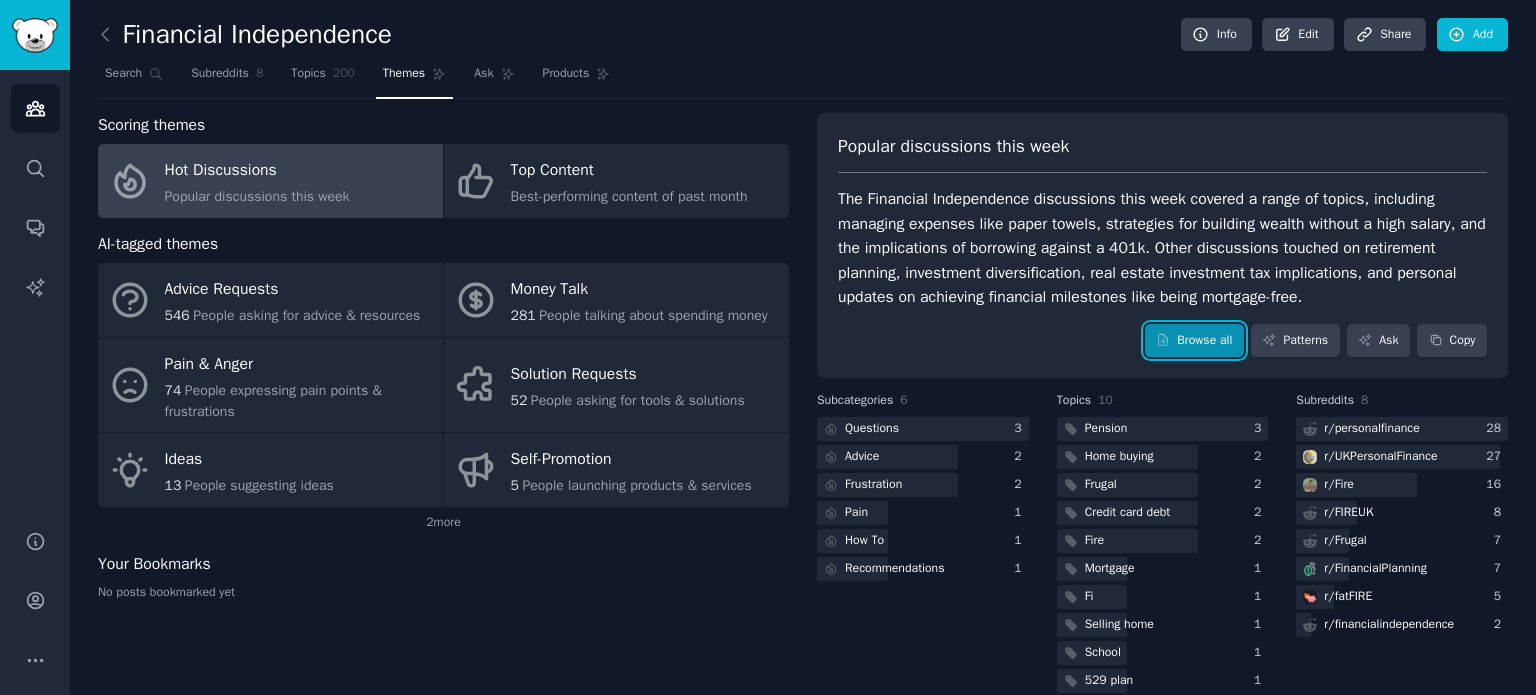 click on "Browse all" at bounding box center (1194, 341) 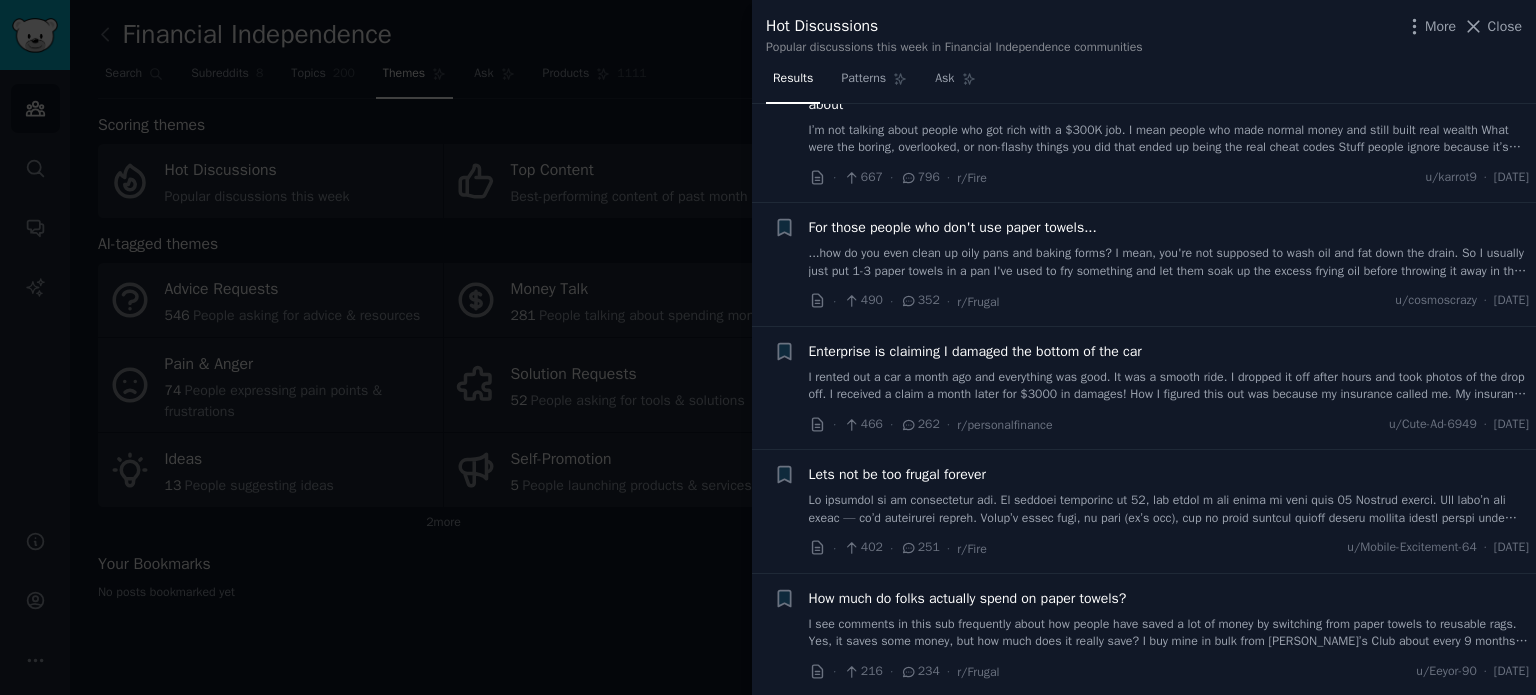 scroll, scrollTop: 0, scrollLeft: 0, axis: both 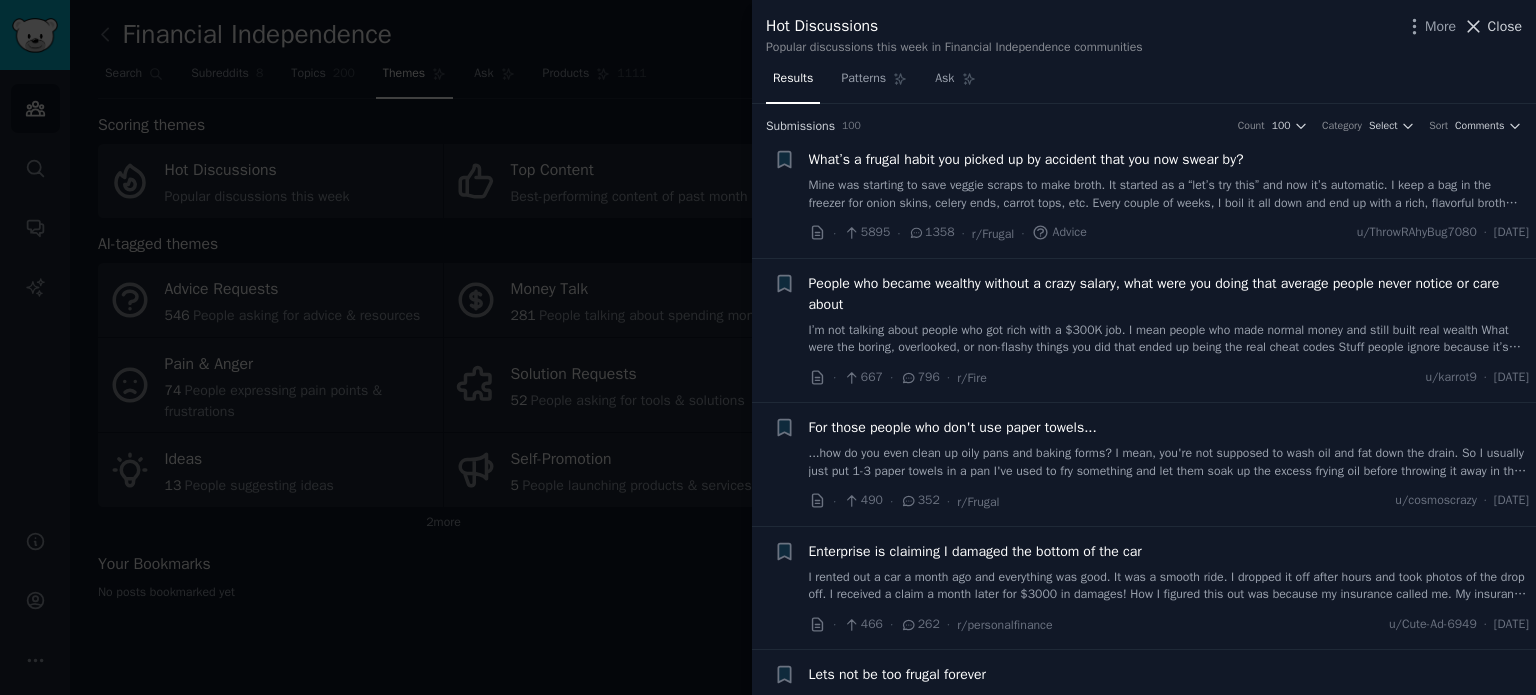 click on "Close" at bounding box center [1505, 26] 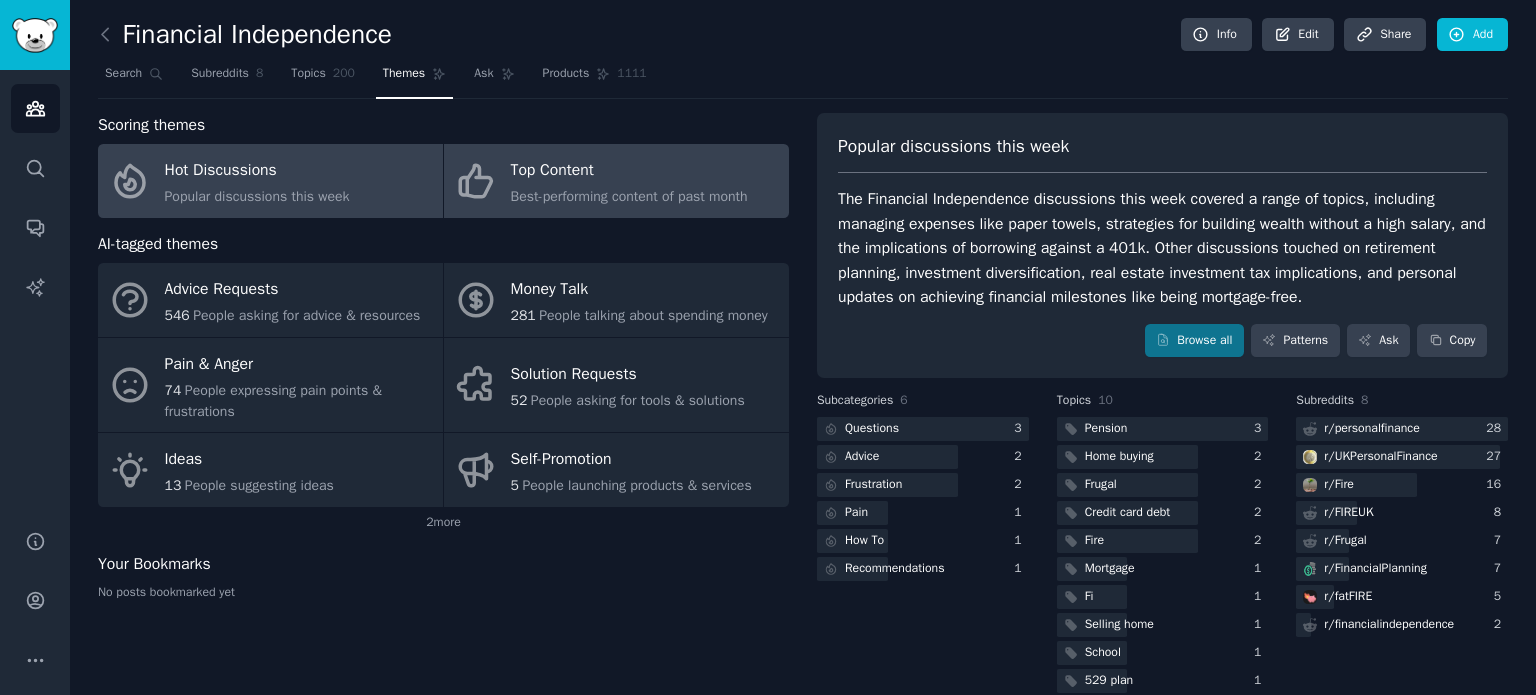 click on "Best-performing content of past month" 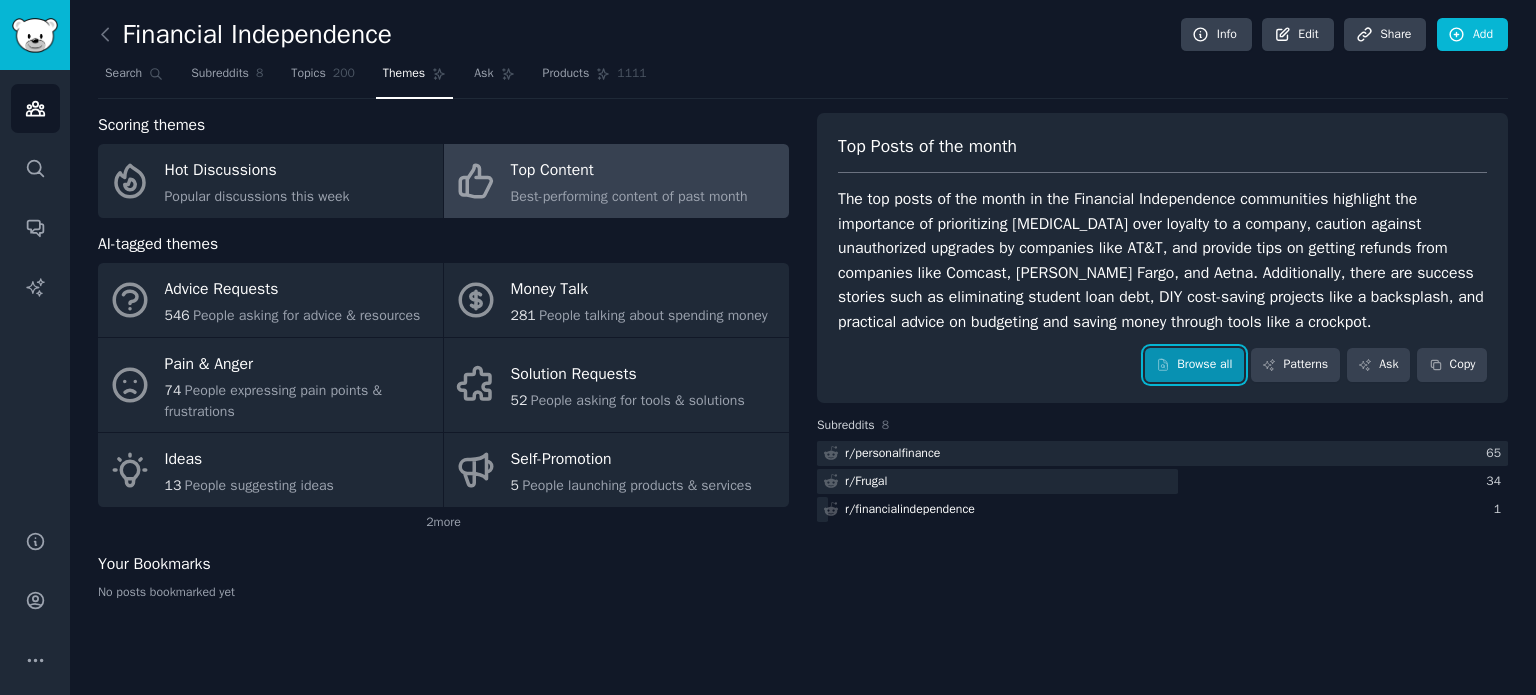 click on "Browse all" at bounding box center (1194, 365) 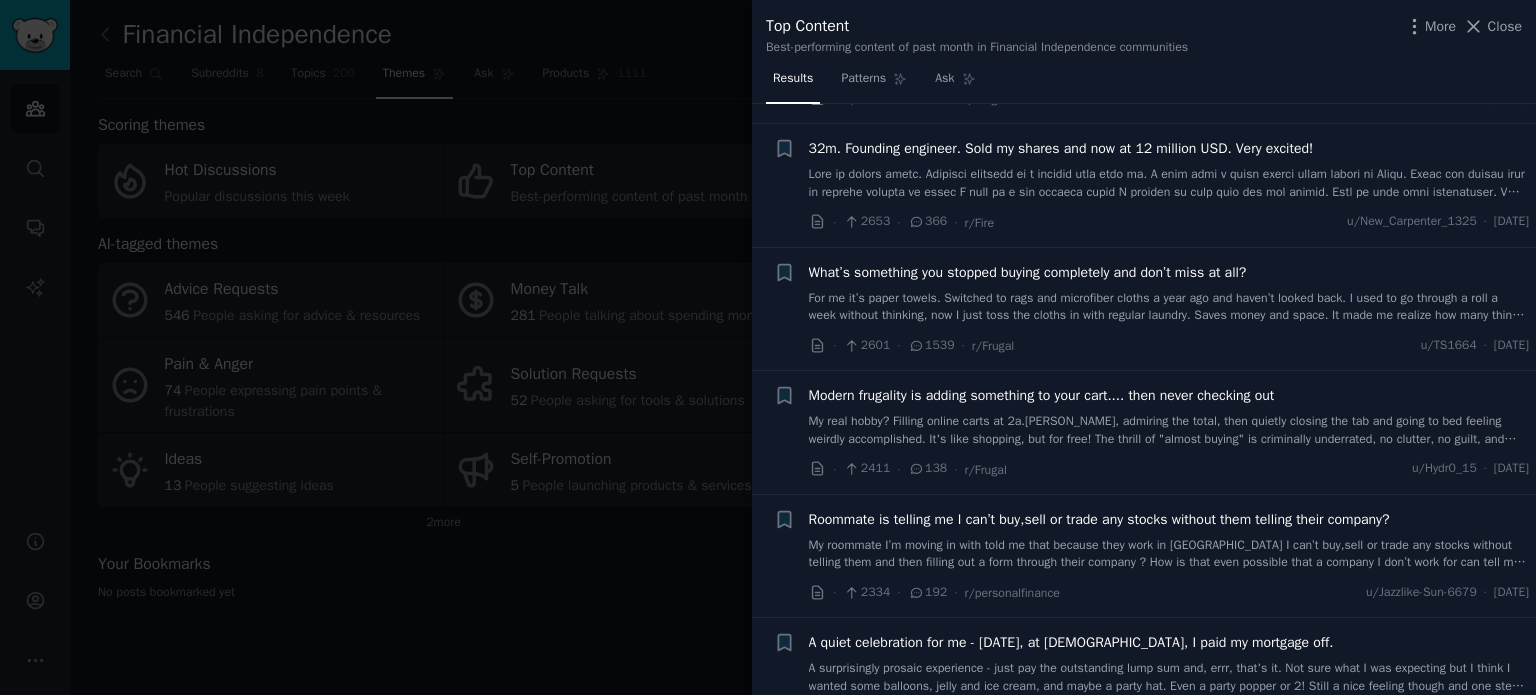 scroll, scrollTop: 800, scrollLeft: 0, axis: vertical 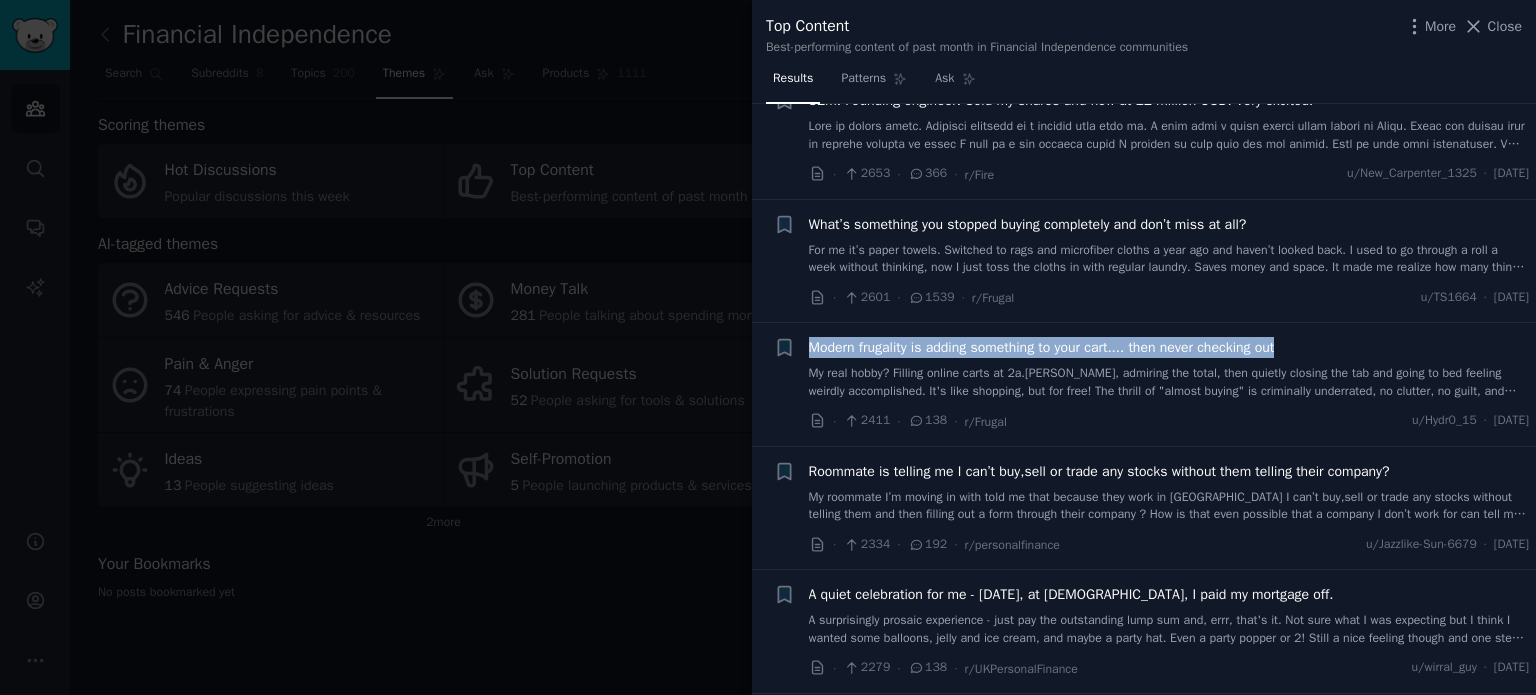 drag, startPoint x: 796, startPoint y: 348, endPoint x: 1318, endPoint y: 347, distance: 522.001 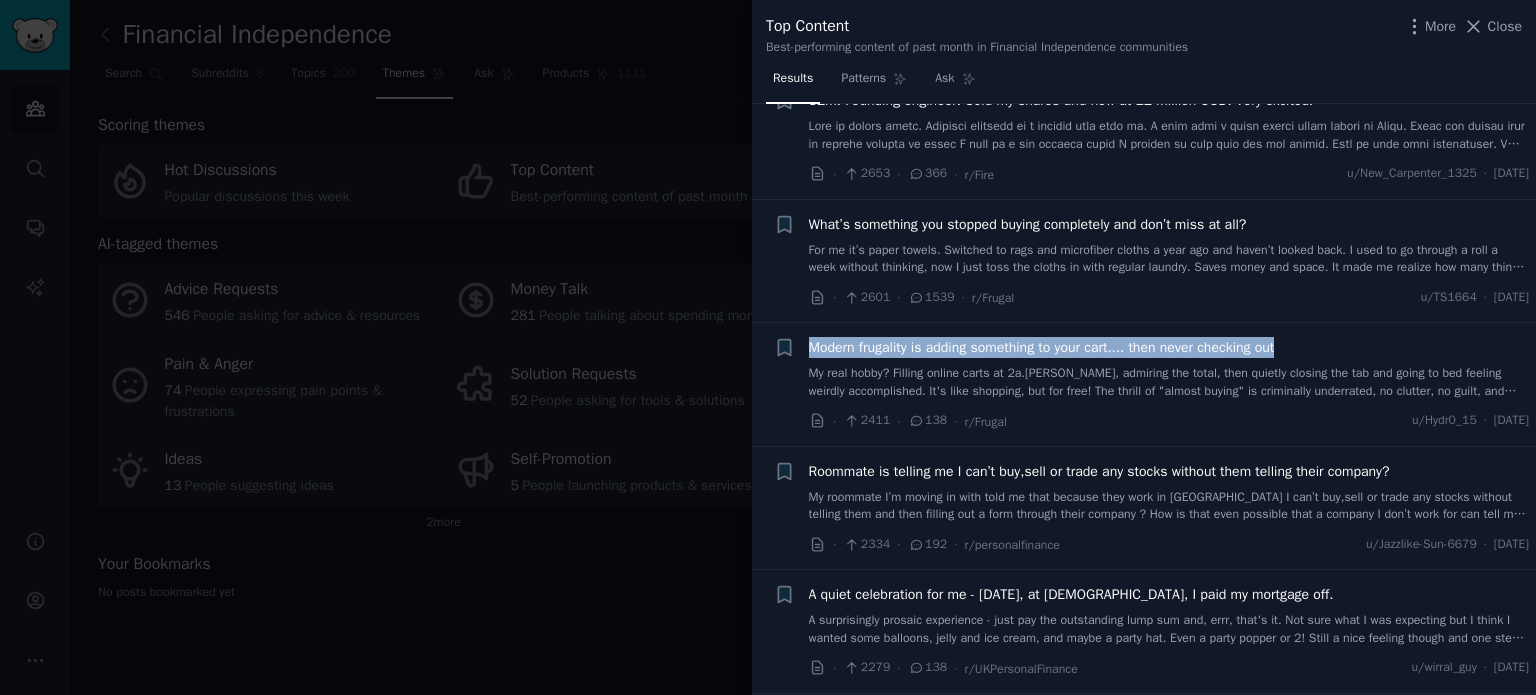 copy on "Modern frugality is adding something to your cart.... then never checking out" 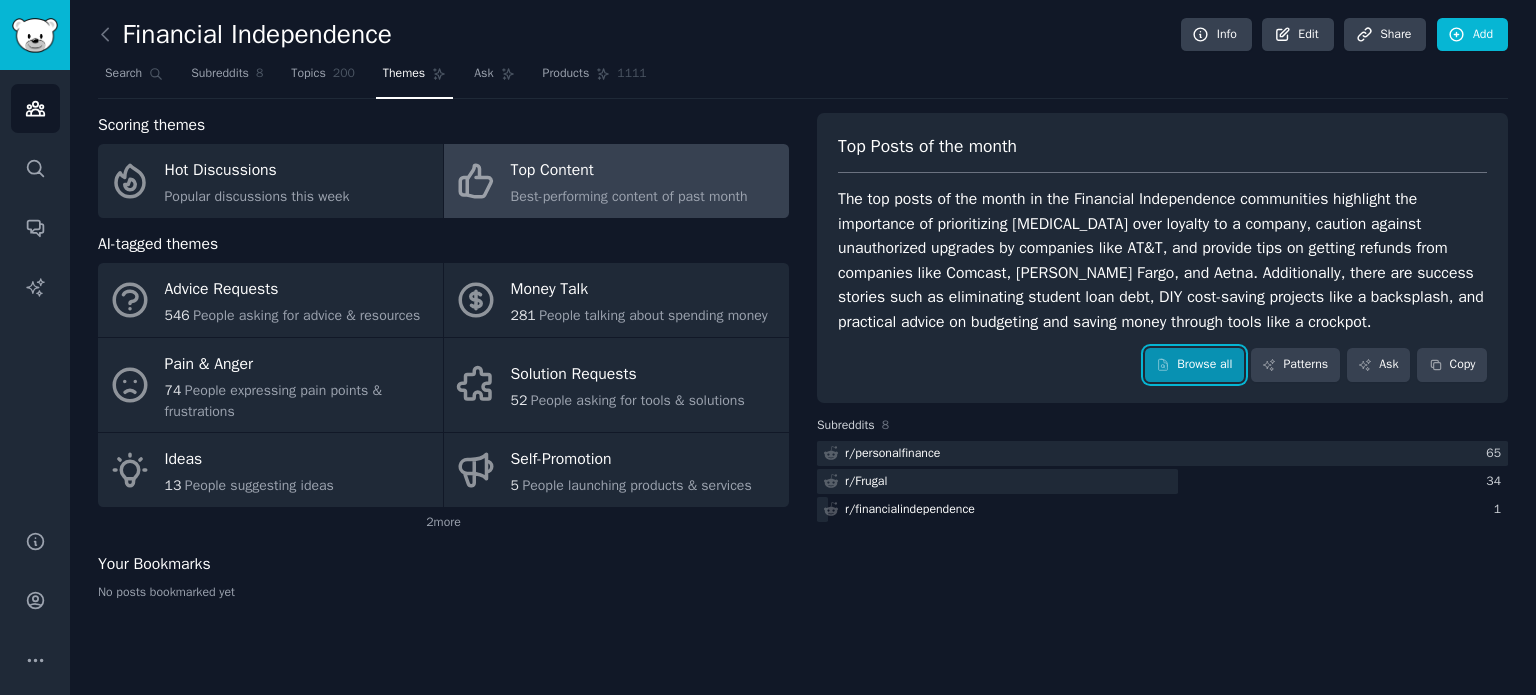 drag, startPoint x: 1177, startPoint y: 359, endPoint x: 1164, endPoint y: 359, distance: 13 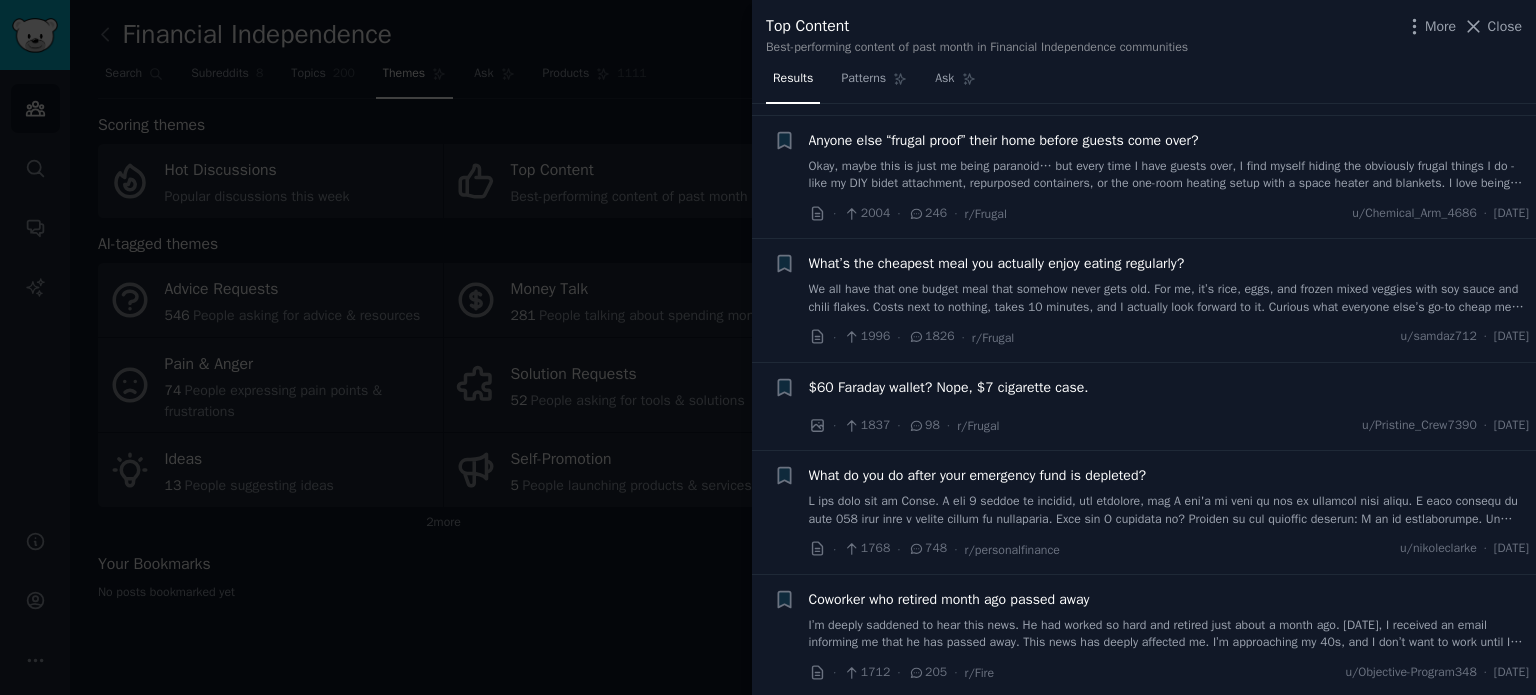 scroll, scrollTop: 1900, scrollLeft: 0, axis: vertical 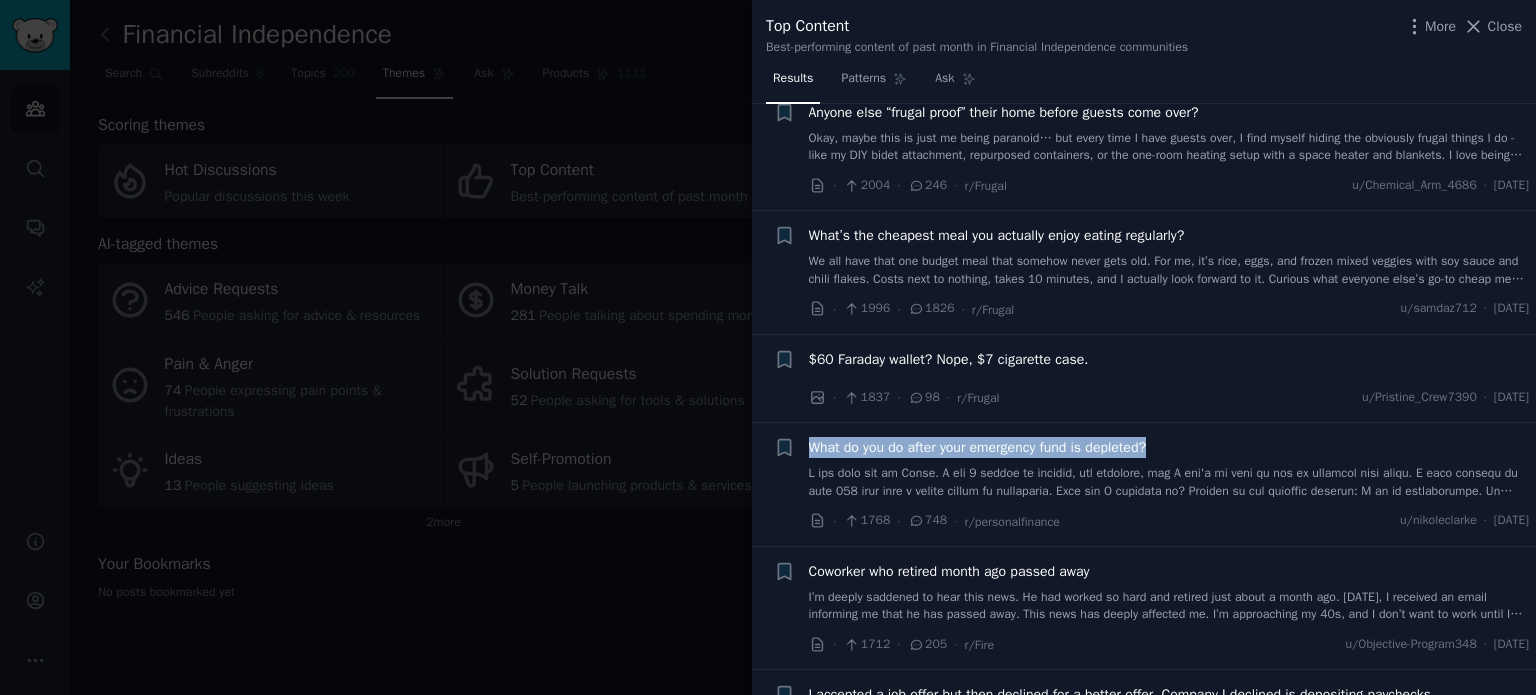 drag, startPoint x: 1184, startPoint y: 447, endPoint x: 807, endPoint y: 420, distance: 377.9656 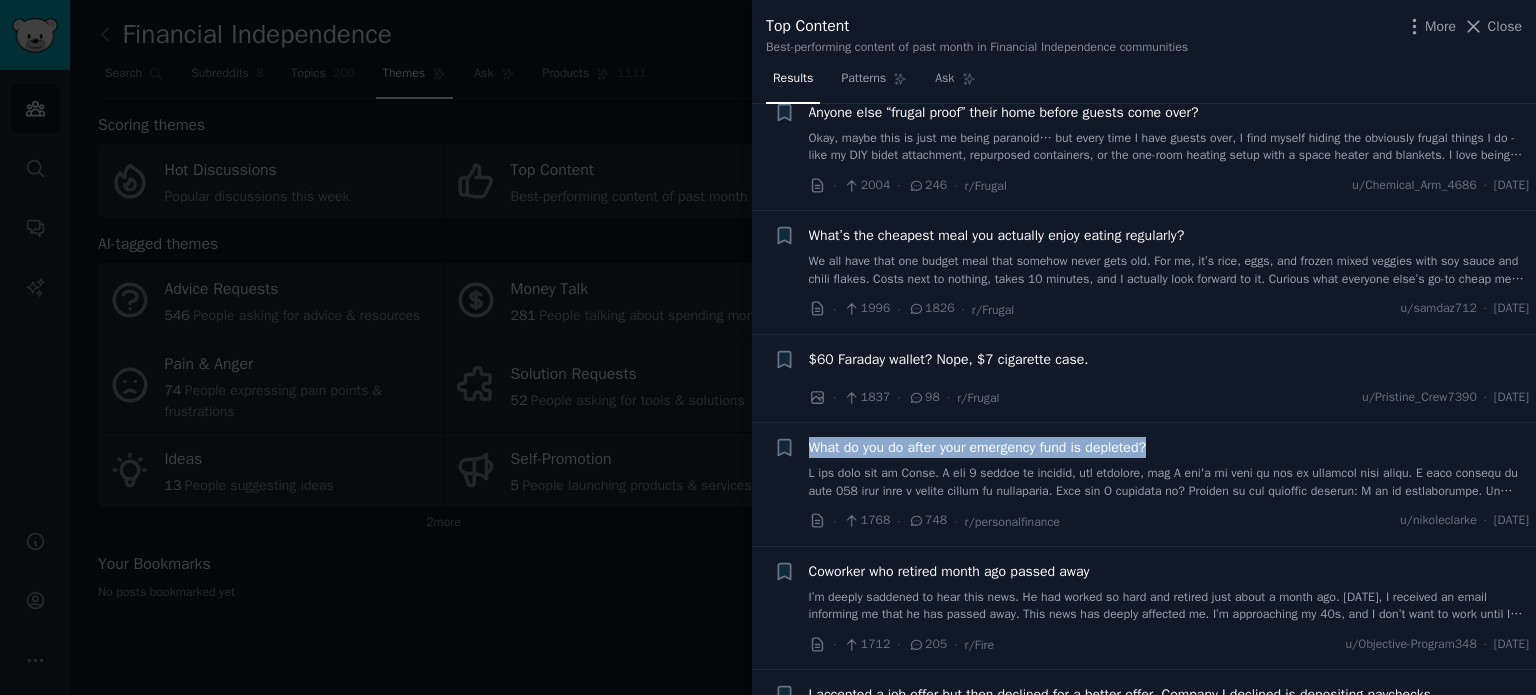copy on "What do you do after your emergency fund is depleted?" 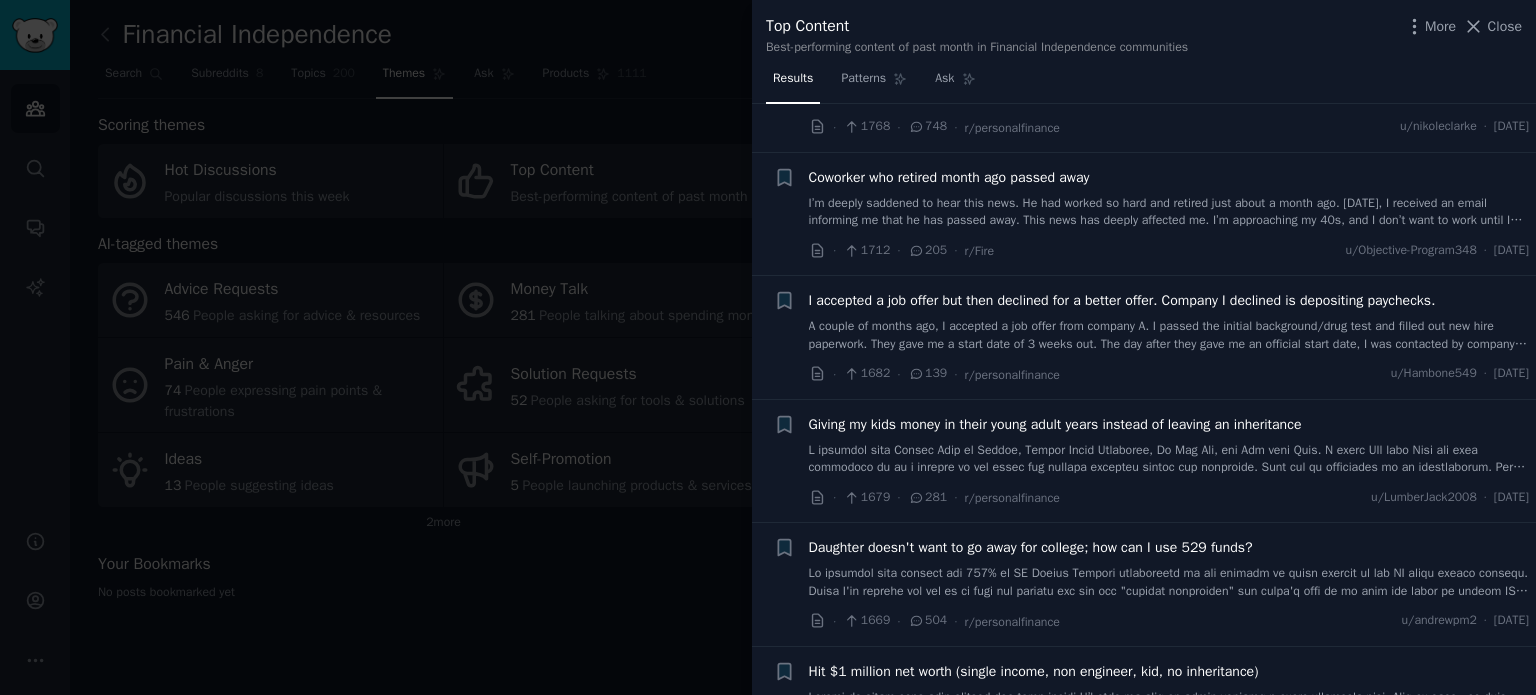 scroll, scrollTop: 2300, scrollLeft: 0, axis: vertical 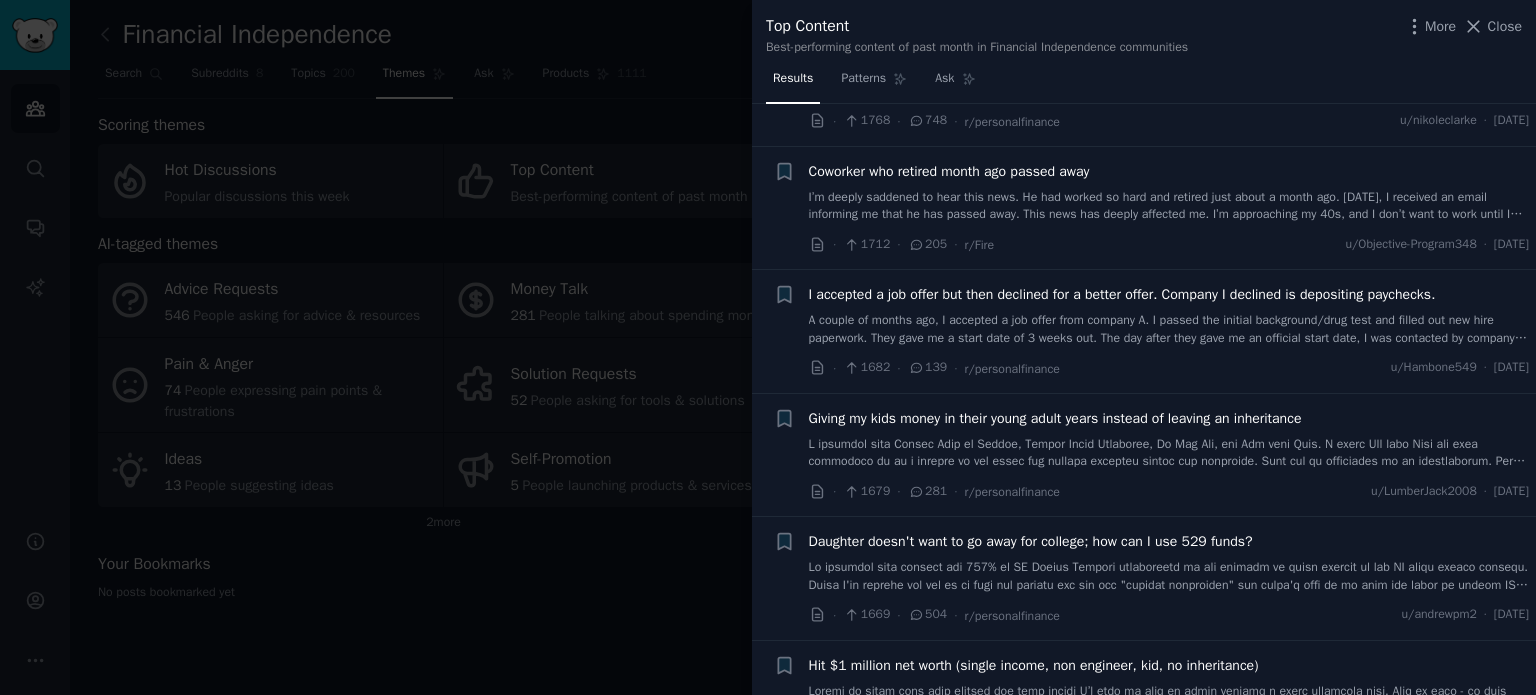 click on "+ Giving my kids money in their young adult years instead of leaving an inheritance · 1679 · 281 · r/personalfinance u/LumberJack2008 · [DATE]" at bounding box center (1144, 455) 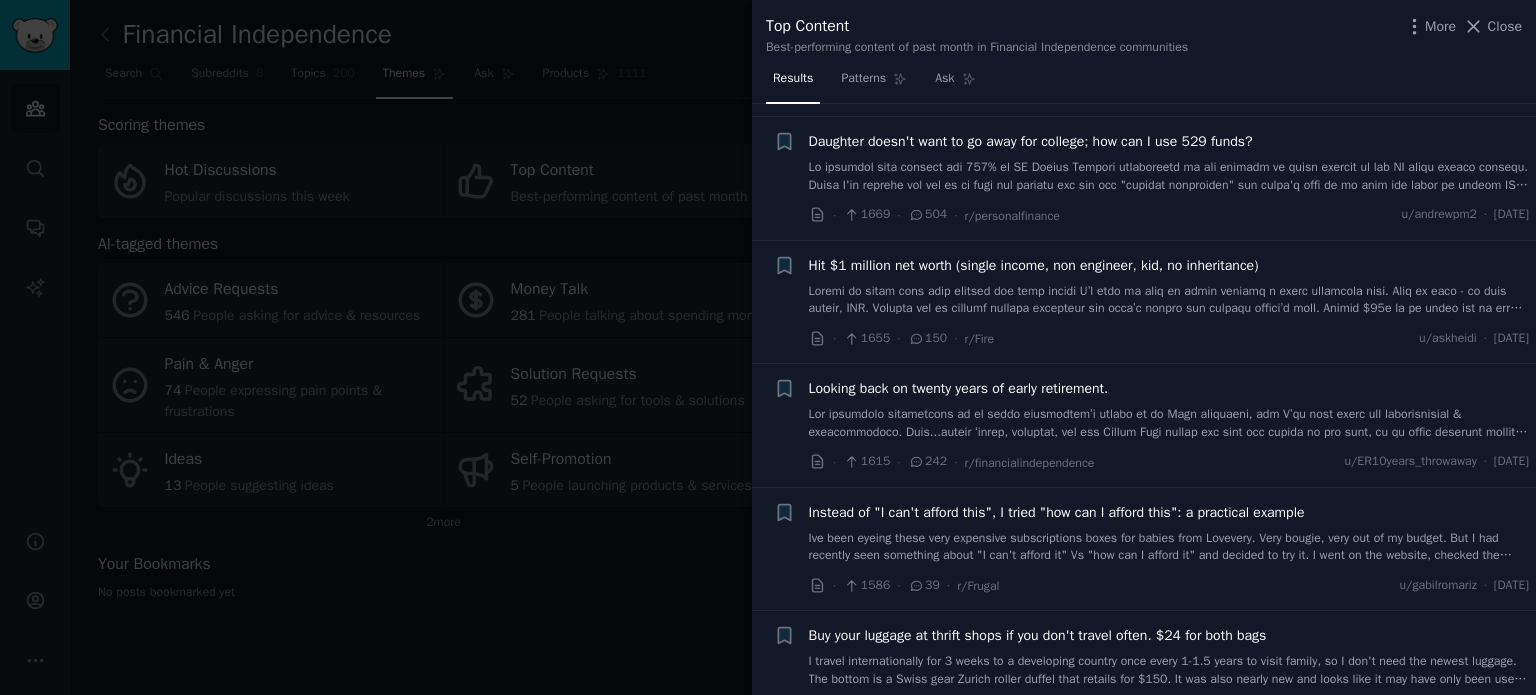 scroll, scrollTop: 2800, scrollLeft: 0, axis: vertical 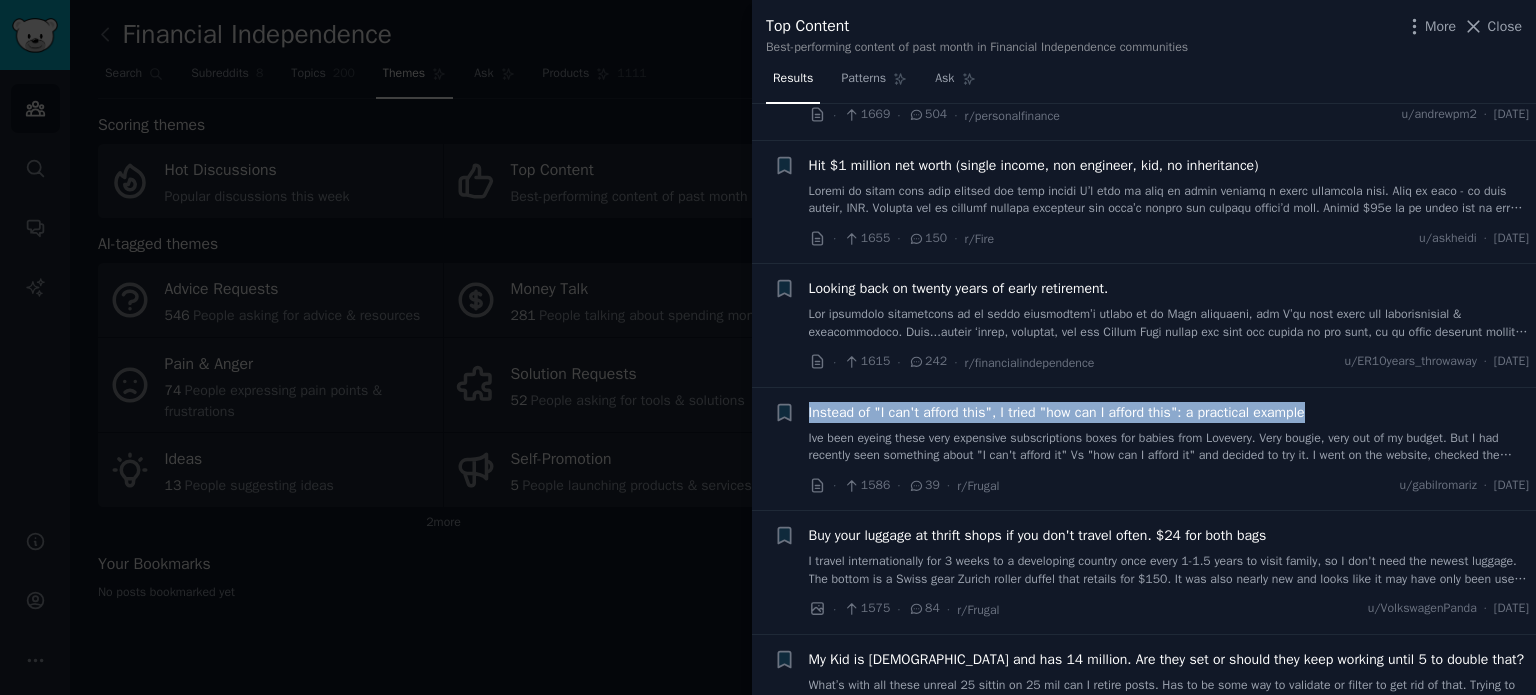 drag, startPoint x: 1349, startPoint y: 407, endPoint x: 804, endPoint y: 395, distance: 545.1321 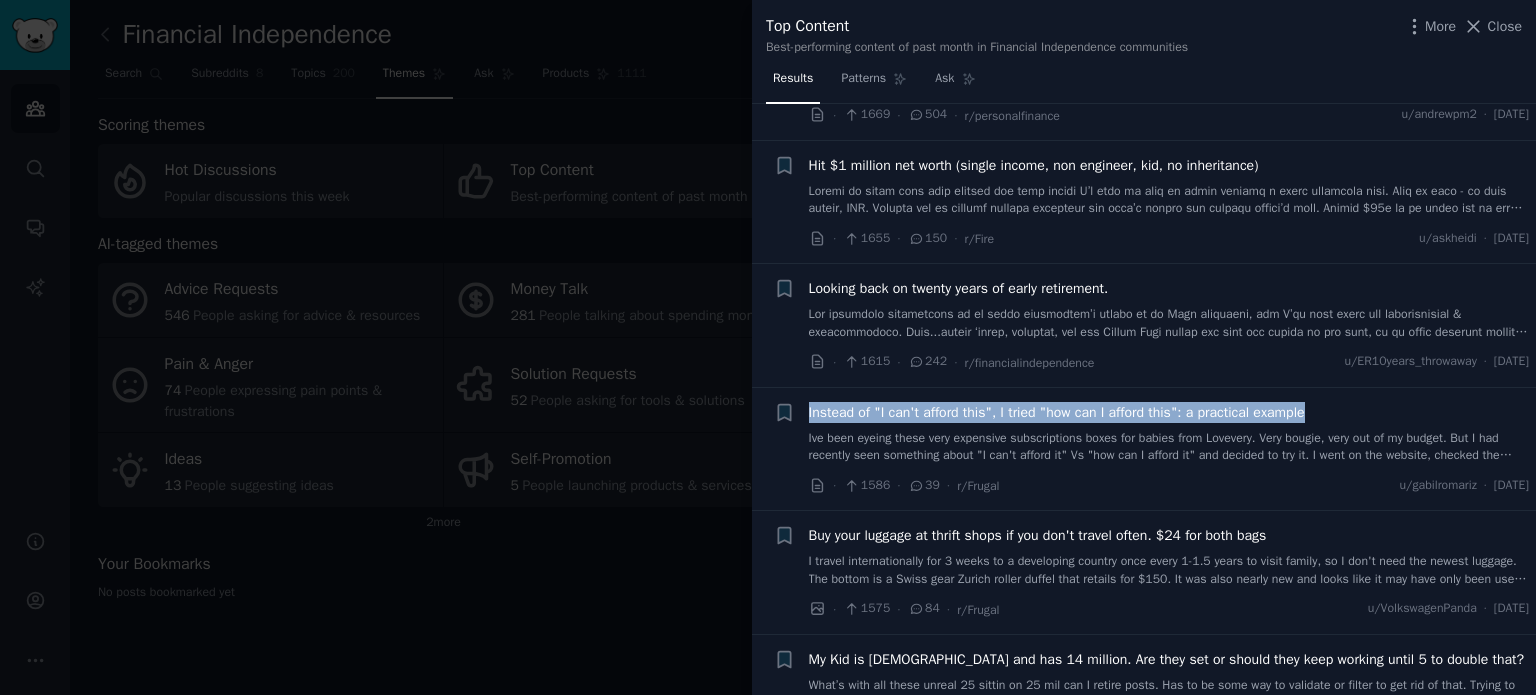 copy on "Instead of "I can't afford this", I tried "how can I afford this": a practical example" 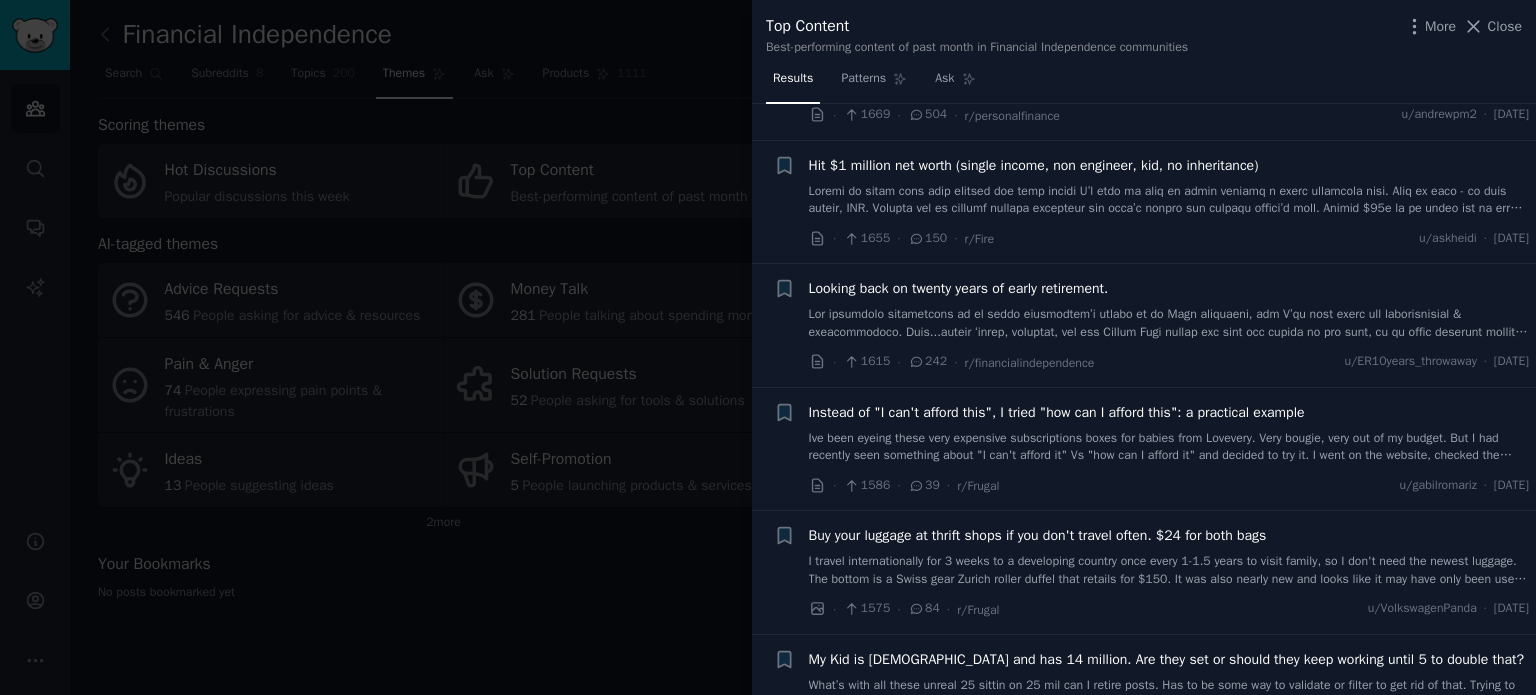 click on "Reddit text submission + Instead of "I can't afford this", I tried "how can I afford this": a practical example Ive been eyeing these very expensive subscriptions boxes for babies from Lovevery. Very bougie, very out of my budget.
But I had recently seen something about "I can't afford it" Vs "how can I afford it" and decided to try it. I went on the website, checked the contents of every single box and how many of these toys I already had or could buy cheaply.
So far, for 2 years worth of boxes (so 8 boxes at 120$ plus shipping), I only "needed" two toys from the actual brand that I couldn't find elsewhere, and I bought them second hand for a song :)
My kid has the subscription box of my dreams and it was much cheaper than I expected! My total cost for all the toys [DATE] is less than 100! · 1586 · 39 · r/[PERSON_NAME] u/gabilromariz · [DATE]" at bounding box center [1144, 449] 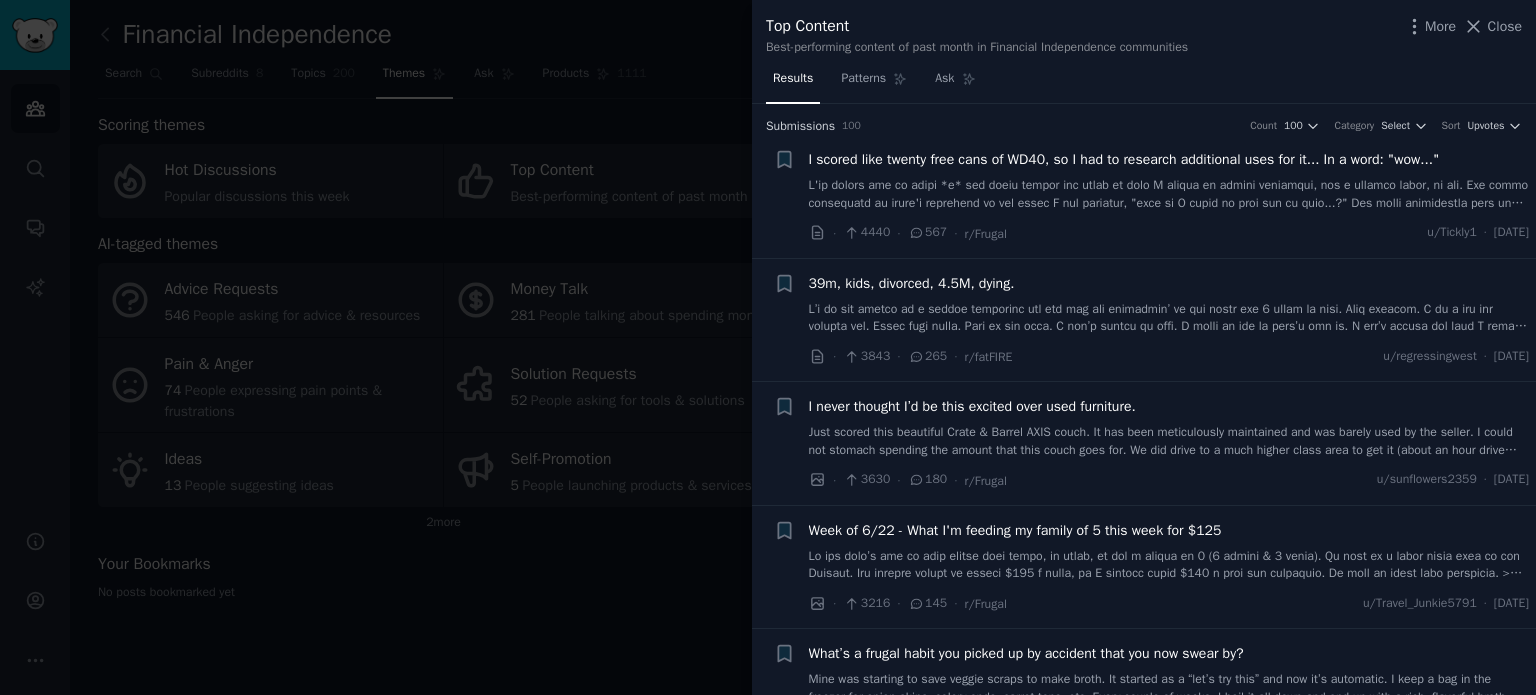 scroll, scrollTop: 0, scrollLeft: 0, axis: both 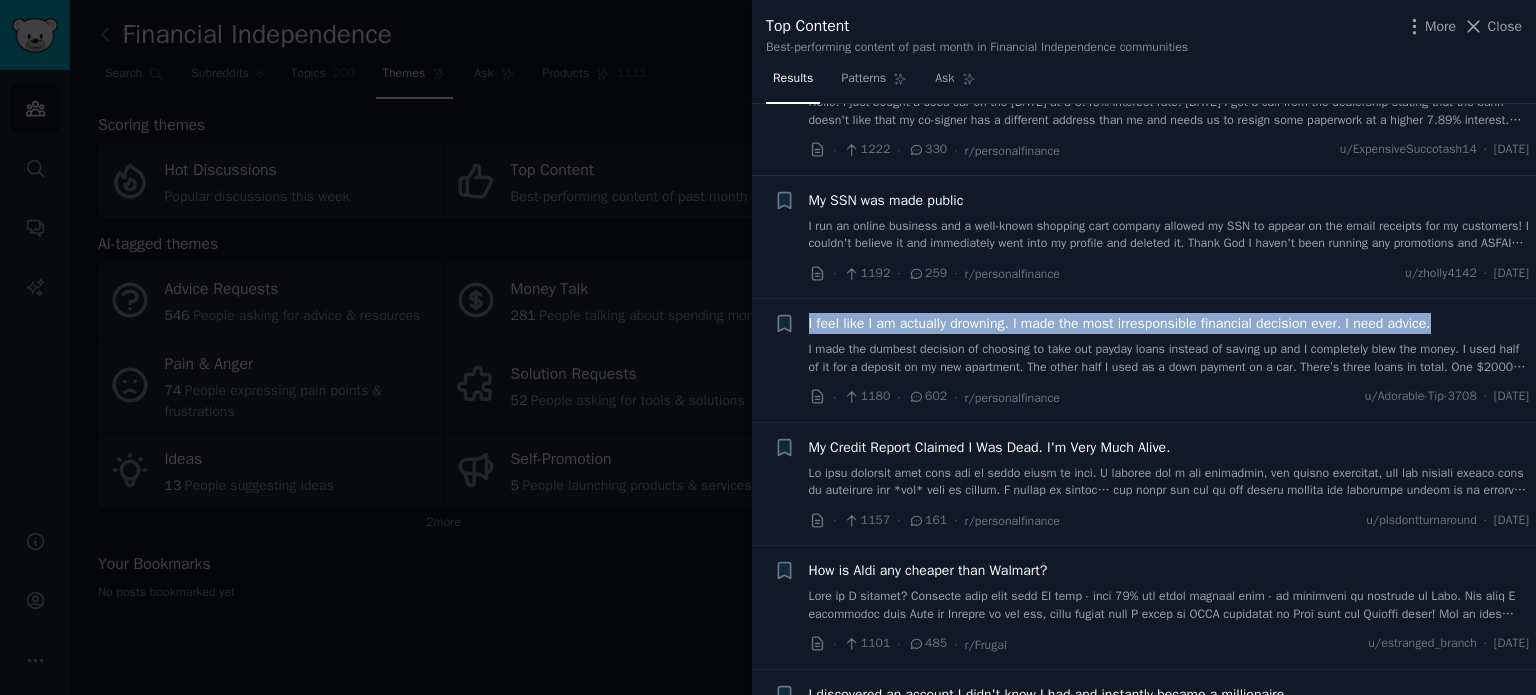 drag, startPoint x: 1472, startPoint y: 313, endPoint x: 800, endPoint y: 311, distance: 672.003 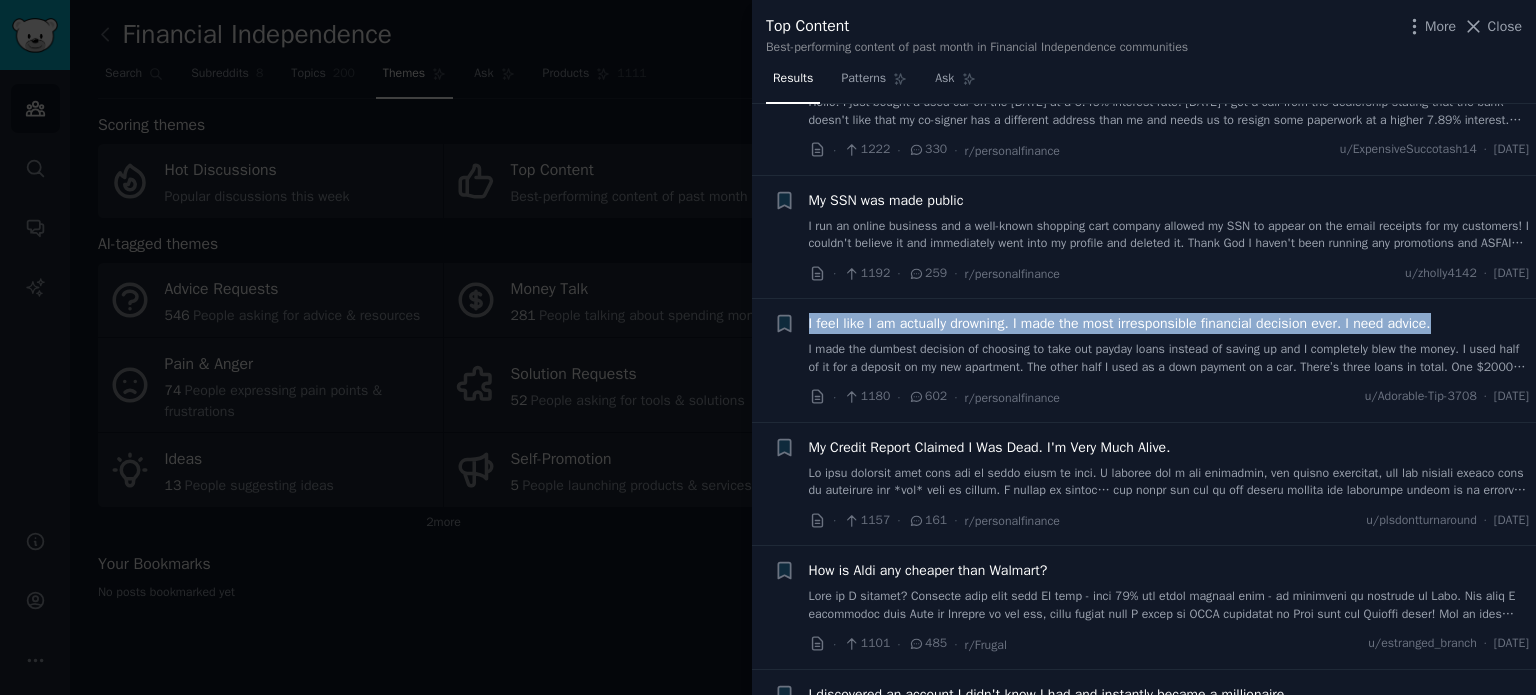 copy on "I feel like I am actually drowning. I made the most irresponsible financial decision ever. I need advice." 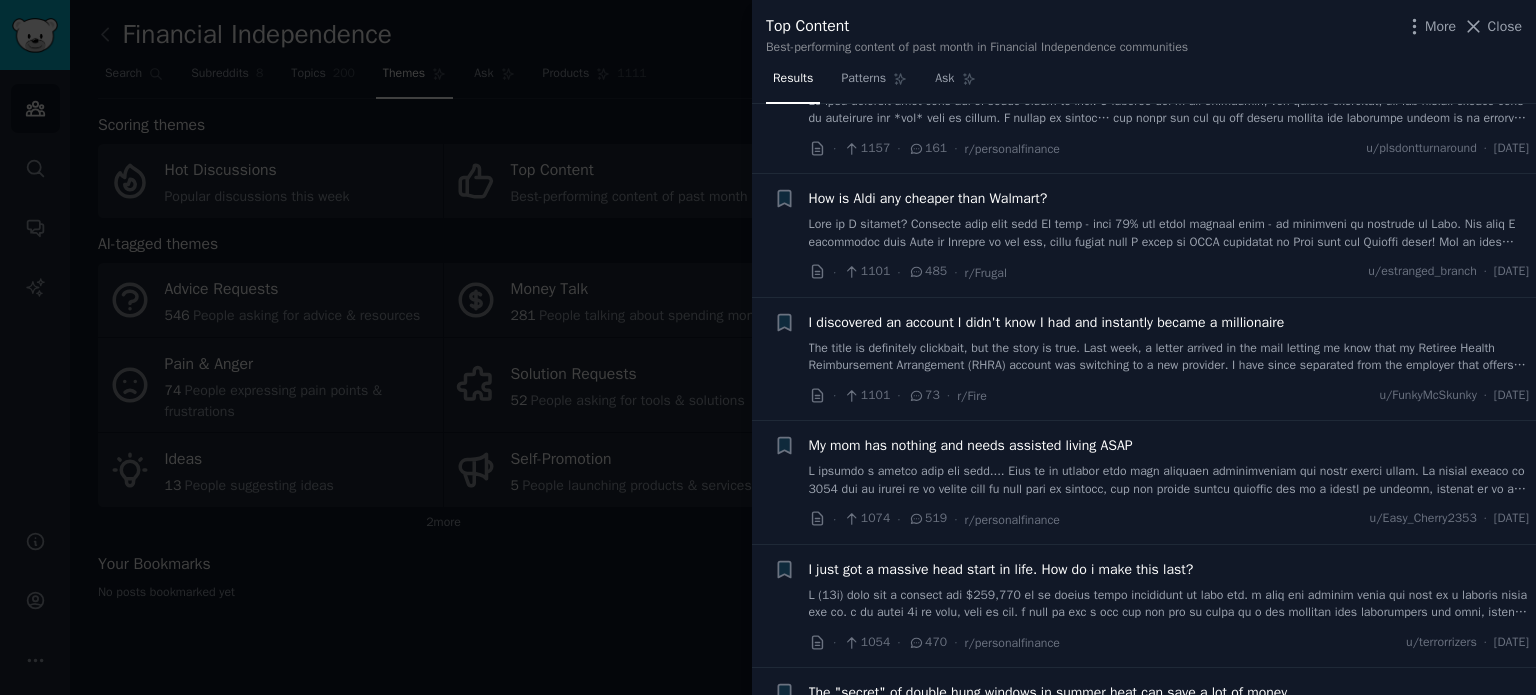 scroll, scrollTop: 4400, scrollLeft: 0, axis: vertical 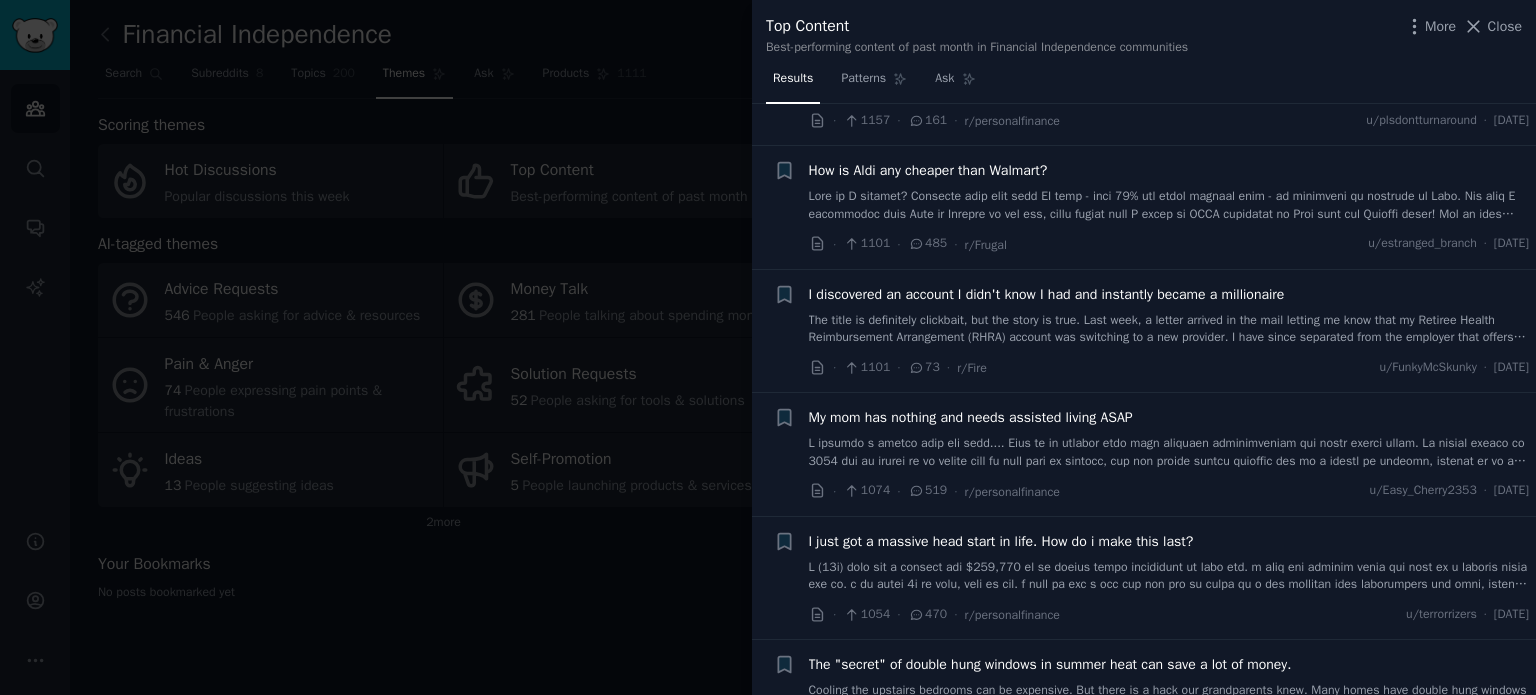 click on "My mom has nothing and needs assisted living ASAP" at bounding box center [1169, 417] 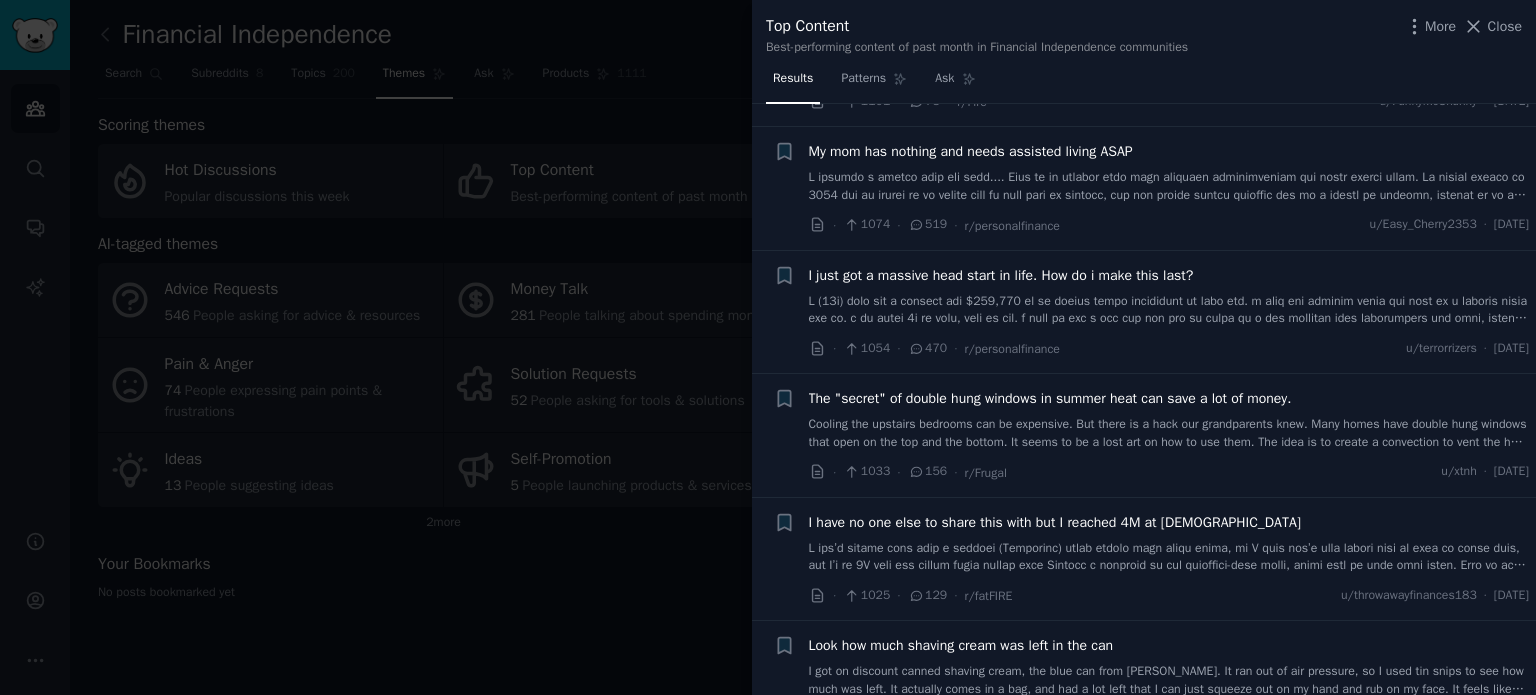 scroll, scrollTop: 4700, scrollLeft: 0, axis: vertical 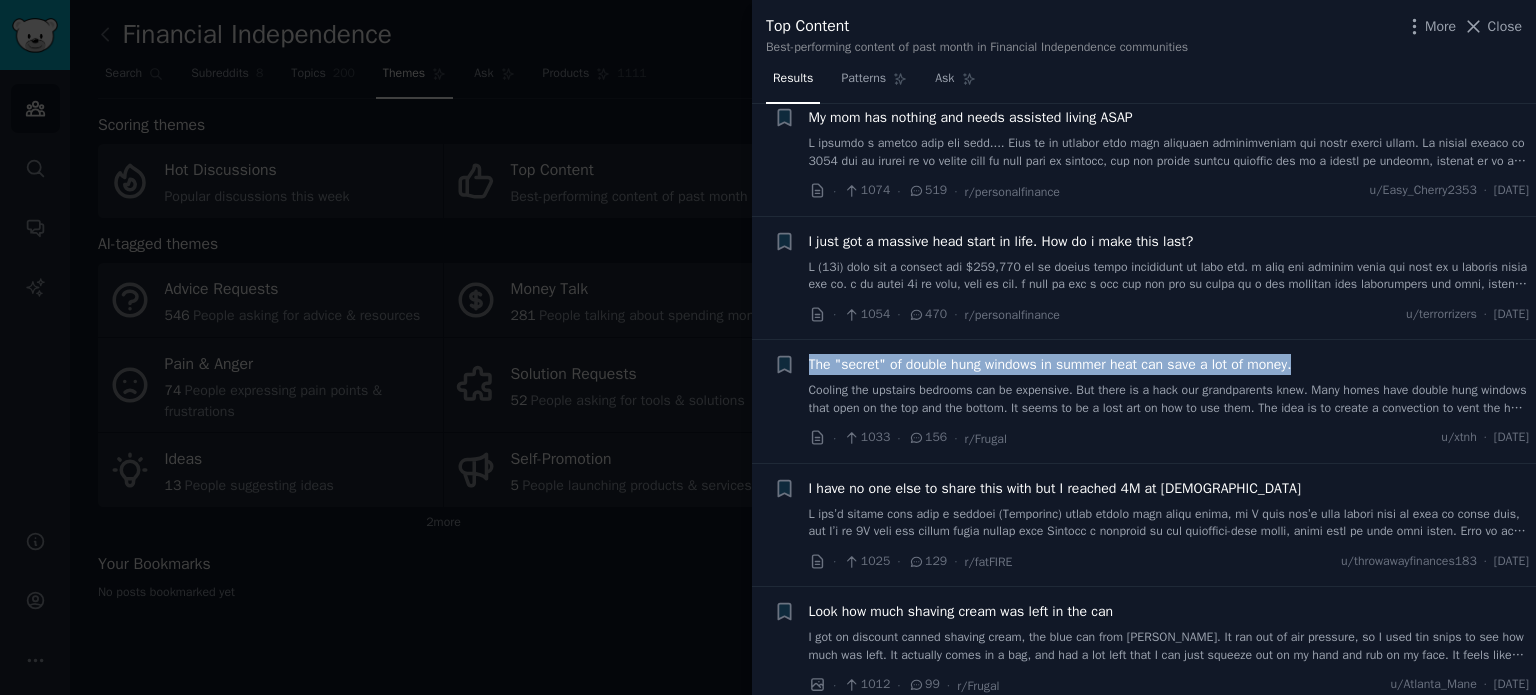 drag, startPoint x: 1321, startPoint y: 355, endPoint x: 810, endPoint y: 347, distance: 511.06262 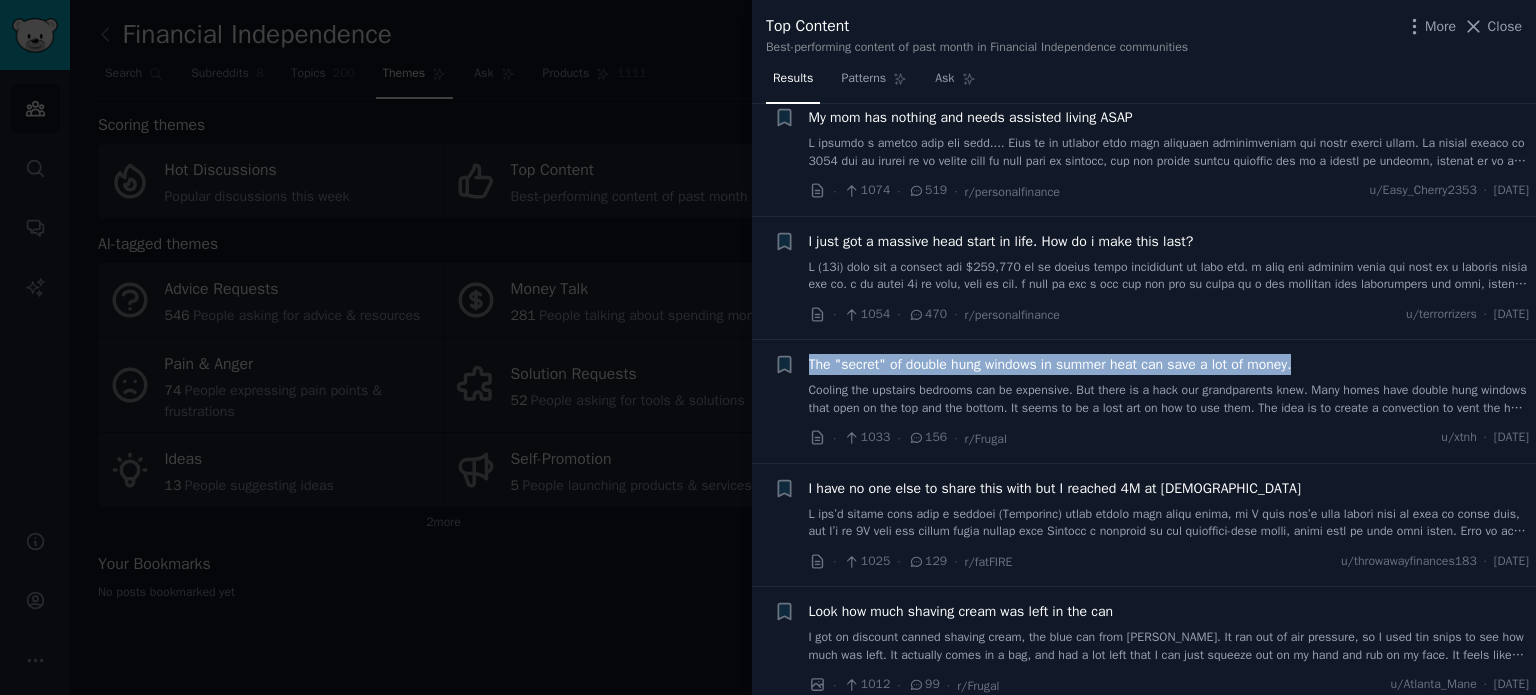 copy on "The "secret" of double hung windows in summer heat can save a lot of money." 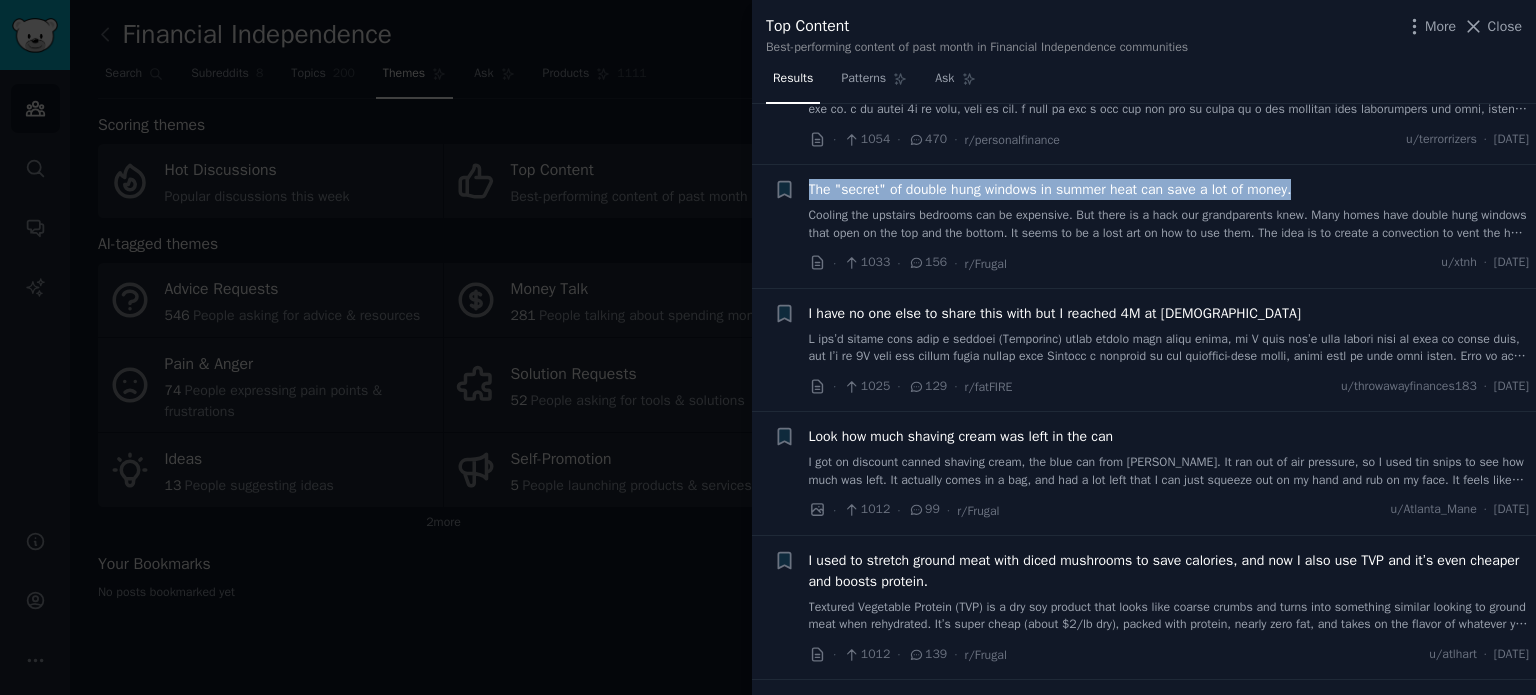 scroll, scrollTop: 4900, scrollLeft: 0, axis: vertical 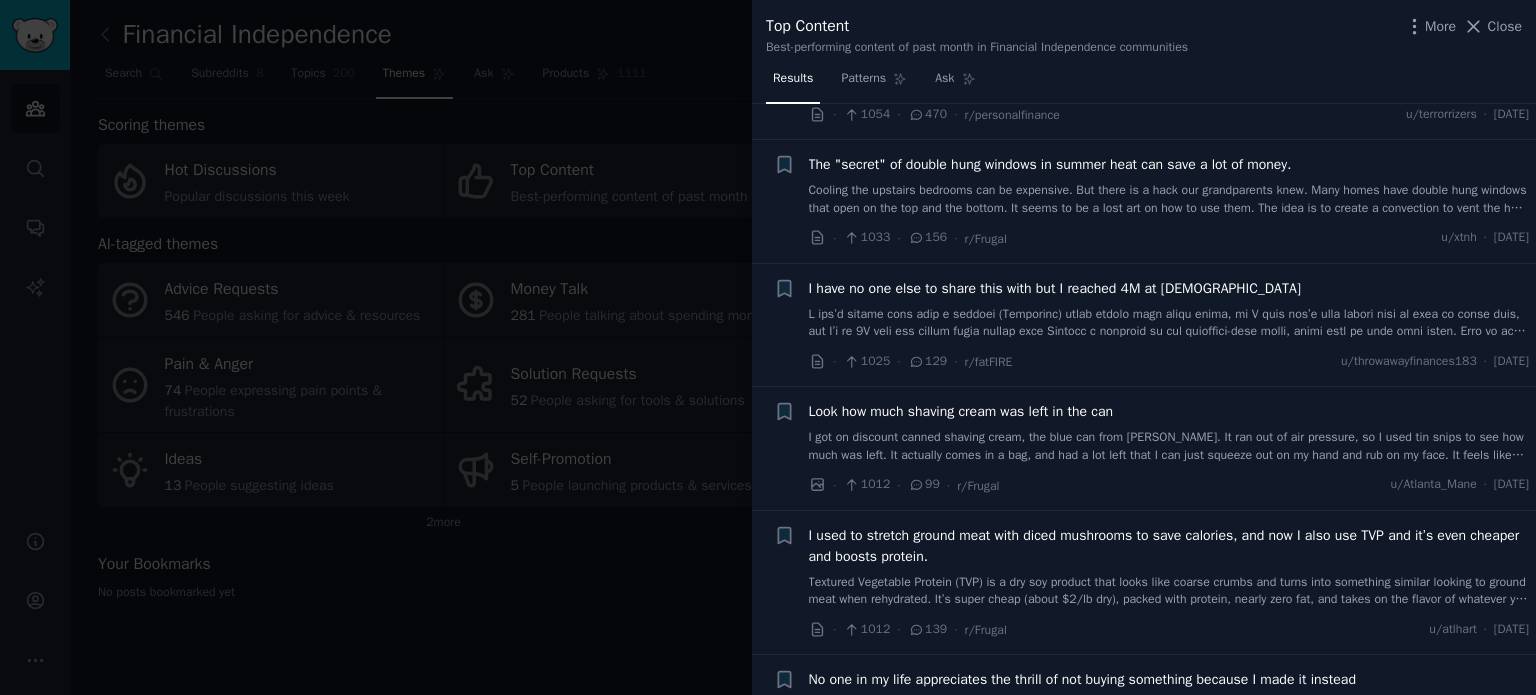 click on "+" at bounding box center (784, 583) 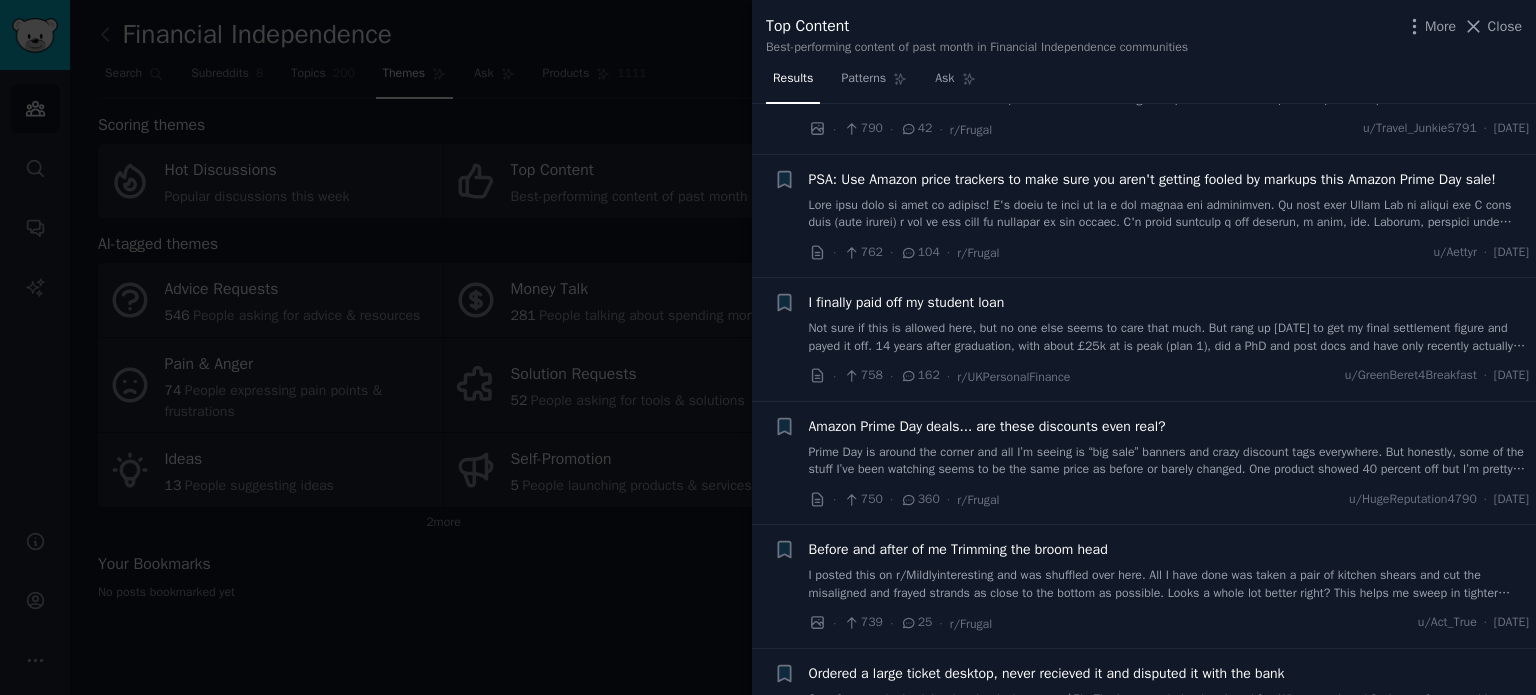 scroll, scrollTop: 7900, scrollLeft: 0, axis: vertical 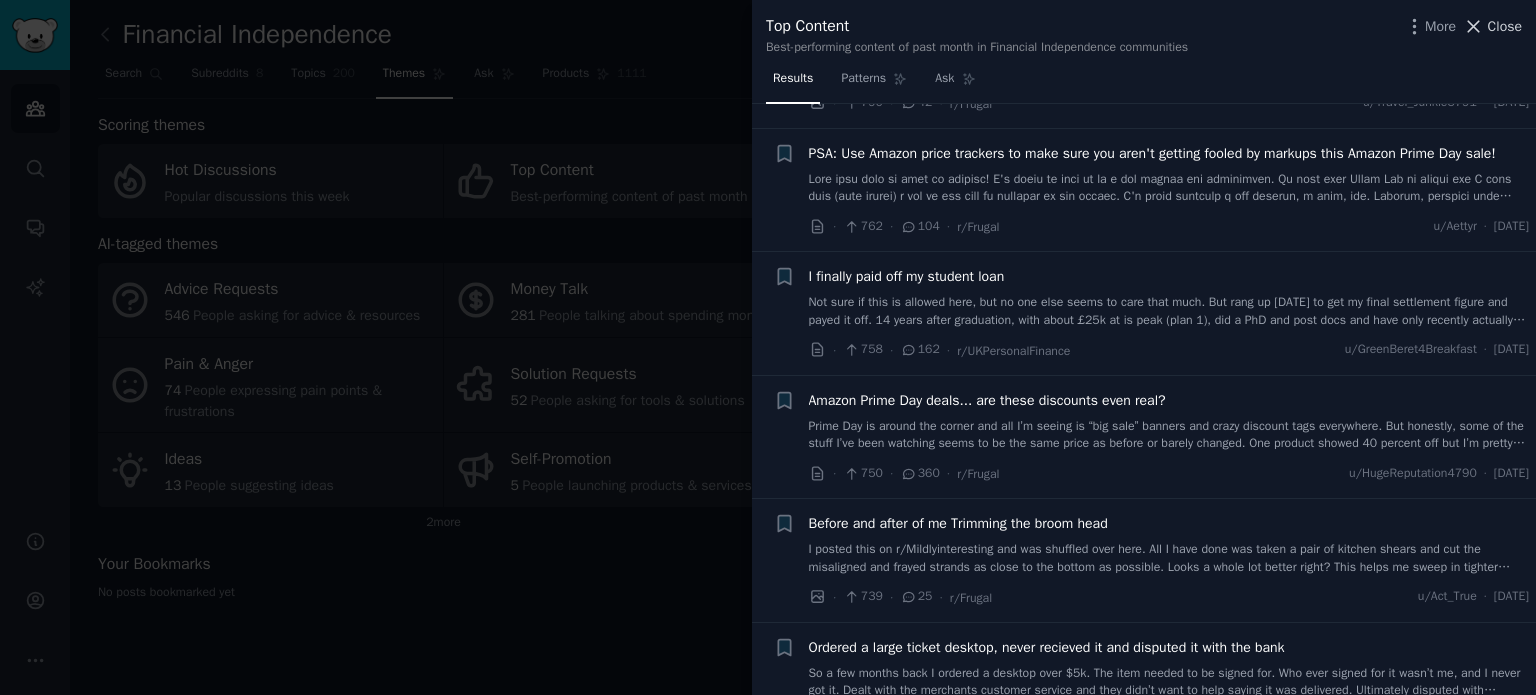 click on "Close" at bounding box center [1505, 26] 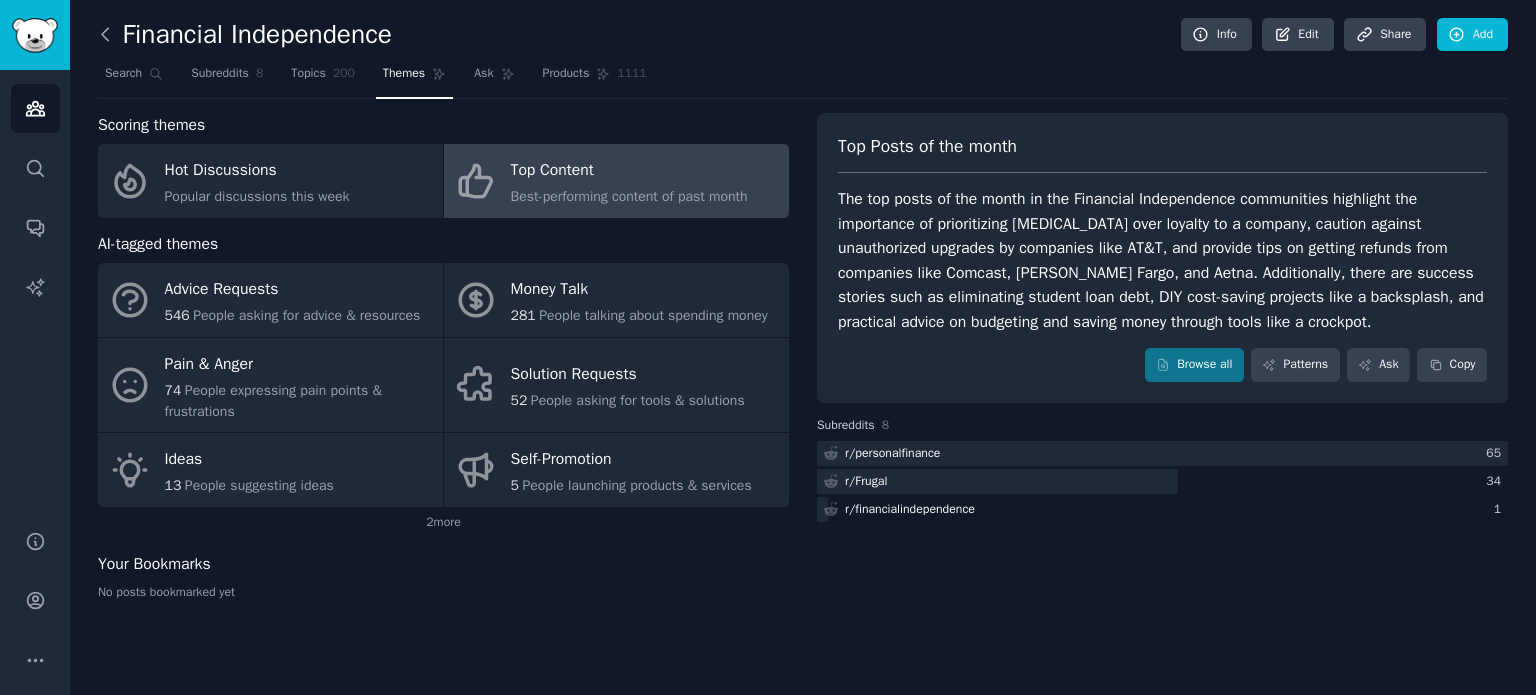 click 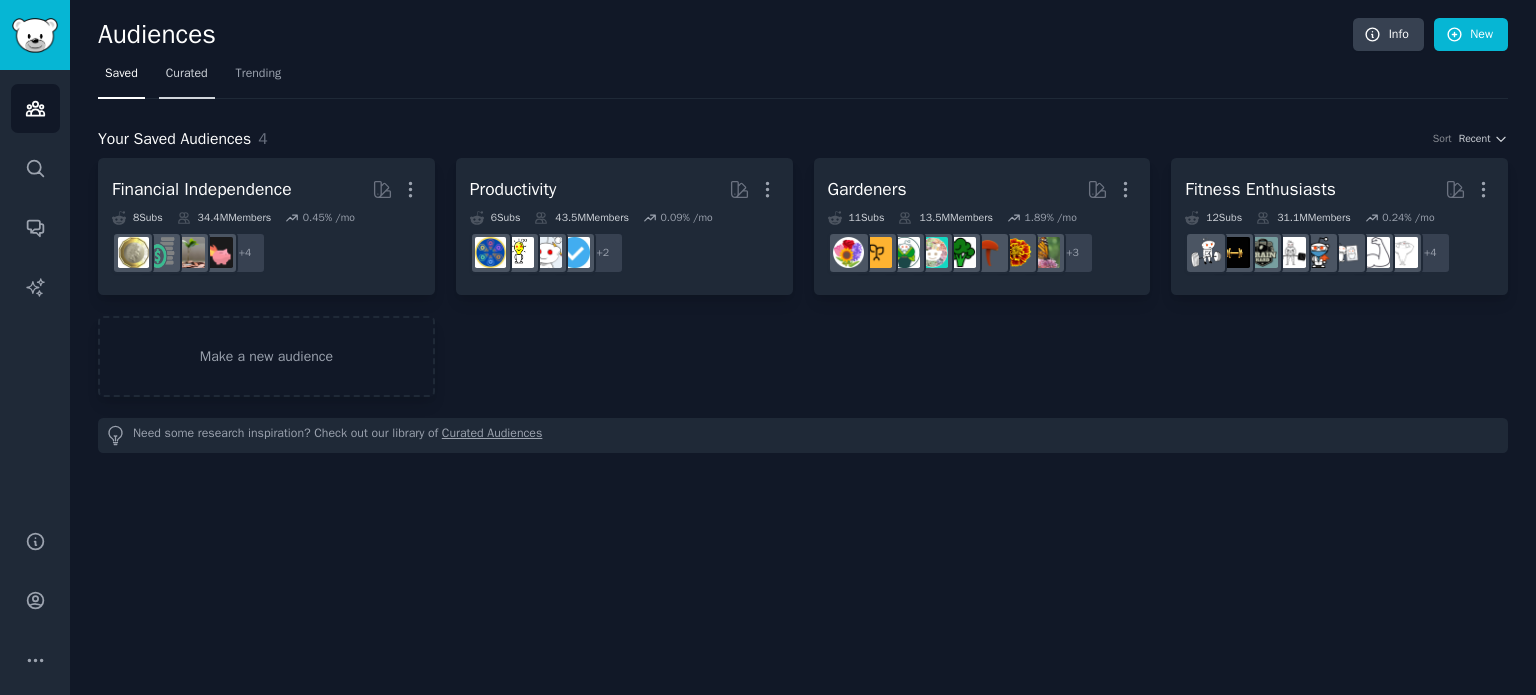 click on "Curated" at bounding box center (187, 74) 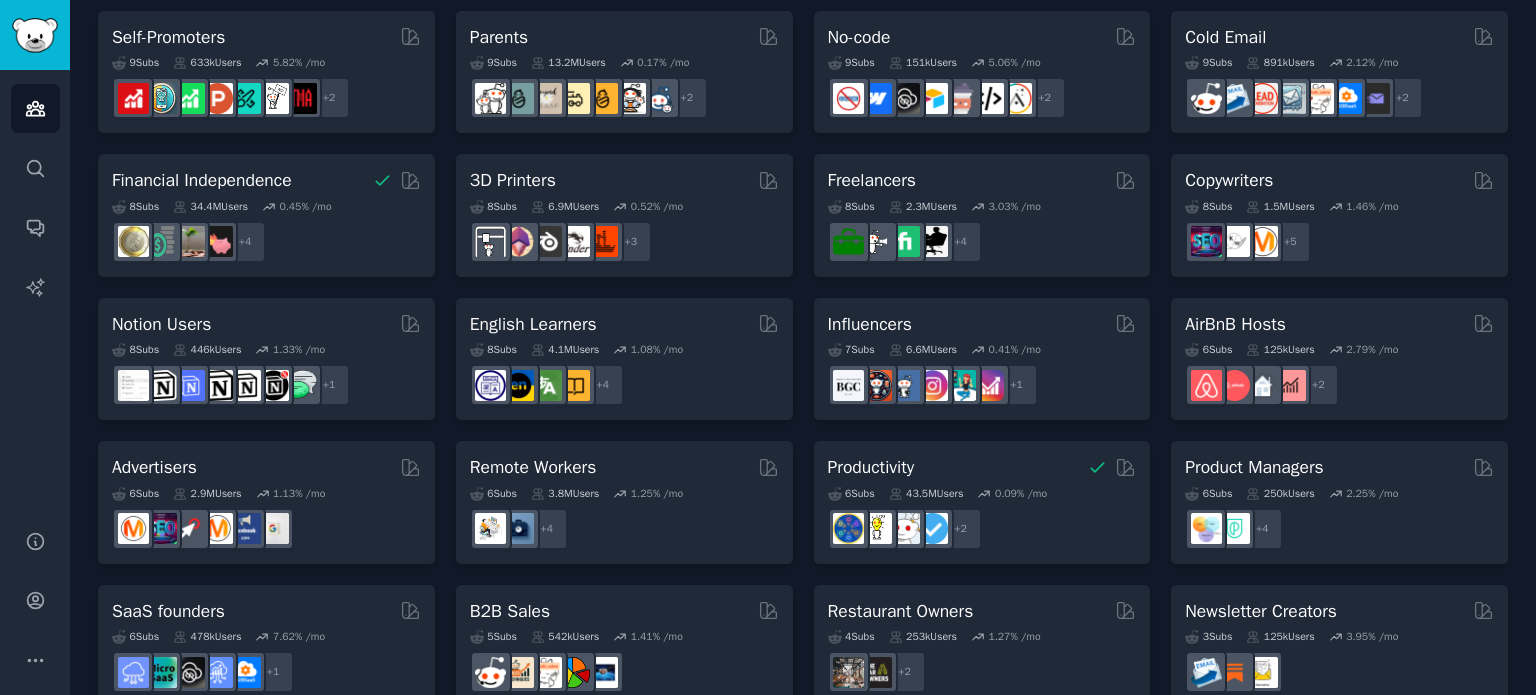 scroll, scrollTop: 904, scrollLeft: 0, axis: vertical 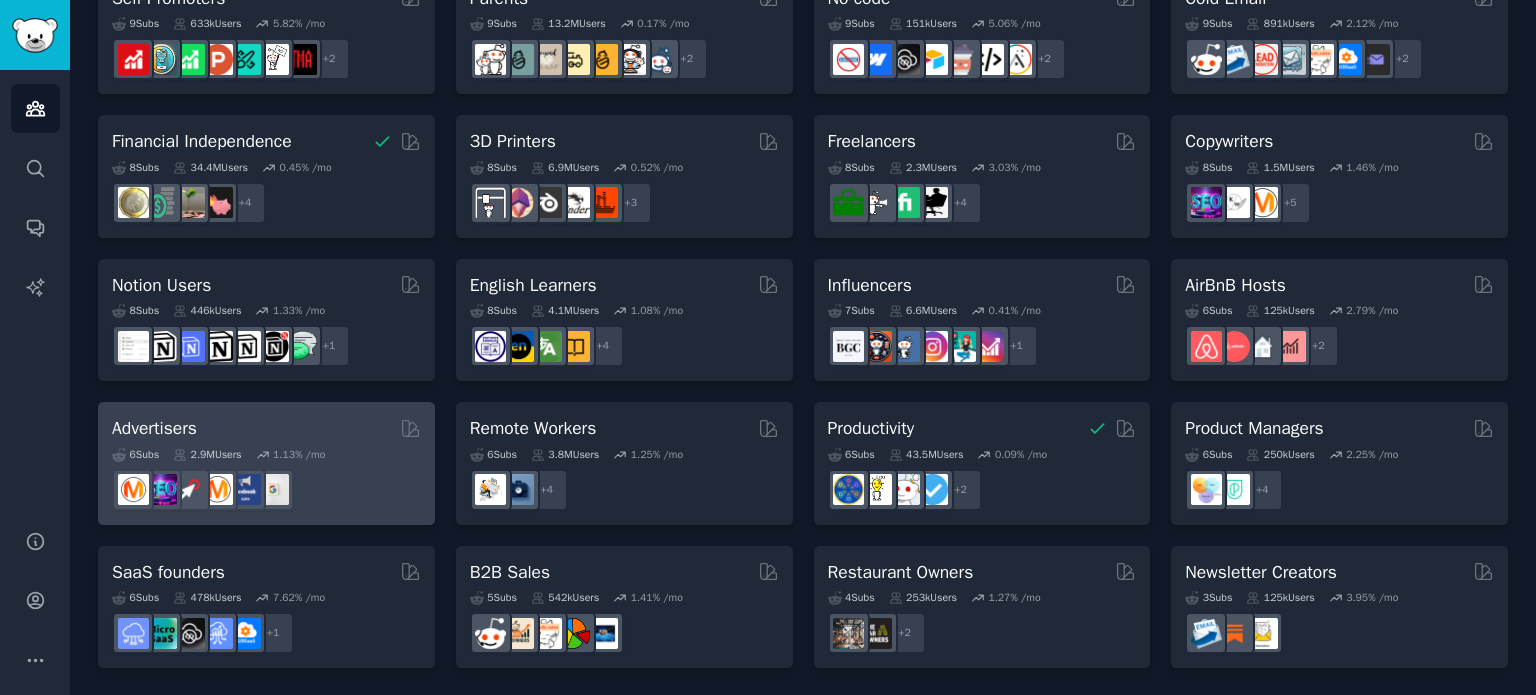 click on "Advertisers" at bounding box center (154, 428) 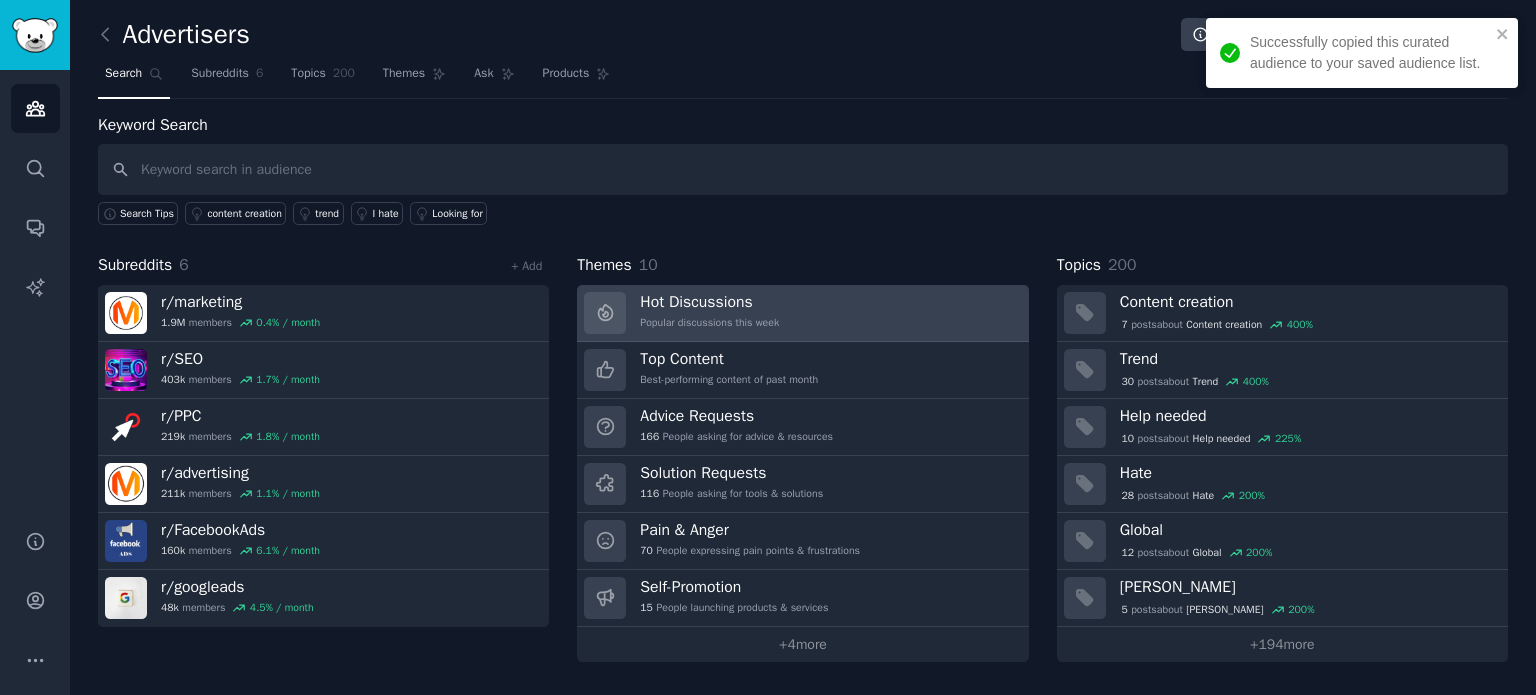 click on "Hot Discussions" at bounding box center [709, 302] 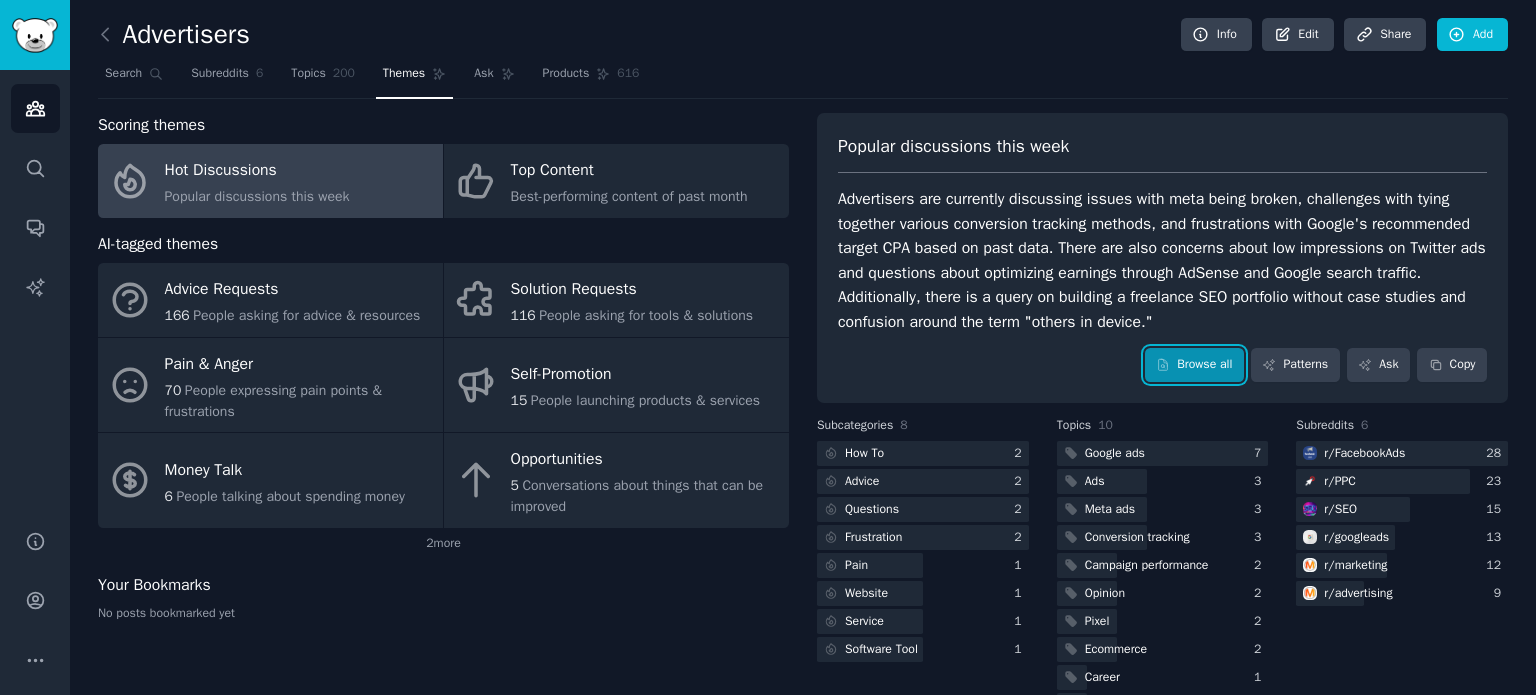 click on "Browse all" at bounding box center [1194, 365] 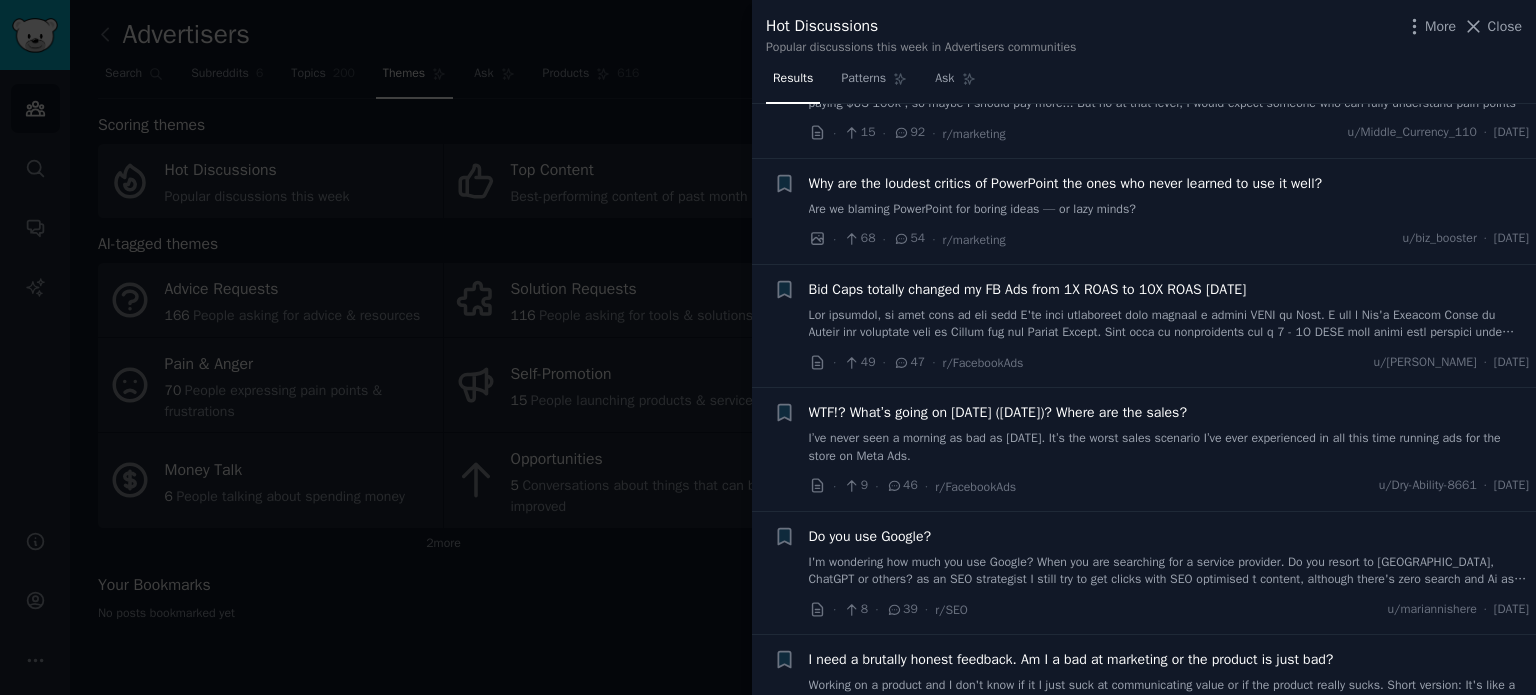 scroll, scrollTop: 0, scrollLeft: 0, axis: both 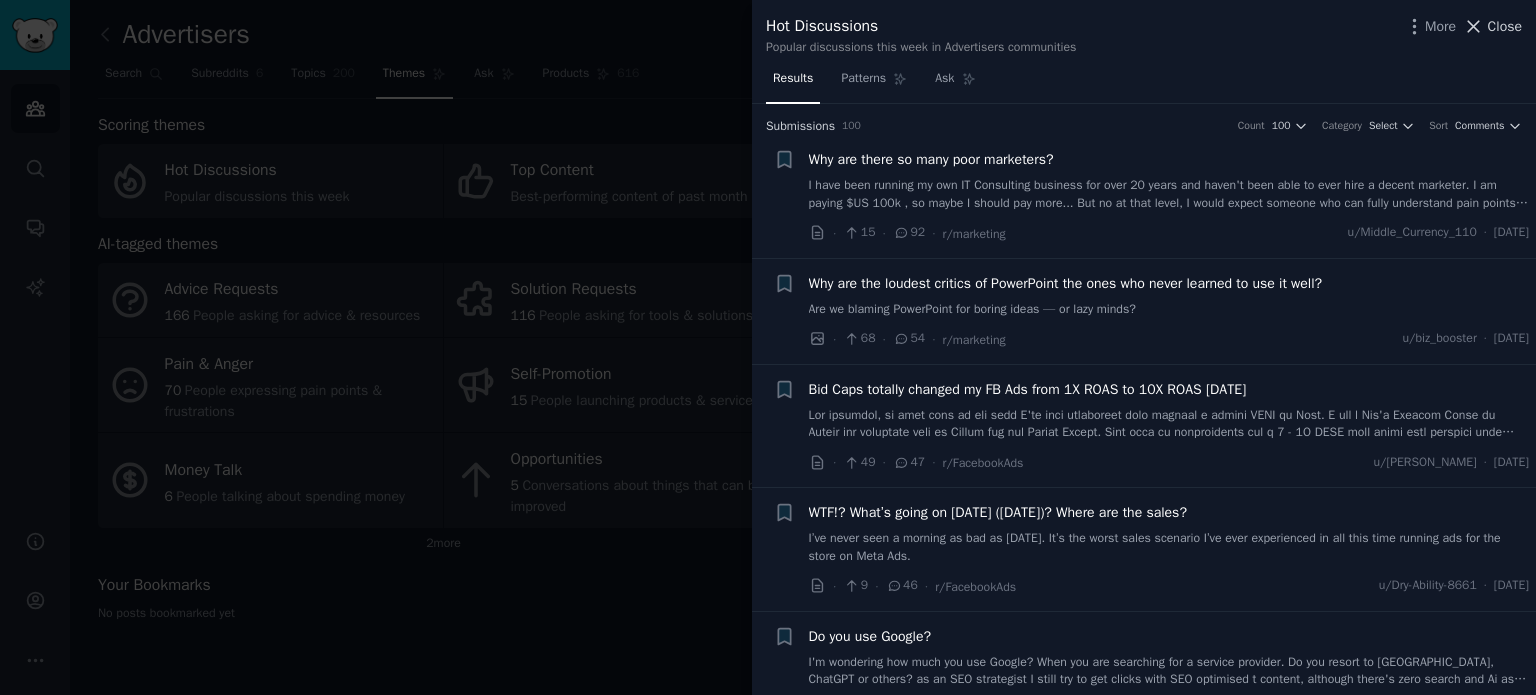 click on "Close" at bounding box center [1505, 26] 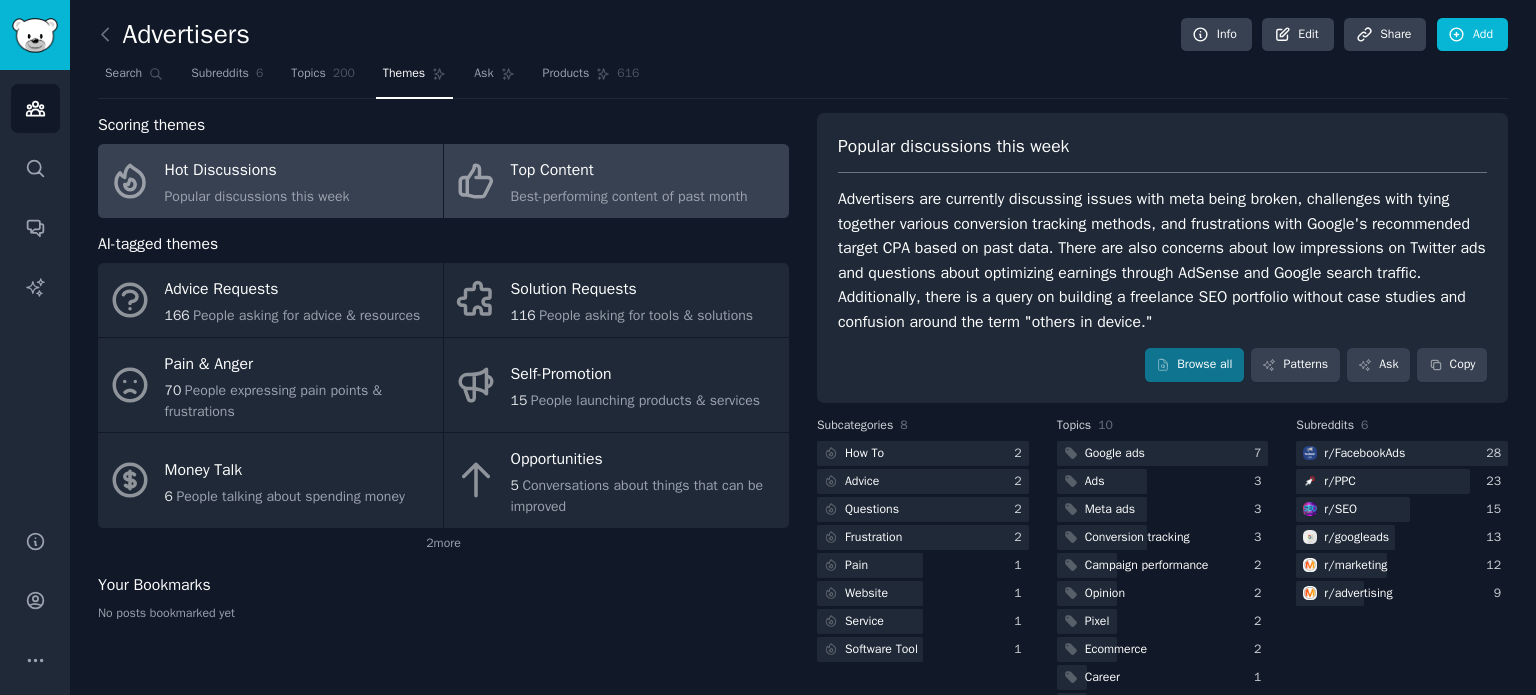 click on "Best-performing content of past month" 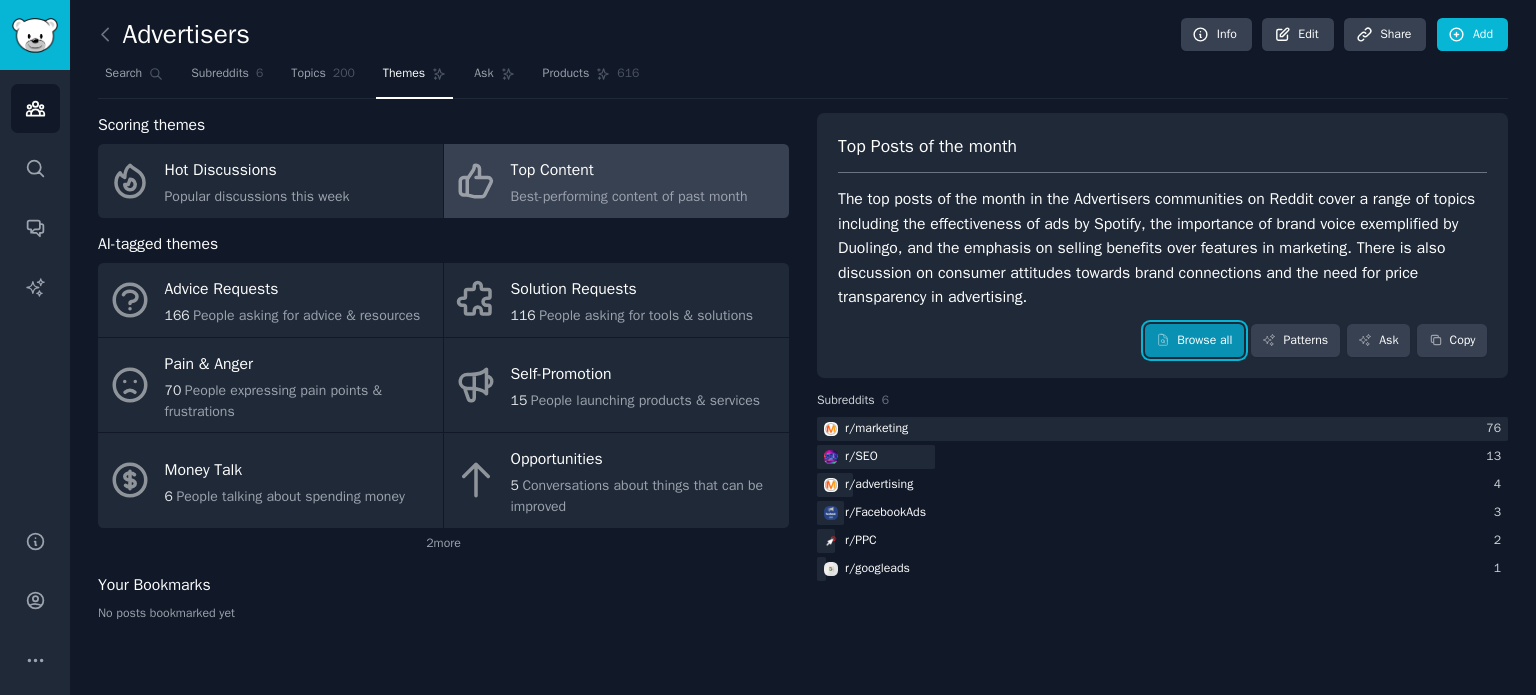 click on "Browse all" at bounding box center (1194, 341) 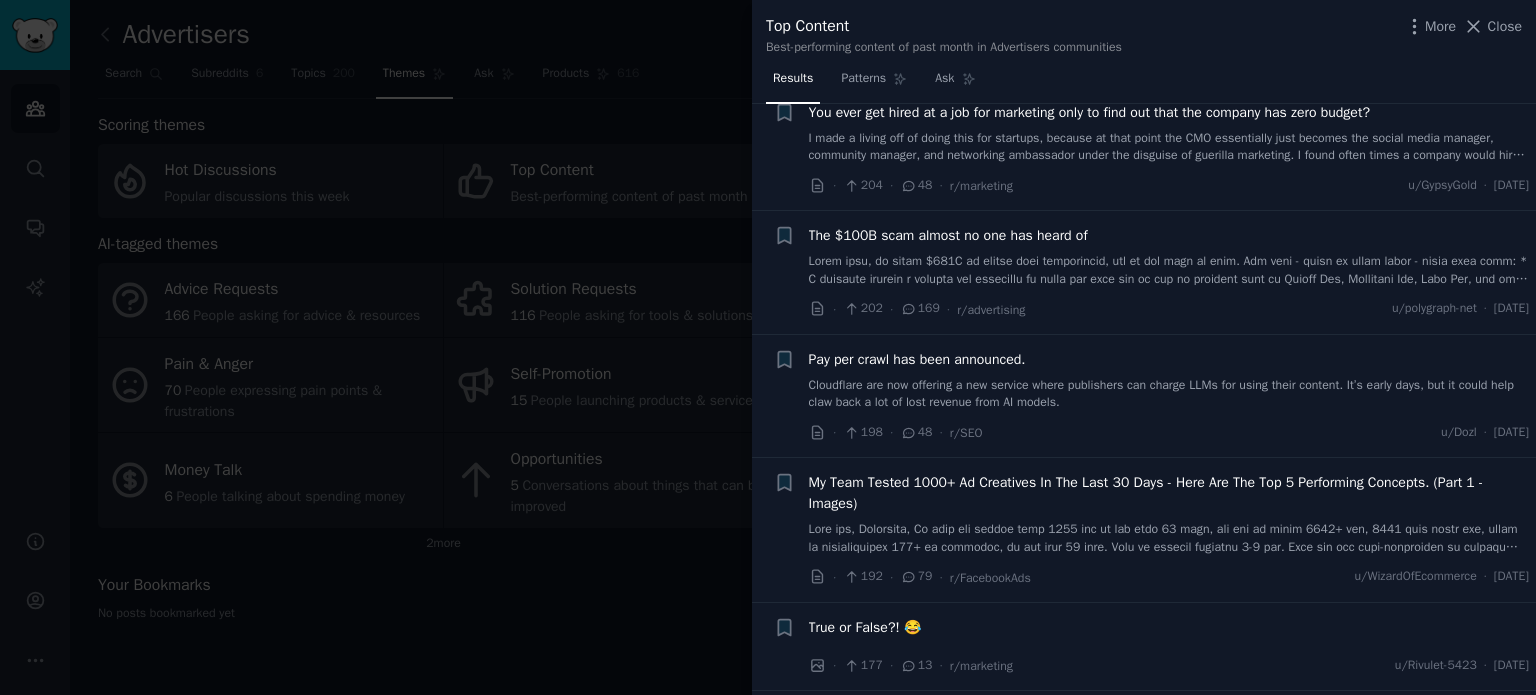 scroll, scrollTop: 1100, scrollLeft: 0, axis: vertical 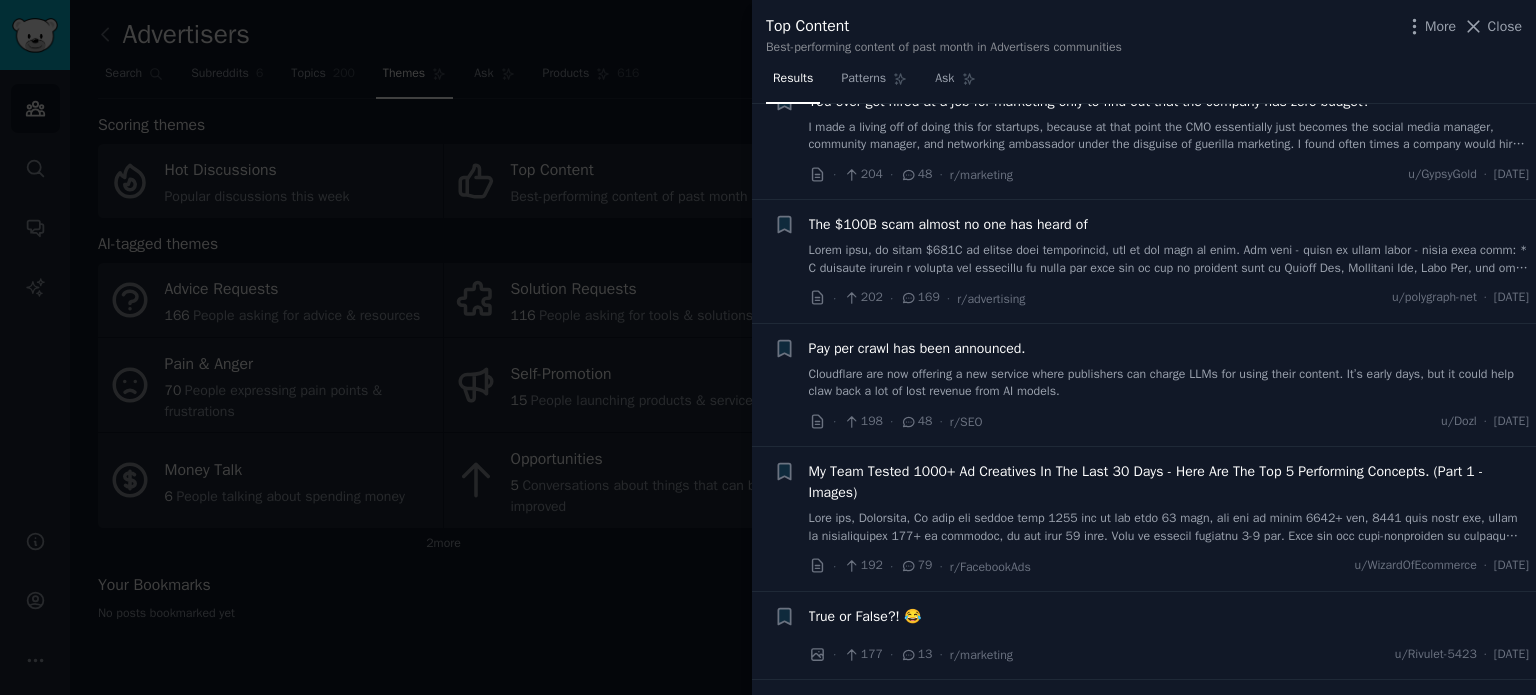 click on "My Team Tested 1000+ Ad Creatives In The Last 30 Days - Here Are The Top 5 Performing Concepts. (Part 1 - Images)" at bounding box center (1169, 482) 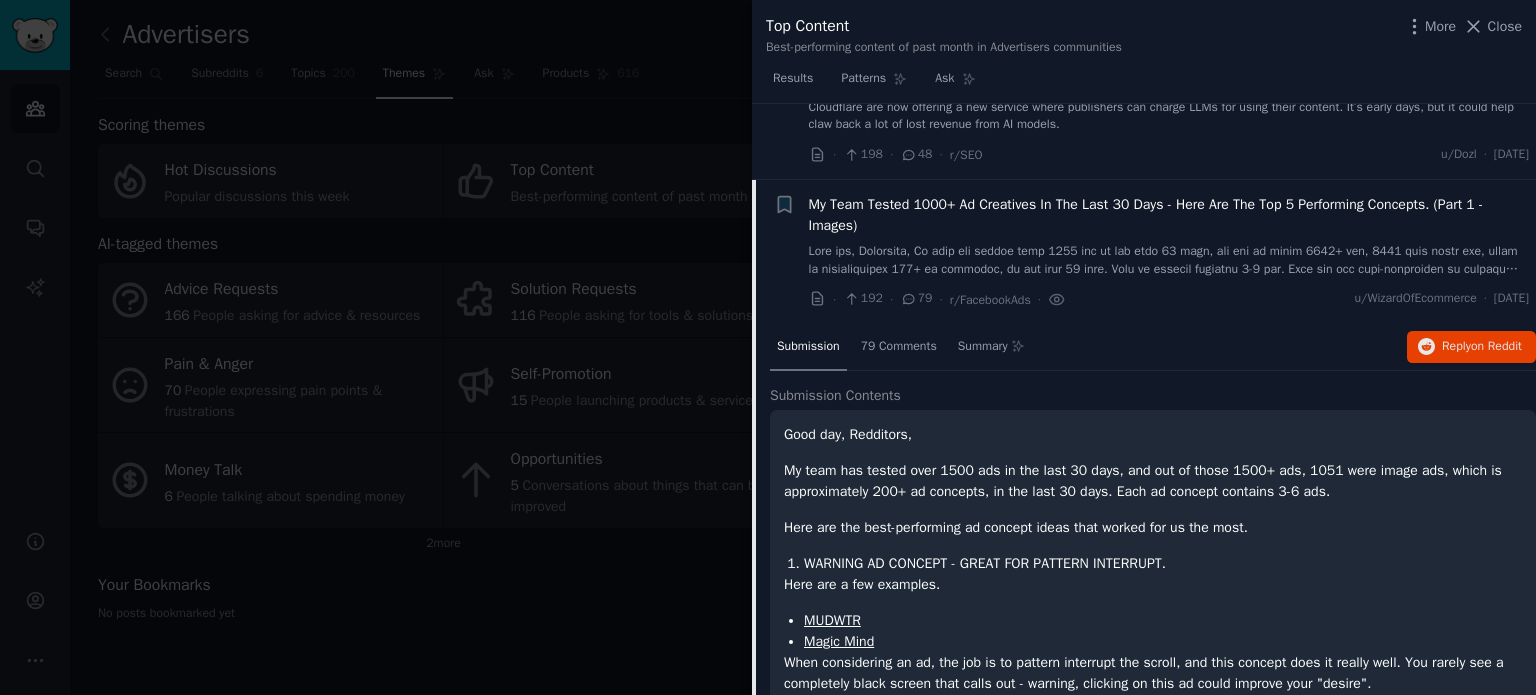 scroll, scrollTop: 1440, scrollLeft: 0, axis: vertical 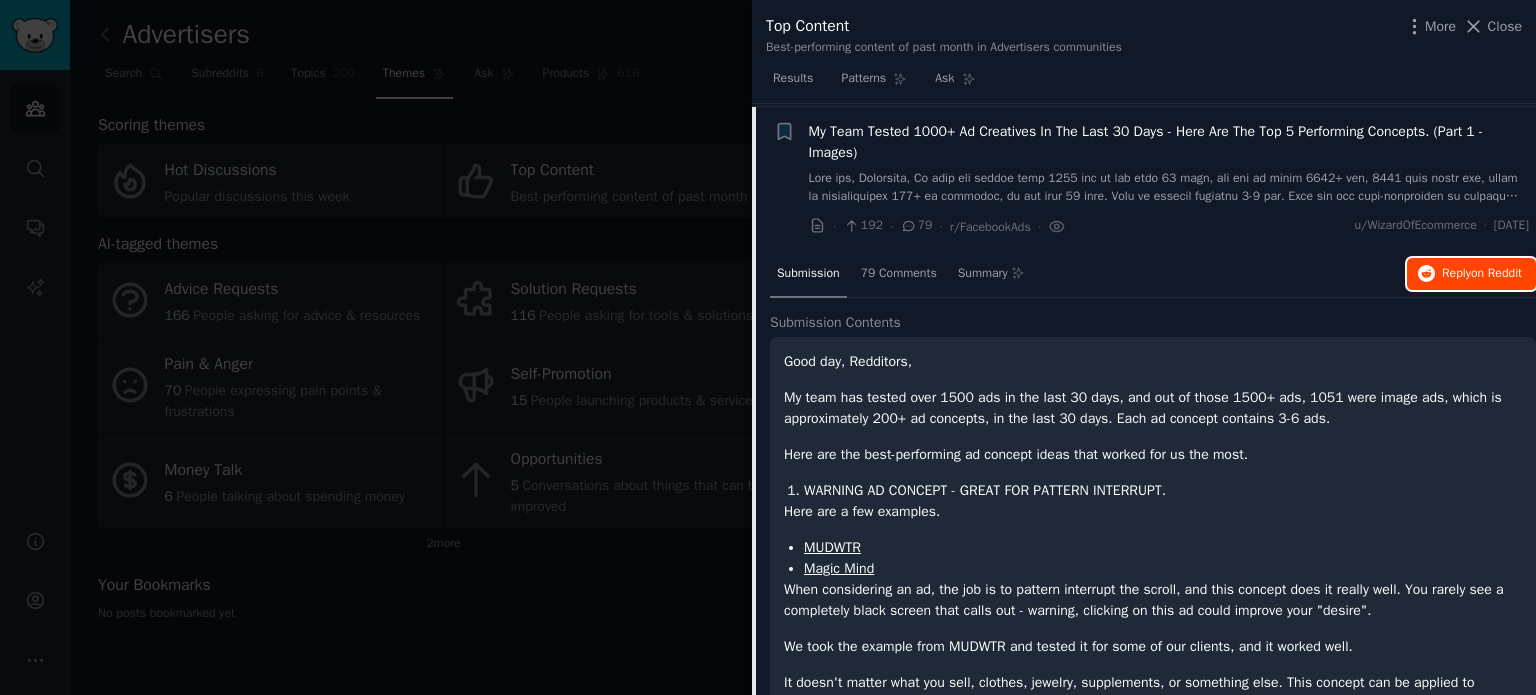 click on "Reply  on Reddit" at bounding box center [1482, 274] 